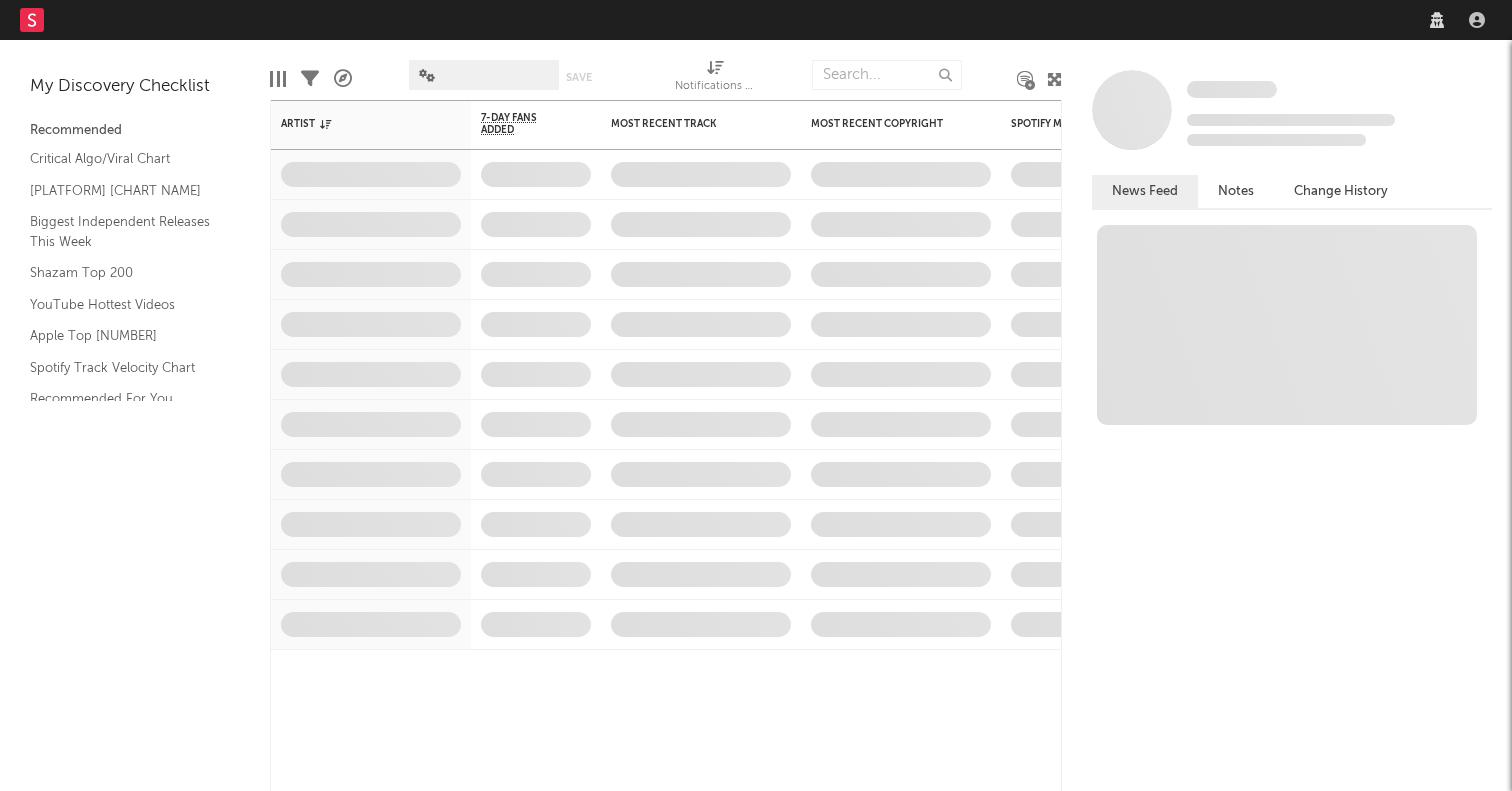 scroll, scrollTop: 0, scrollLeft: 0, axis: both 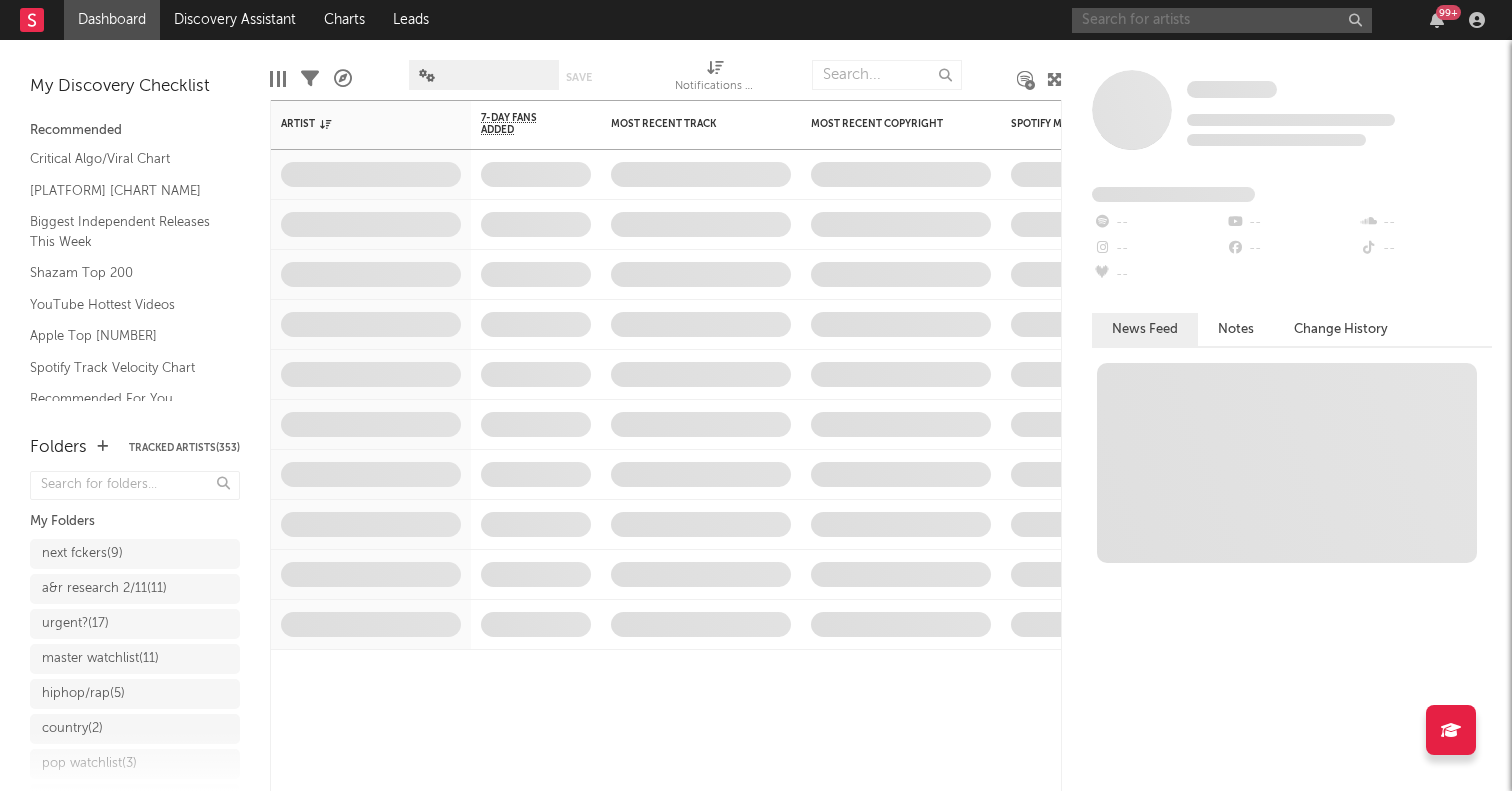 click at bounding box center [1222, 20] 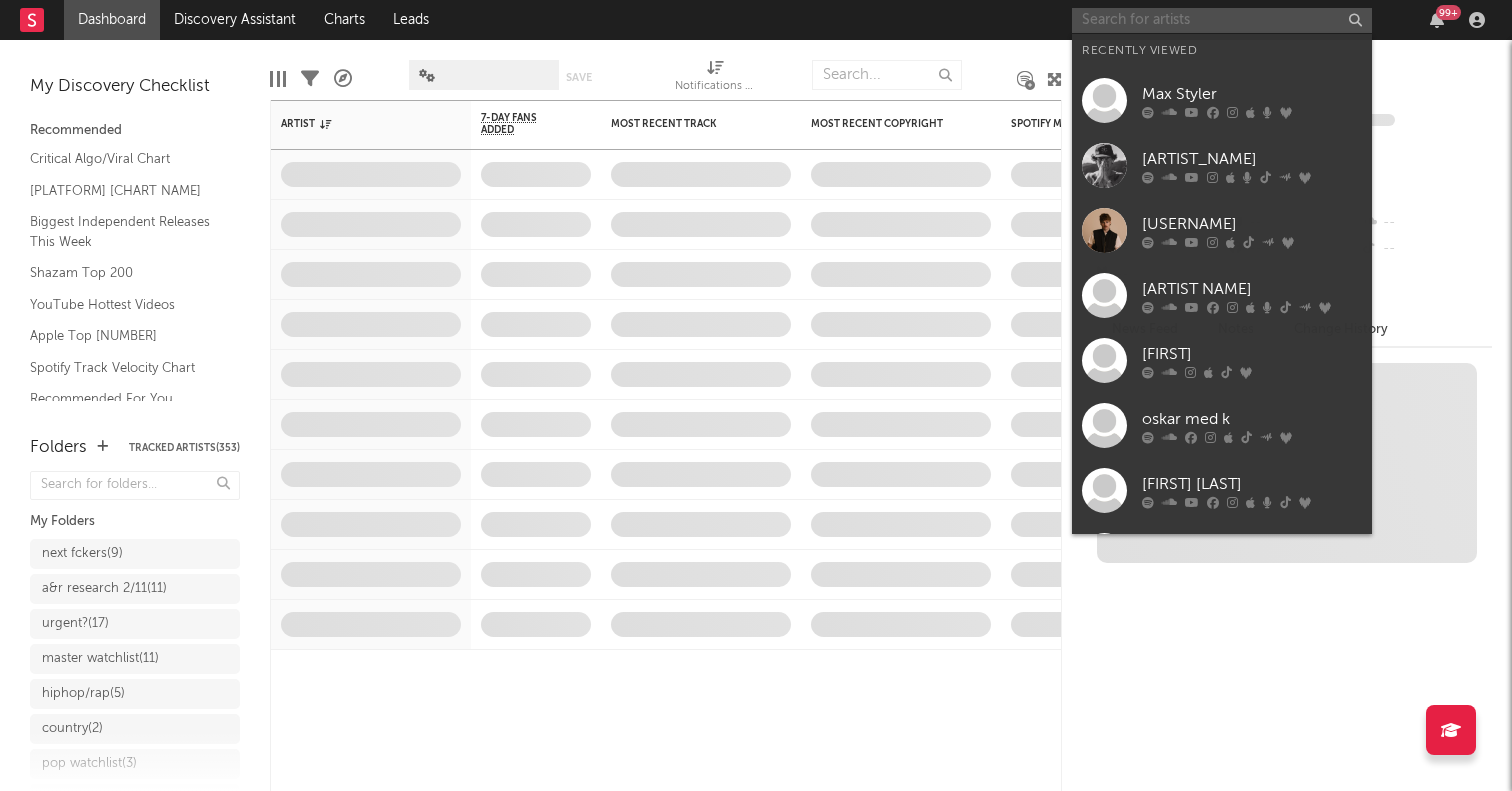 paste on "[ARTIST NAME]" 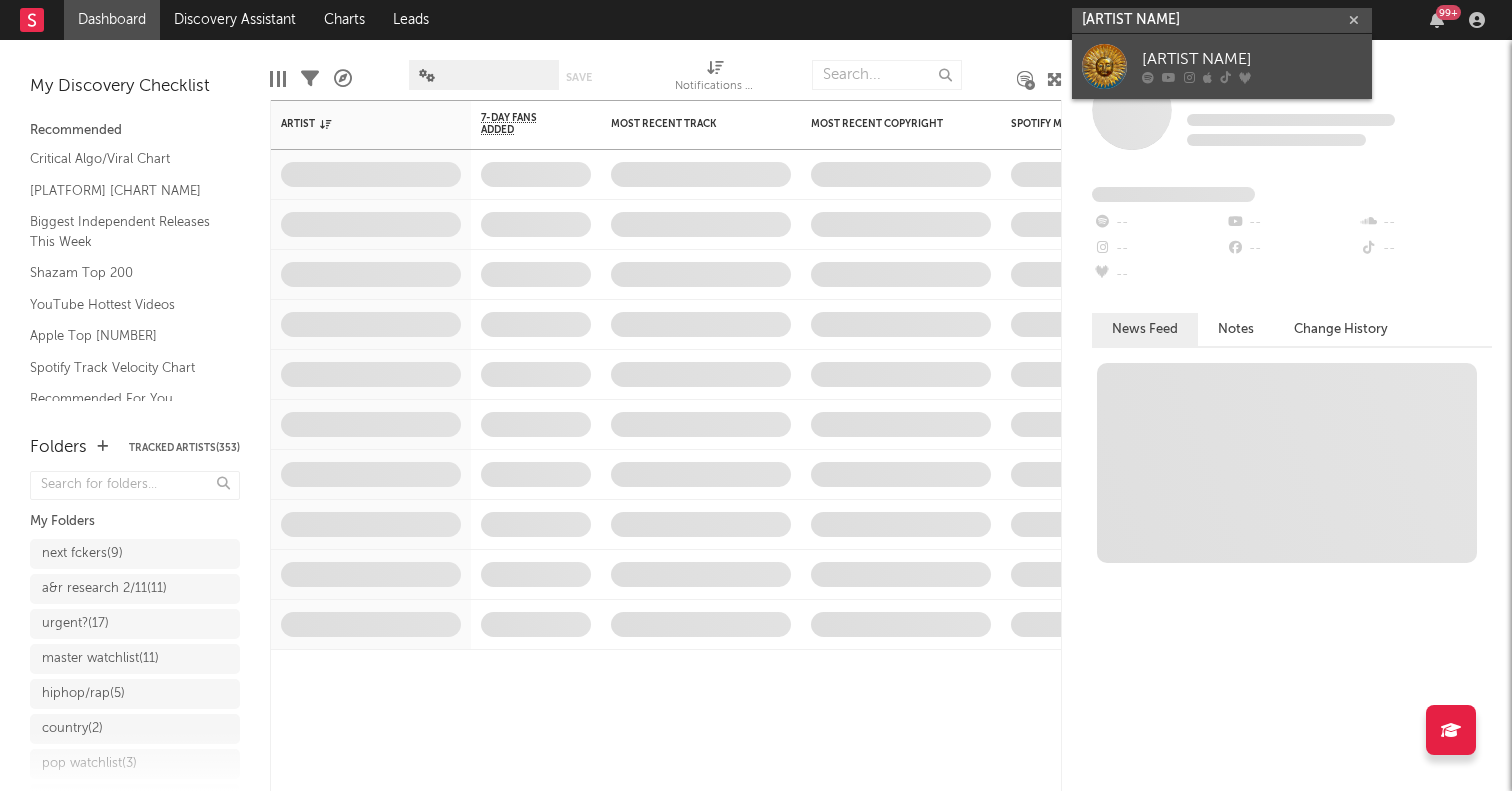 type on "[ARTIST NAME]" 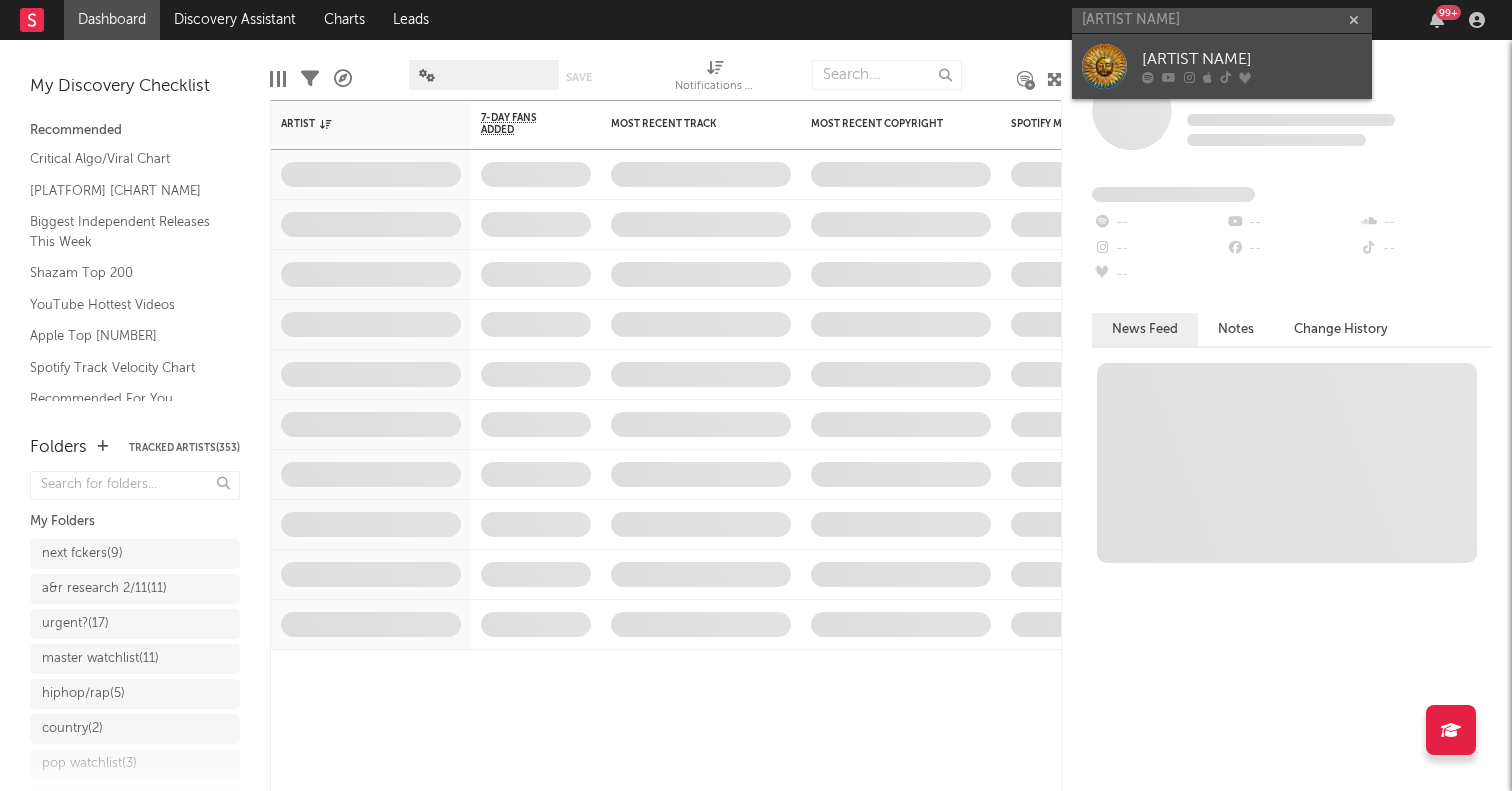 click at bounding box center [1104, 66] 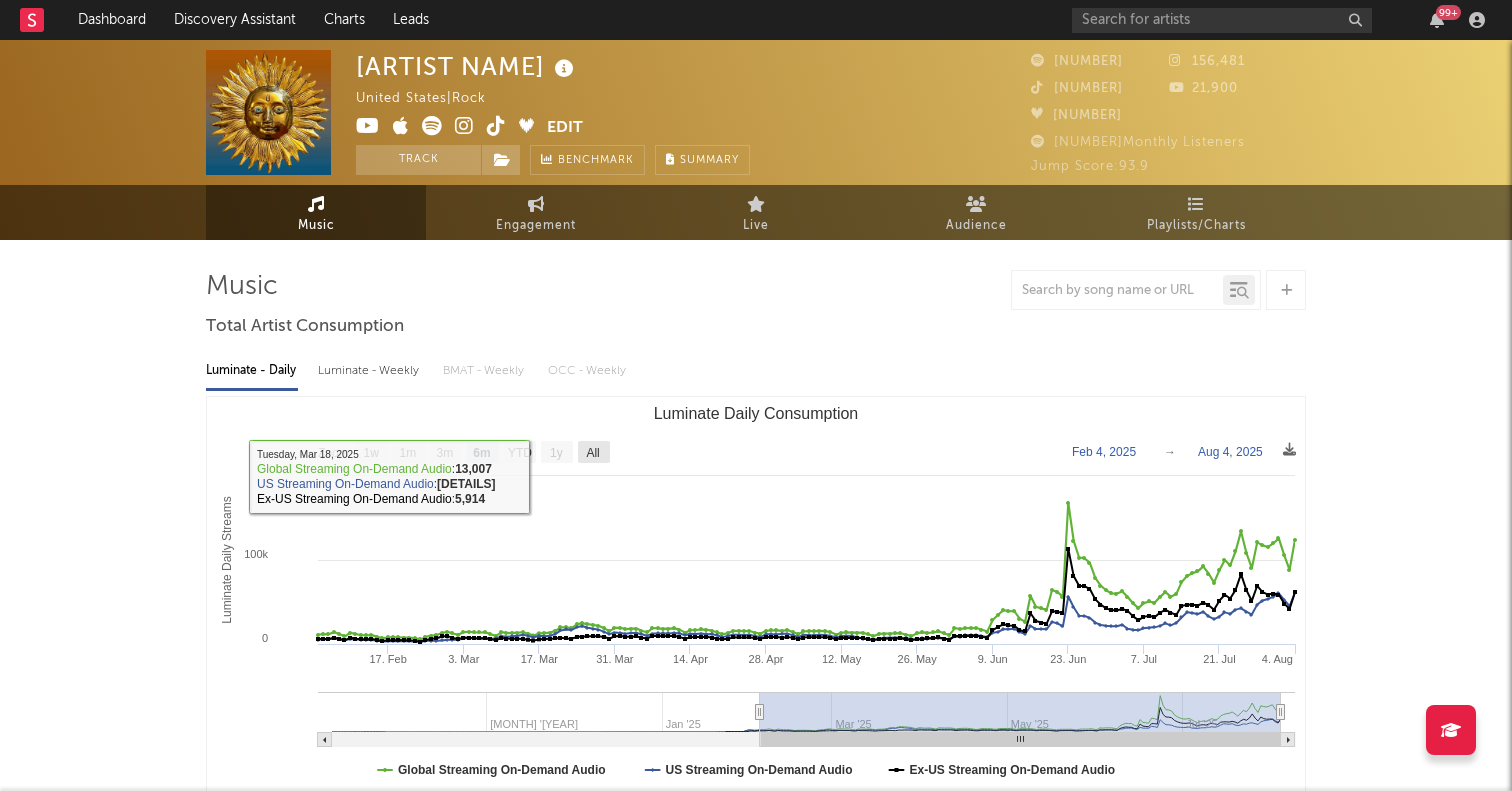 click 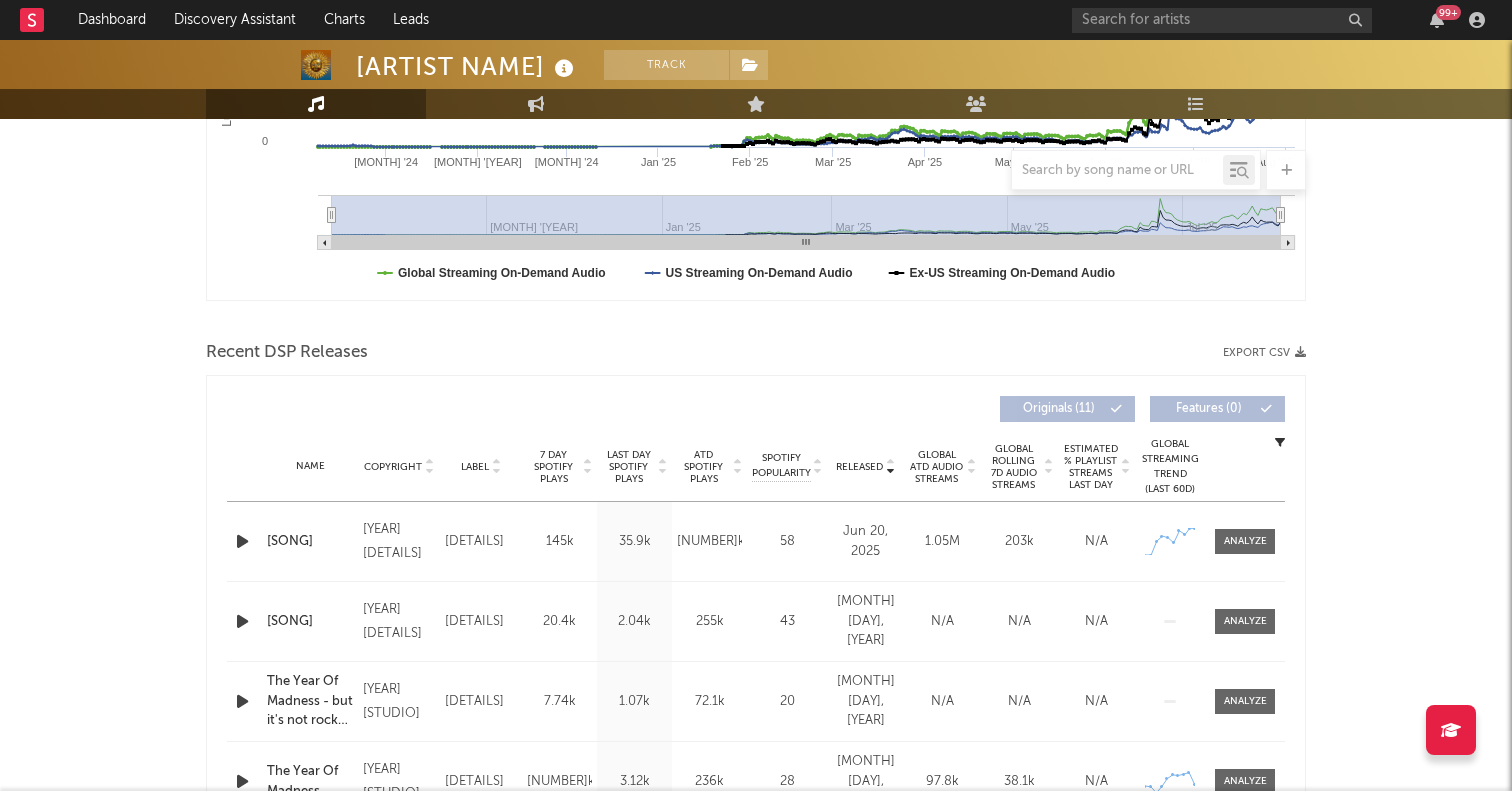 scroll, scrollTop: 498, scrollLeft: 0, axis: vertical 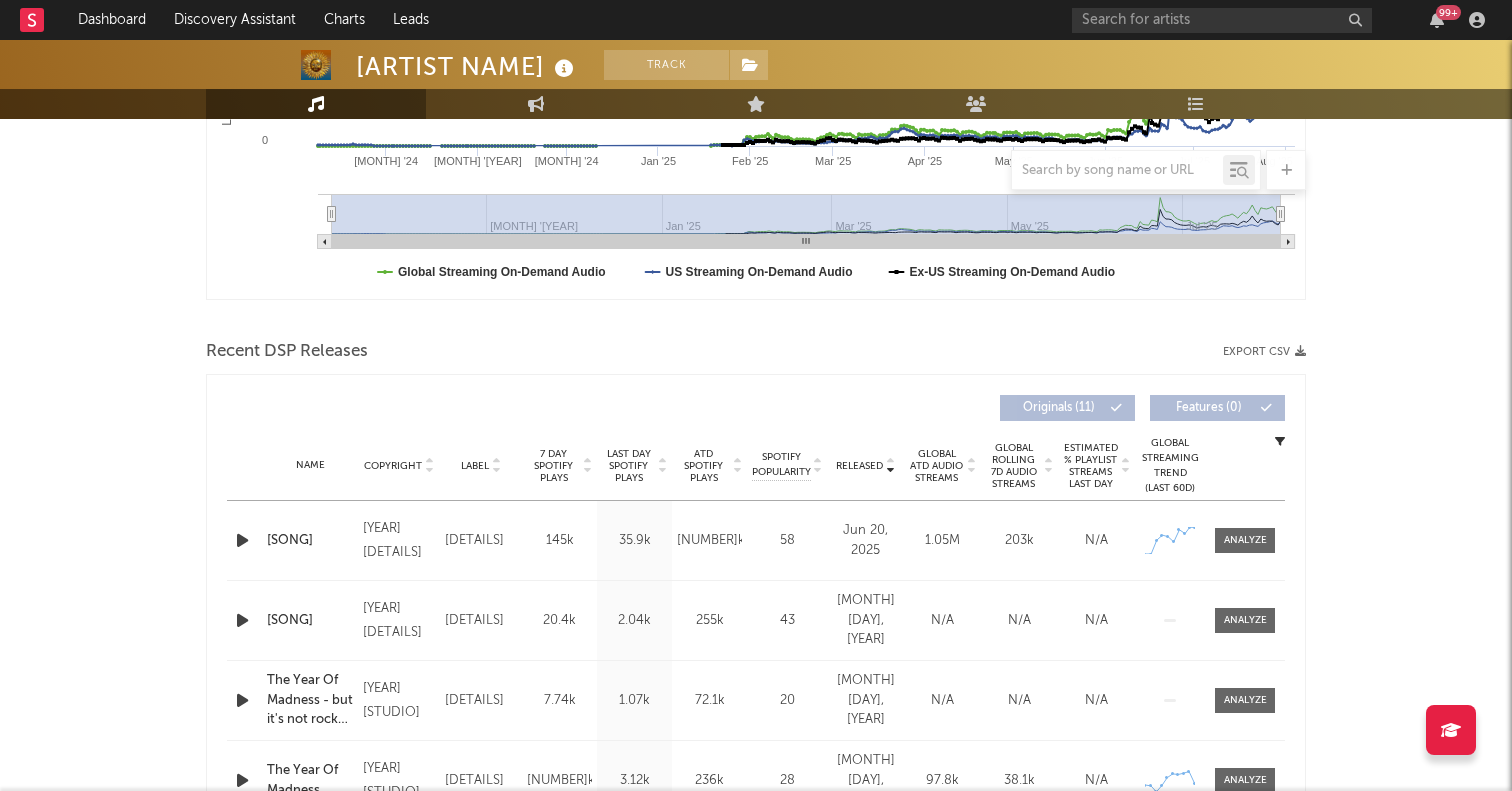 click at bounding box center (242, 540) 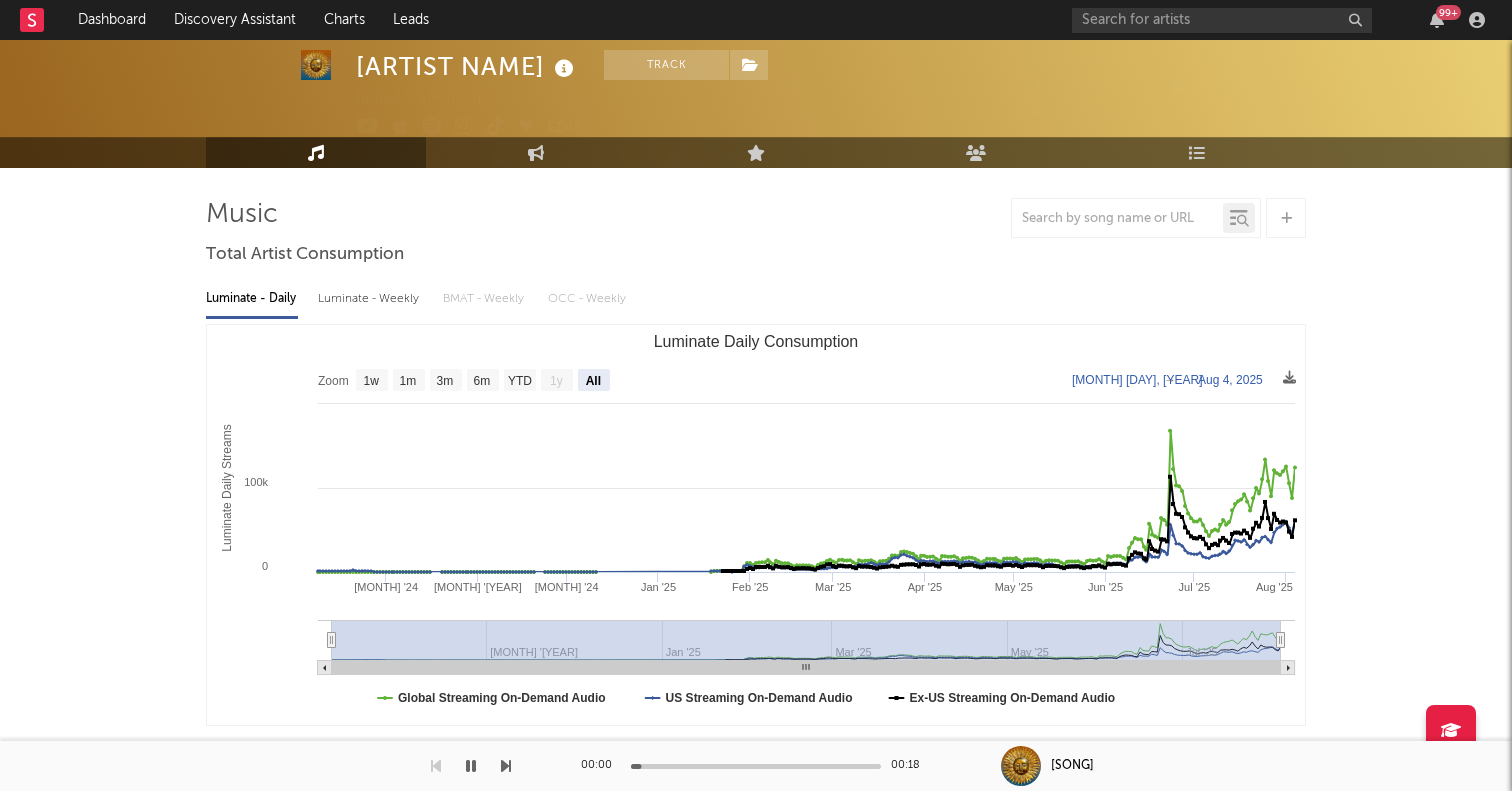 scroll, scrollTop: 0, scrollLeft: 0, axis: both 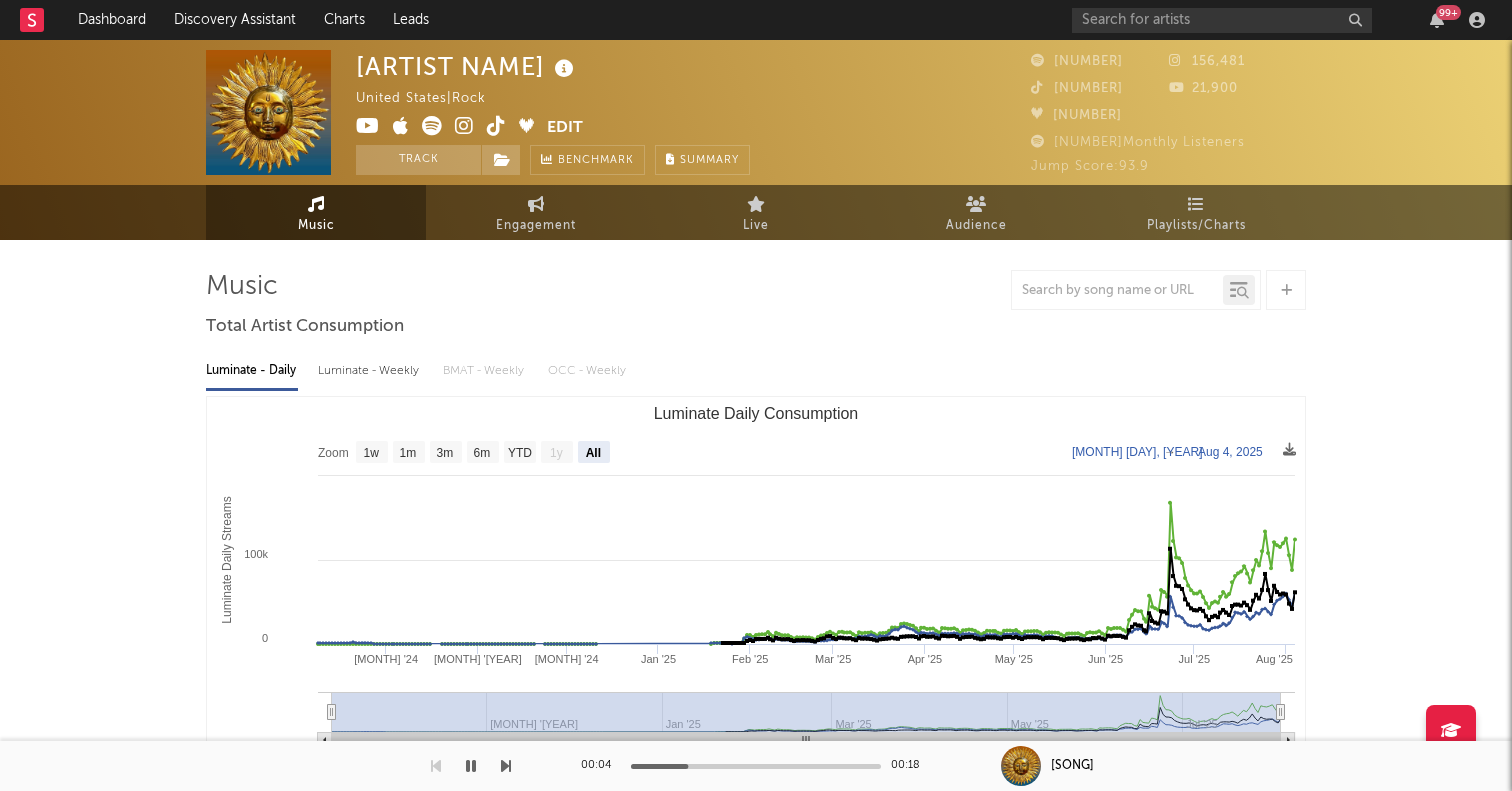 click at bounding box center (464, 126) 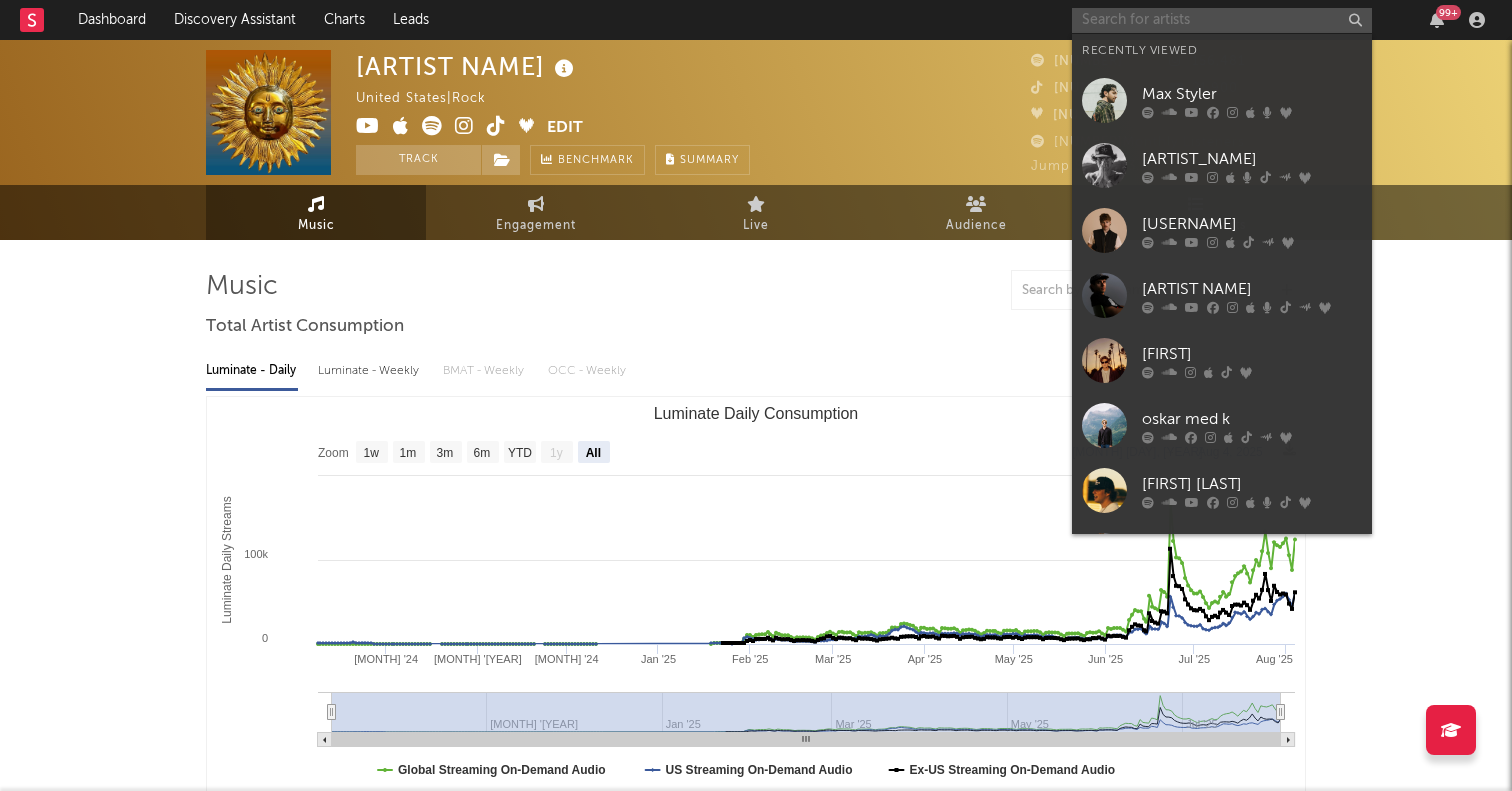 click at bounding box center (1222, 20) 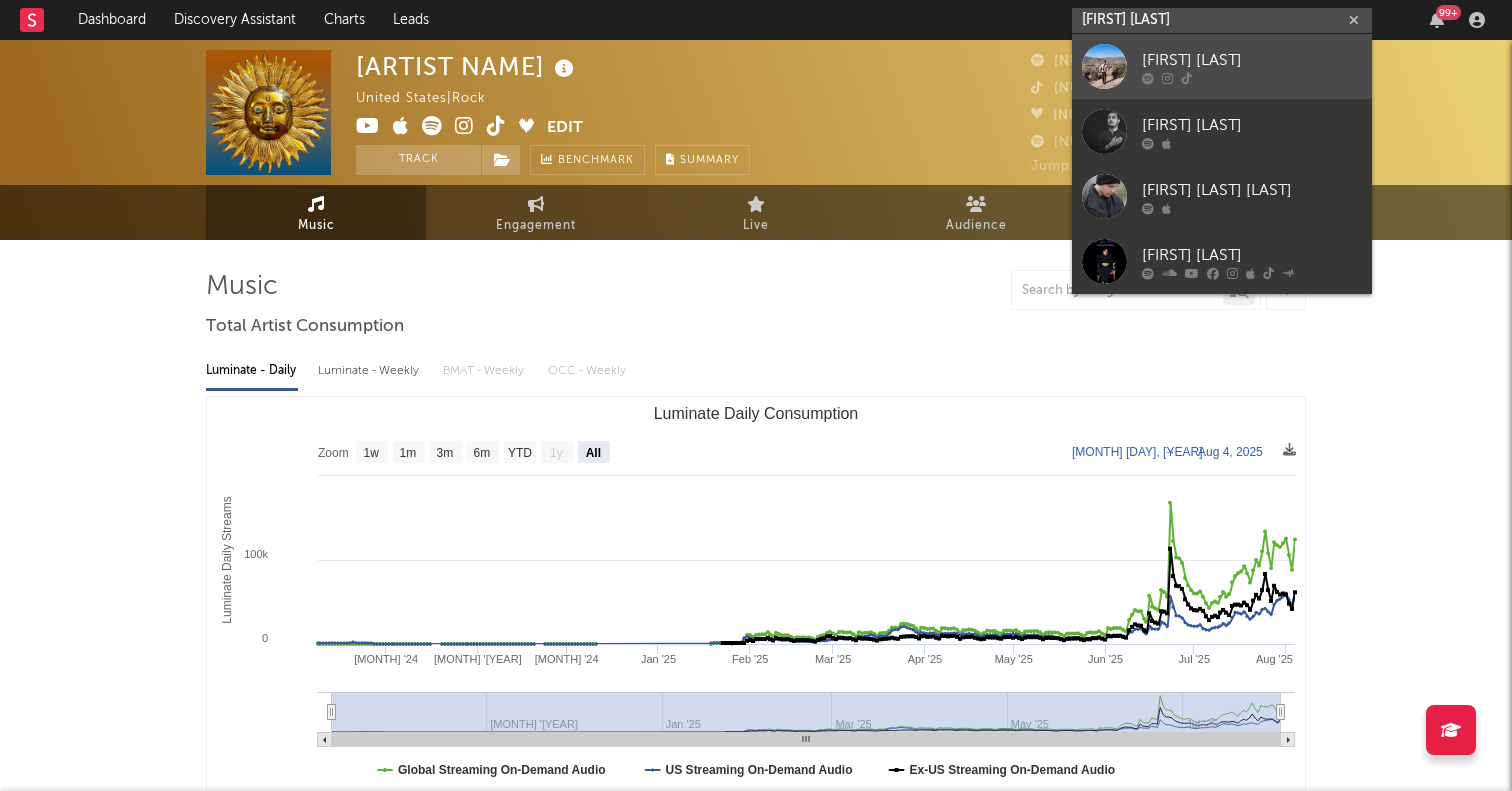 type on "[FIRST] [LAST]" 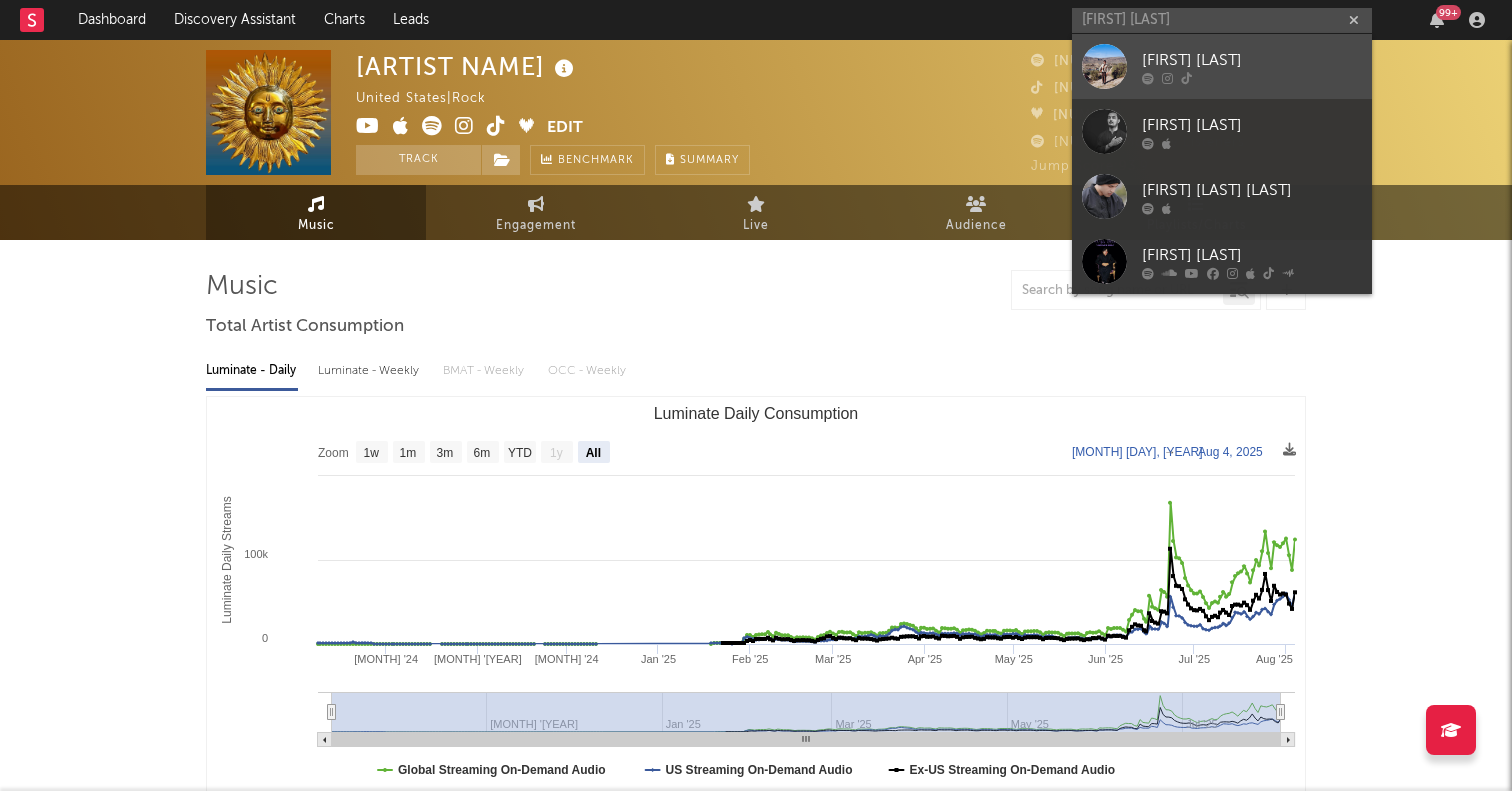 click at bounding box center (1104, 66) 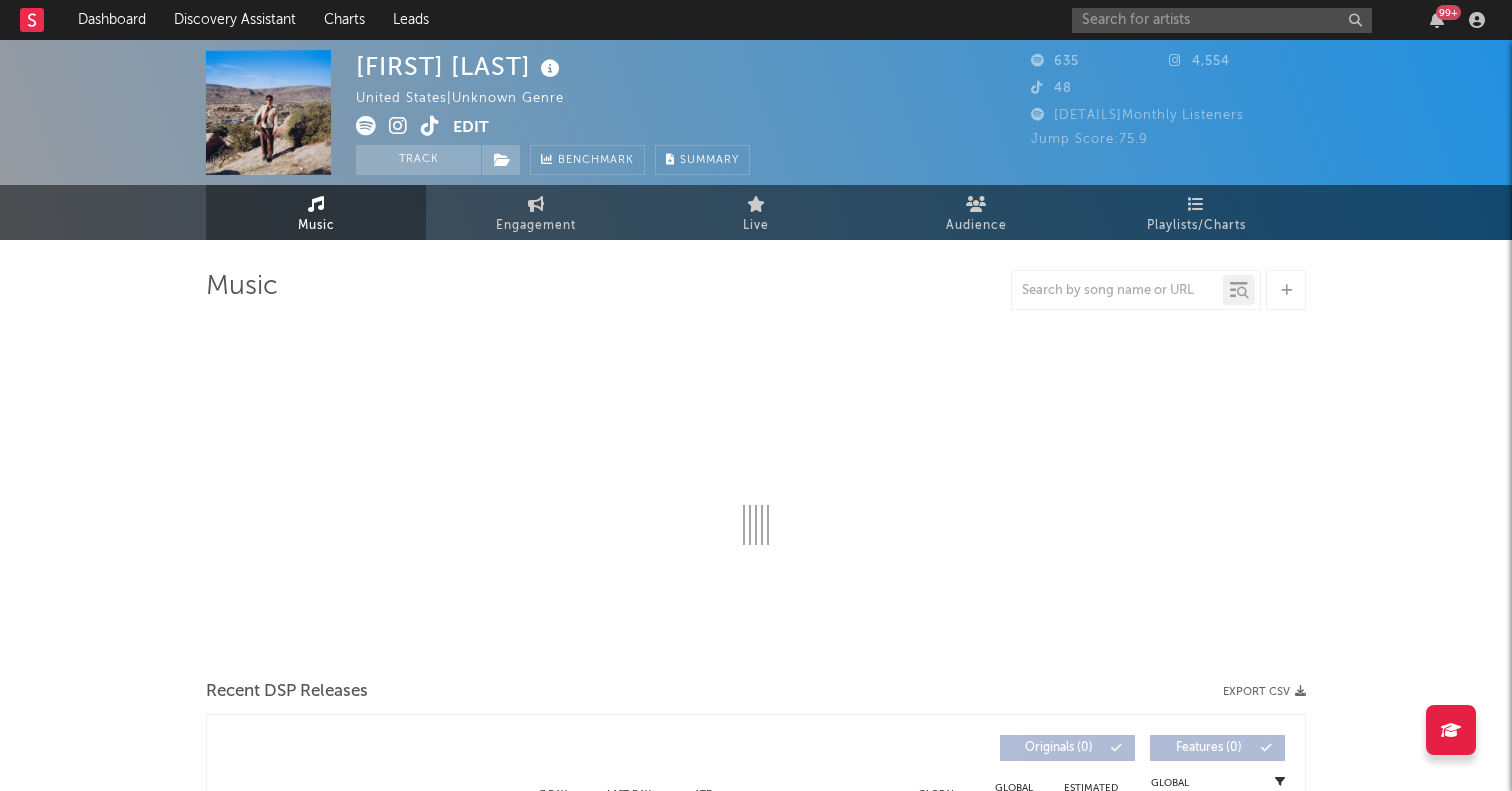 select on "1w" 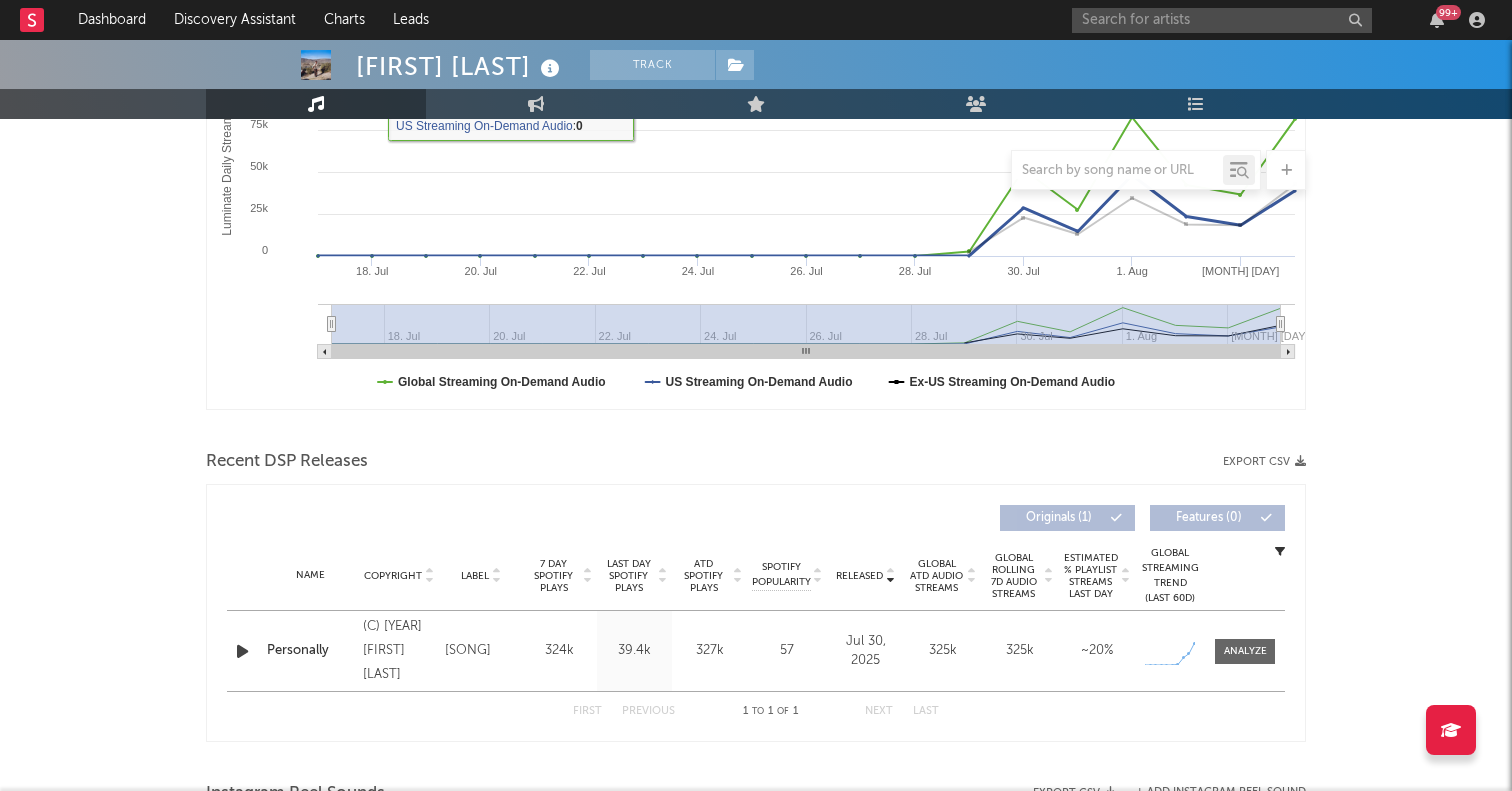 scroll, scrollTop: 399, scrollLeft: 0, axis: vertical 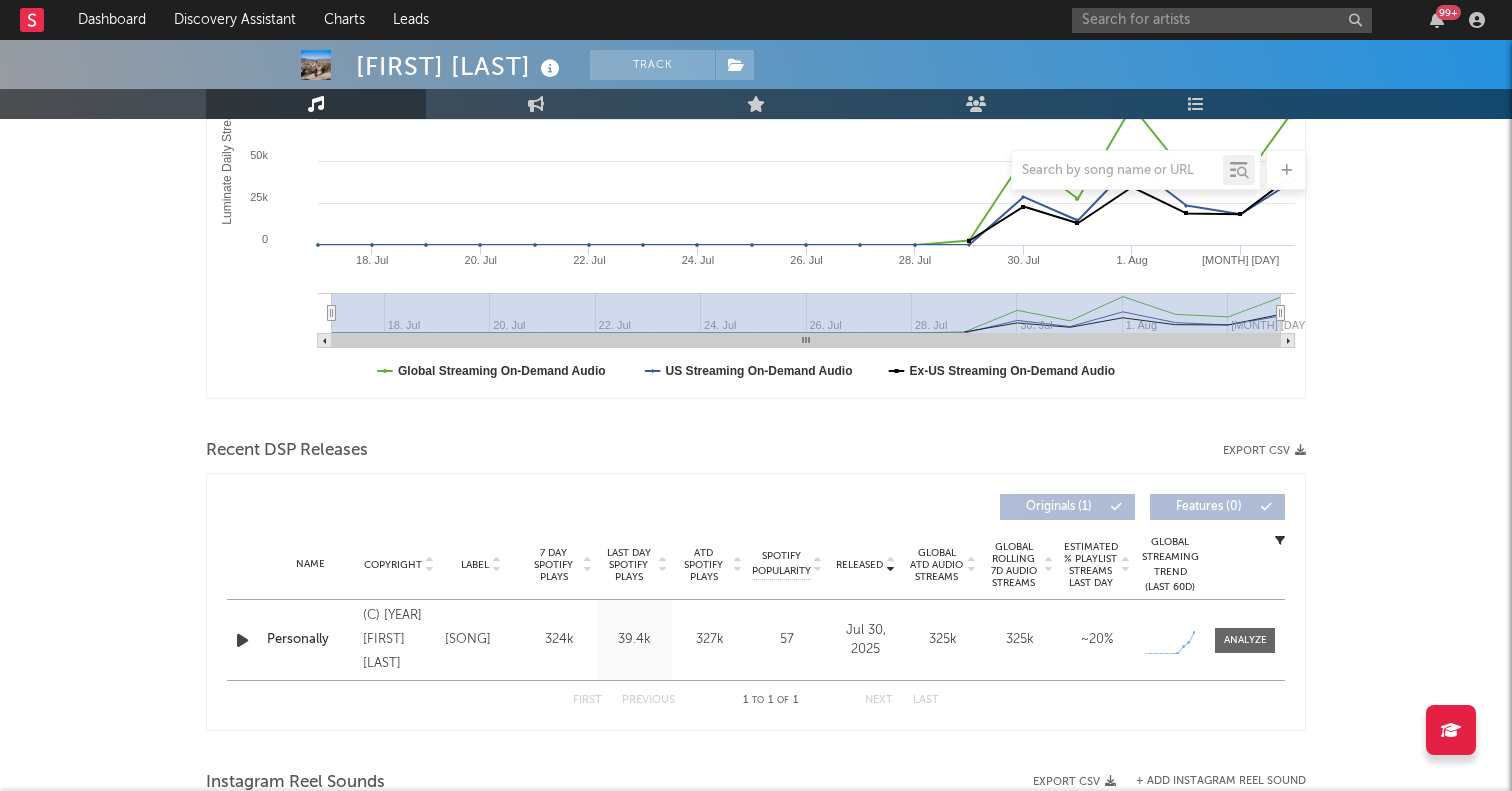 click at bounding box center (242, 640) 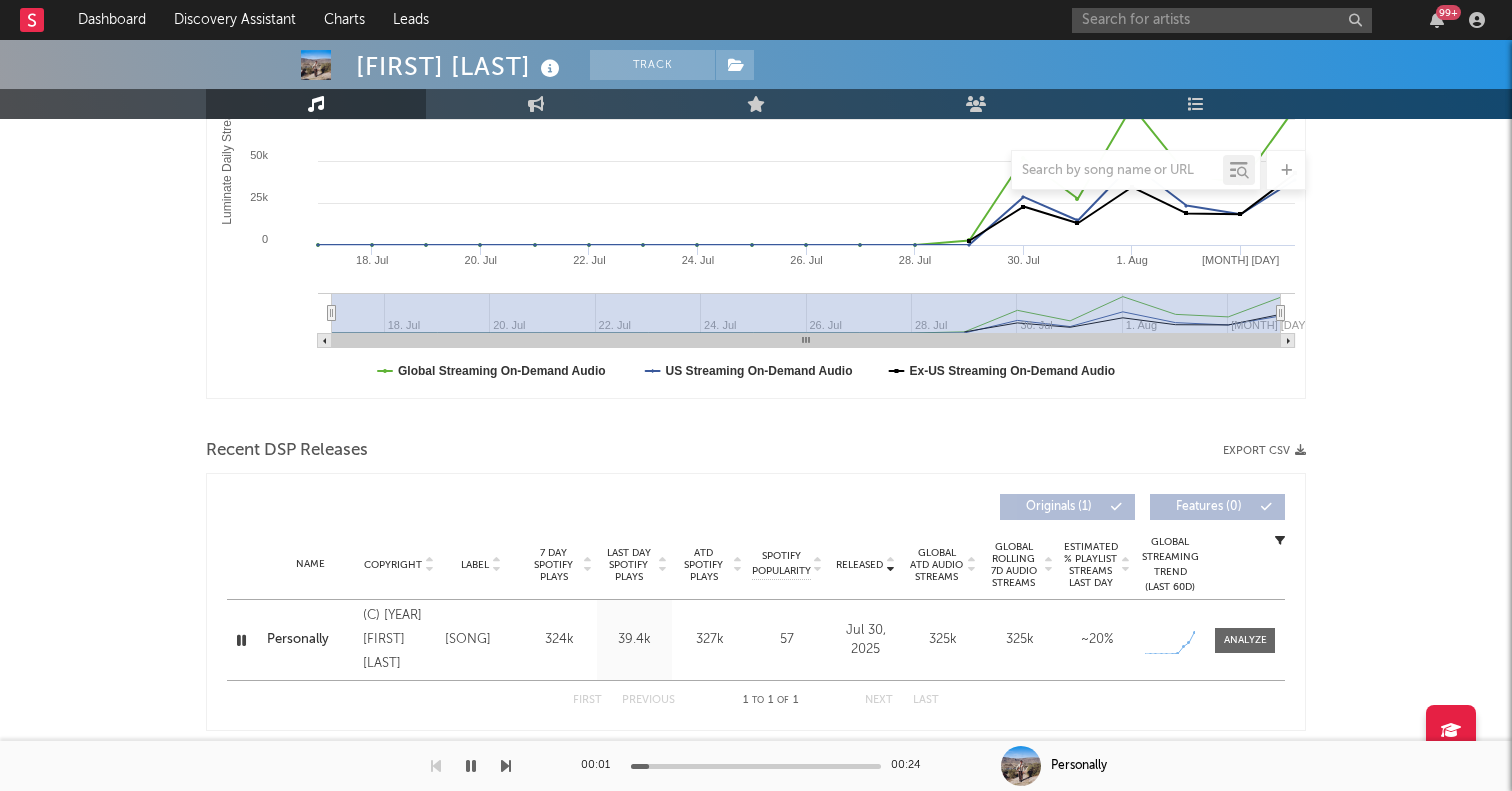 click at bounding box center (241, 640) 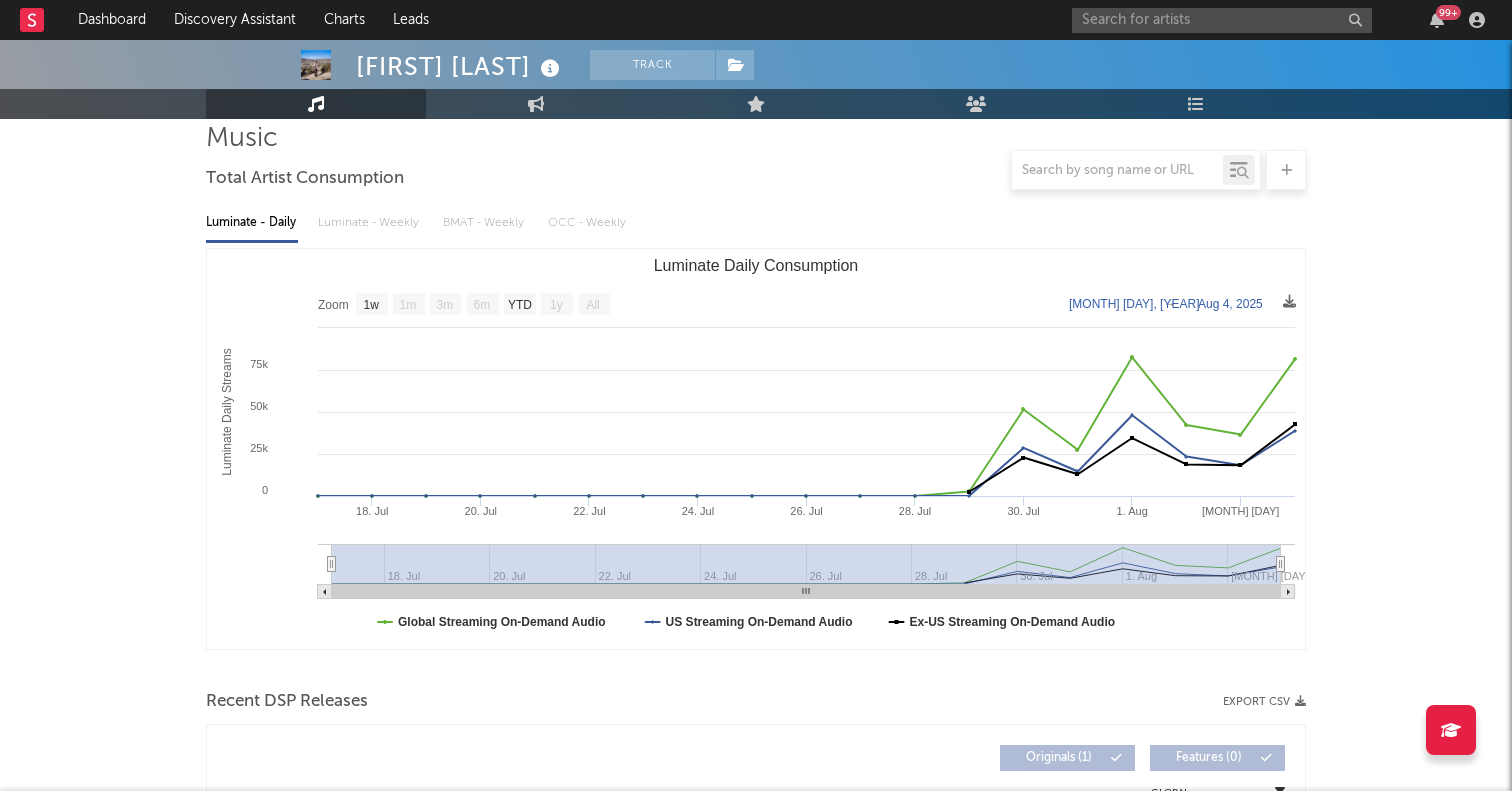 scroll, scrollTop: 0, scrollLeft: 0, axis: both 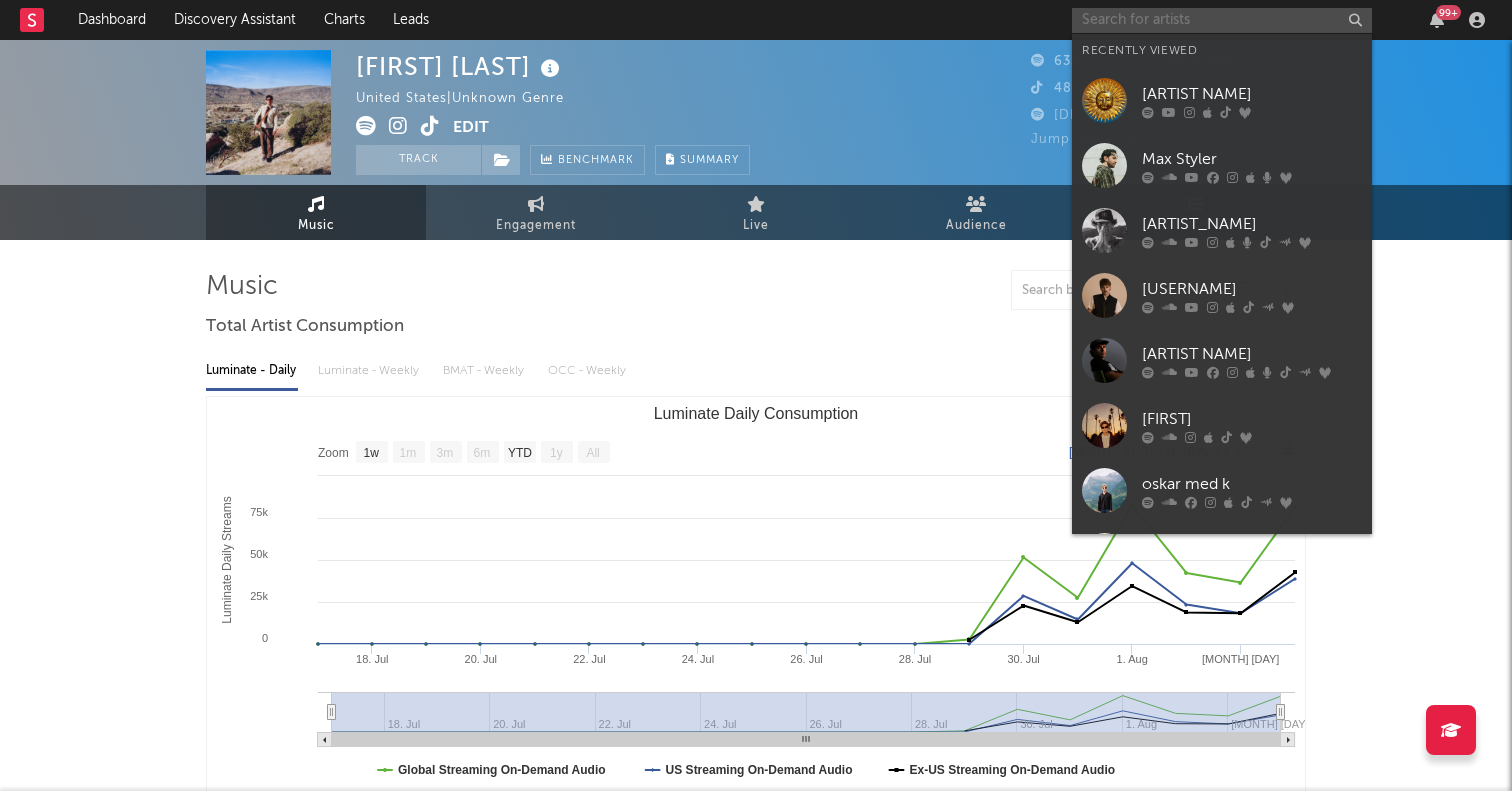 click at bounding box center [1222, 20] 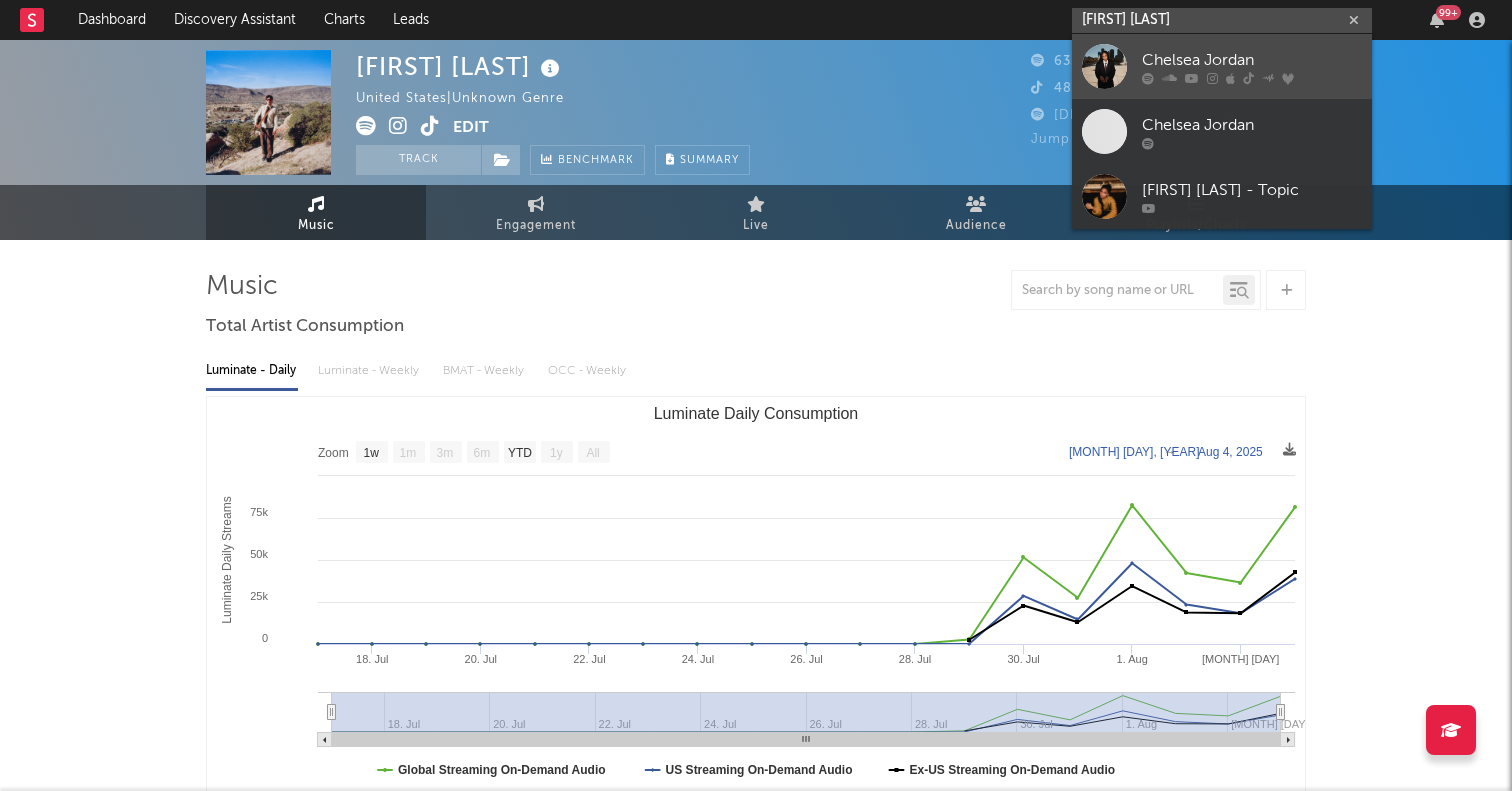 type on "[FIRST] [LAST]" 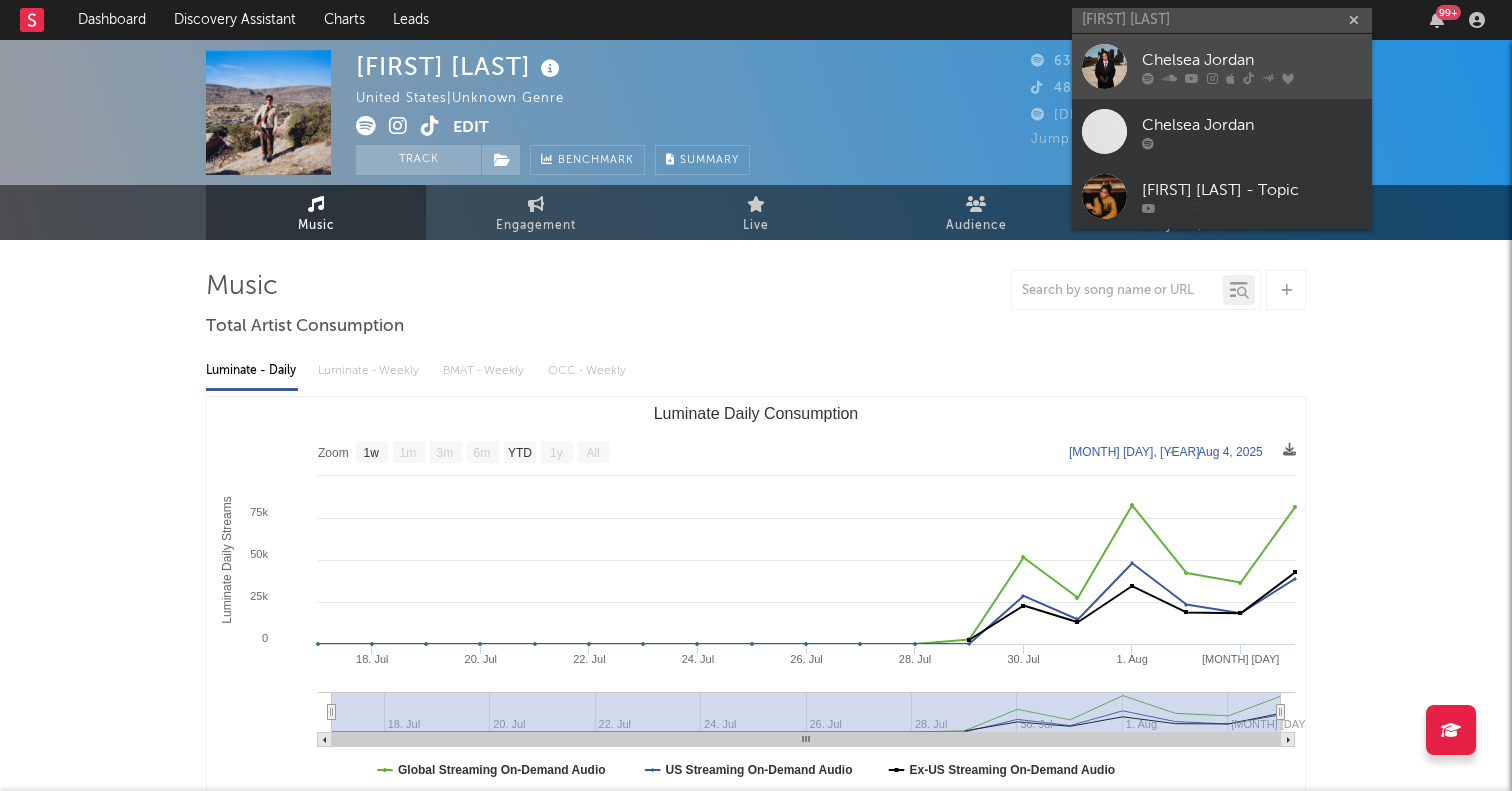 click on "Chelsea Jordan" at bounding box center [1222, 66] 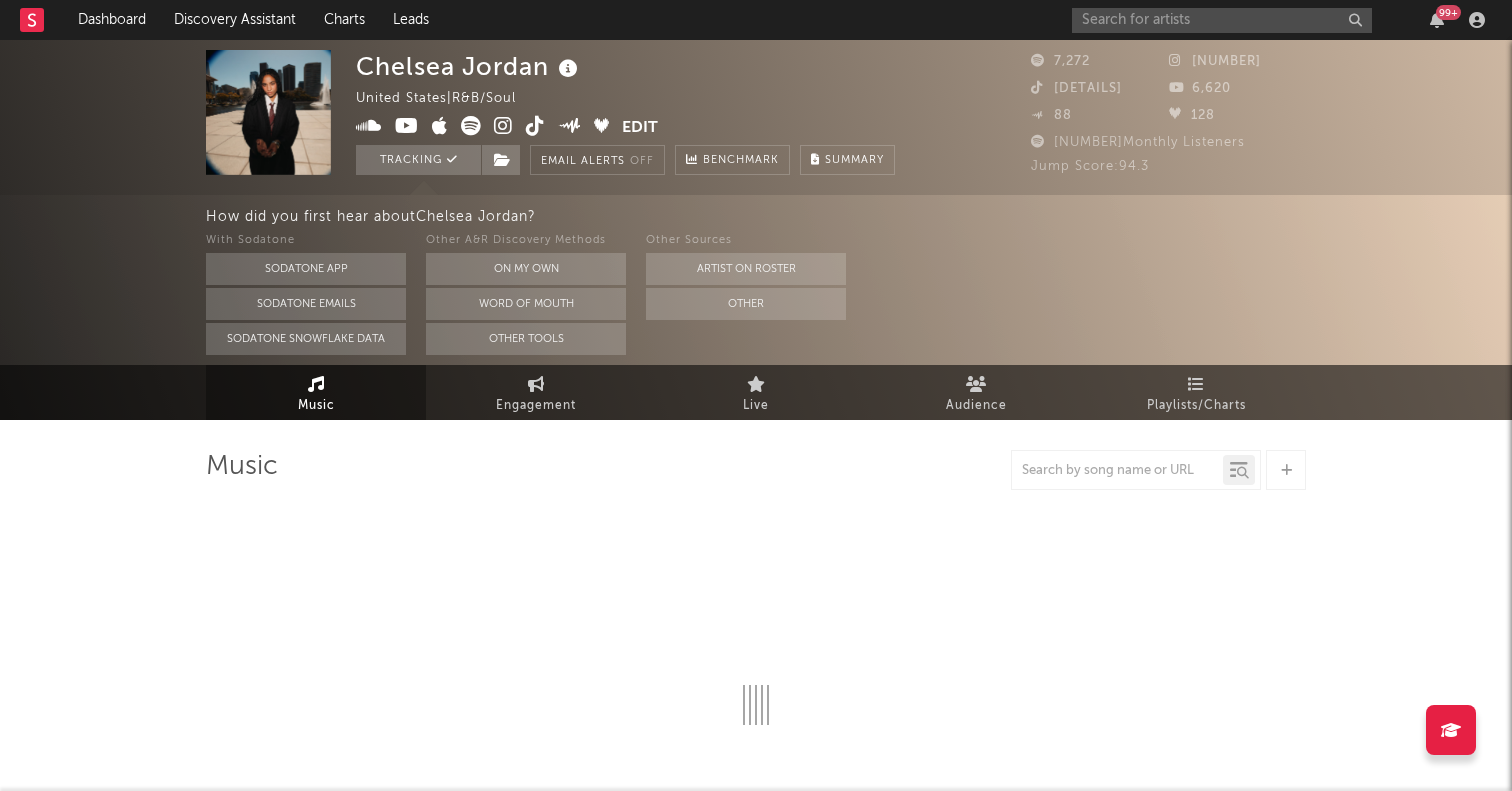 select on "1w" 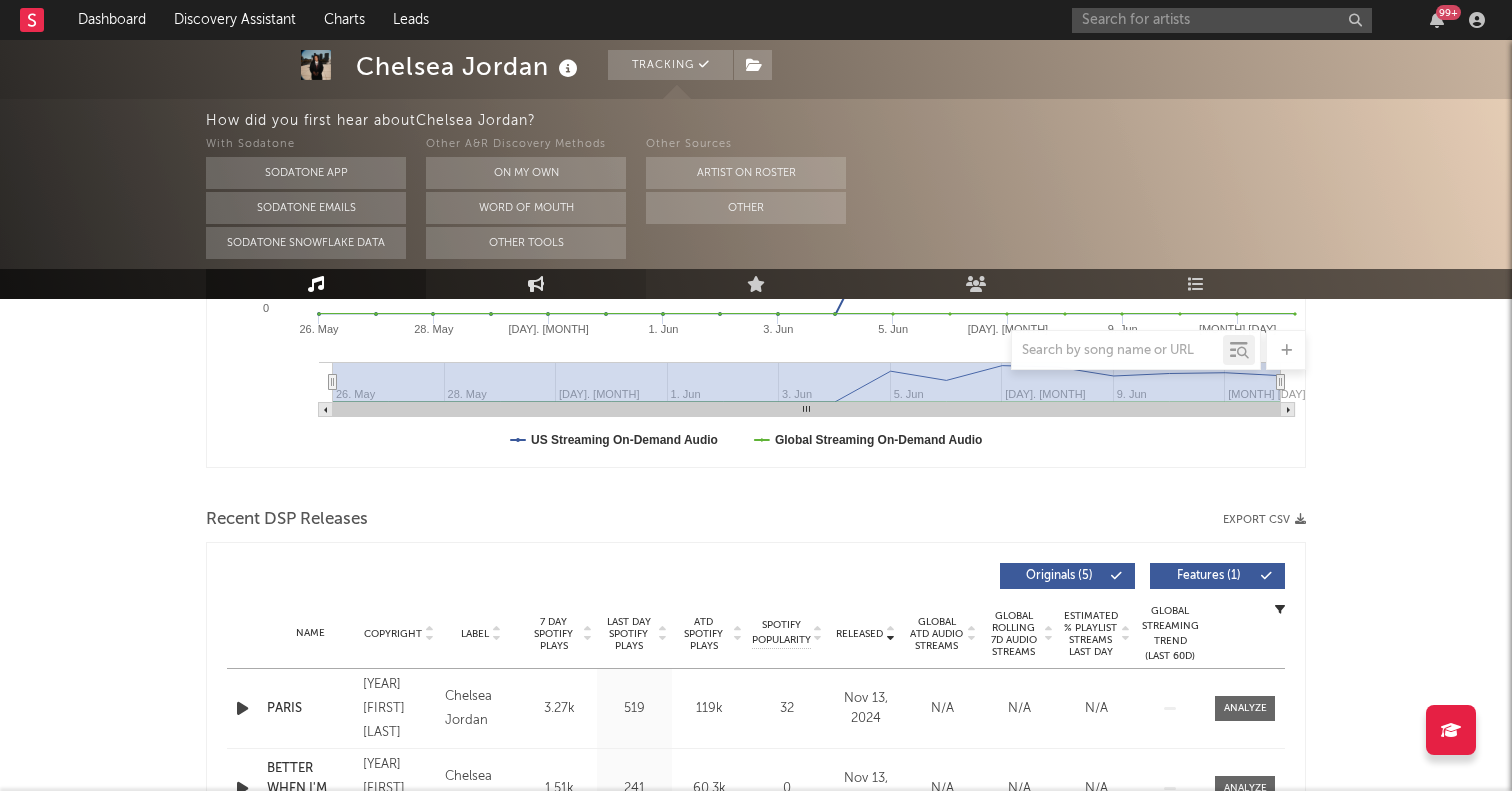 scroll, scrollTop: 649, scrollLeft: 0, axis: vertical 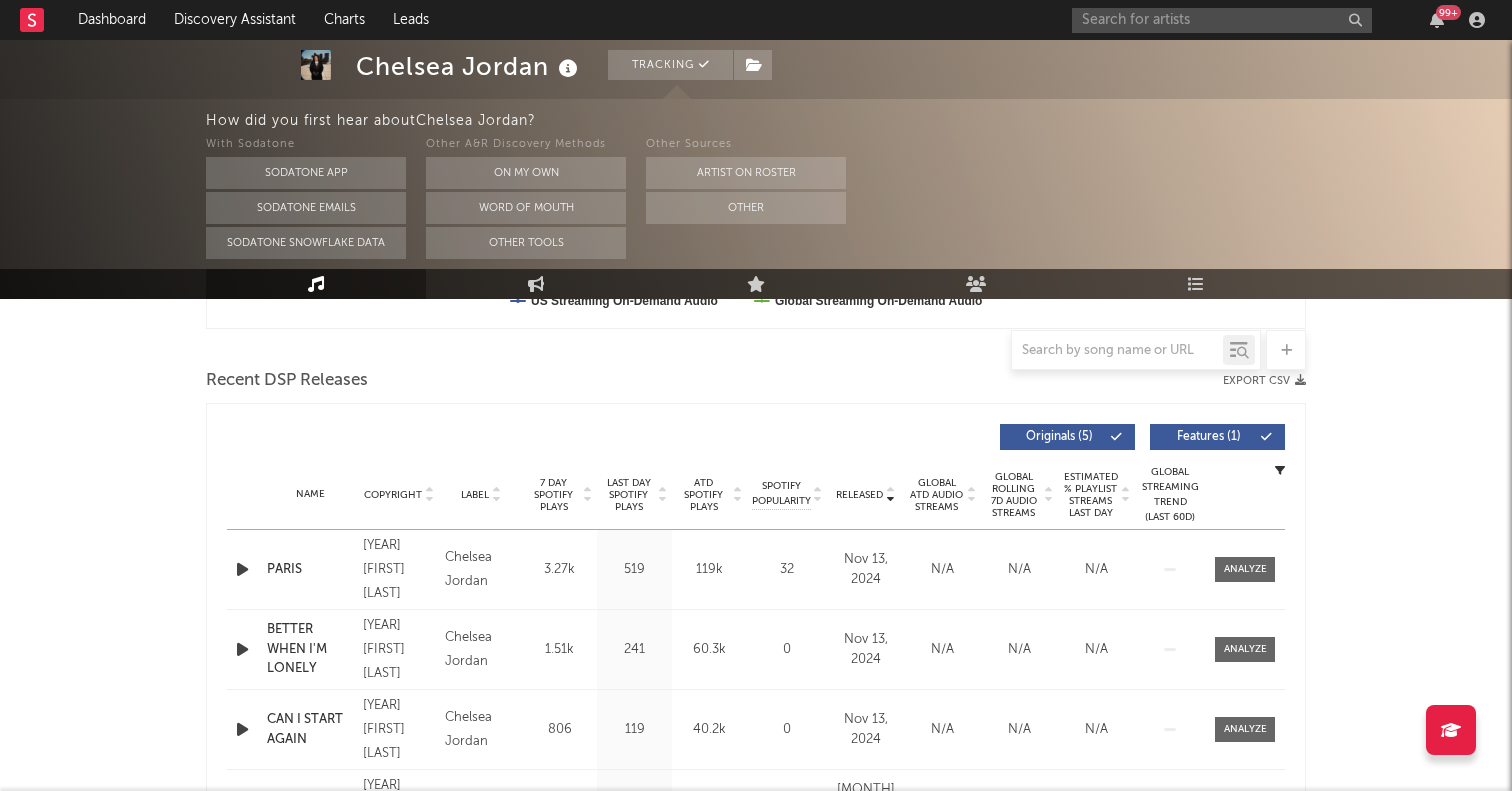click at bounding box center (242, 569) 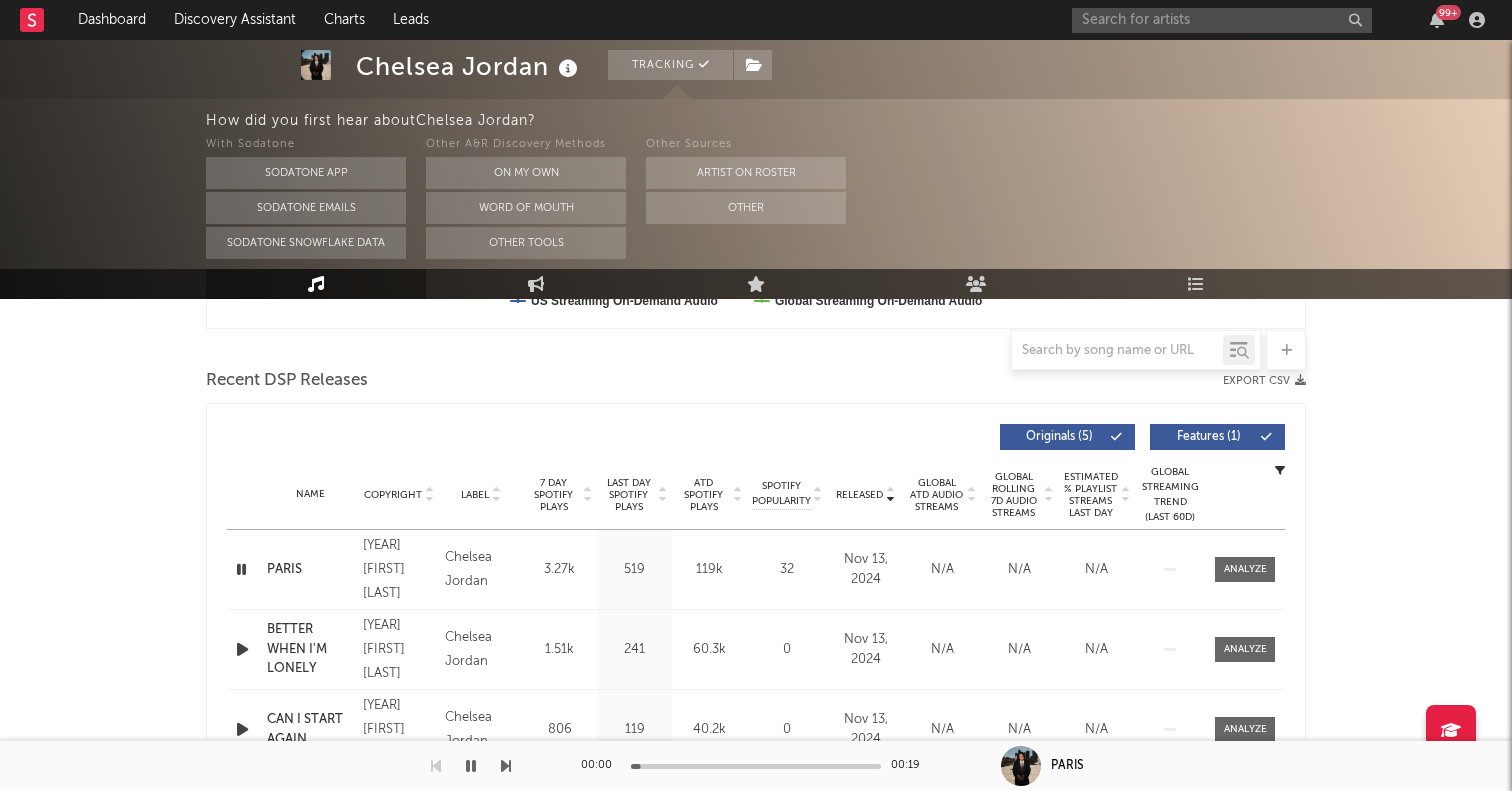 click at bounding box center [241, 569] 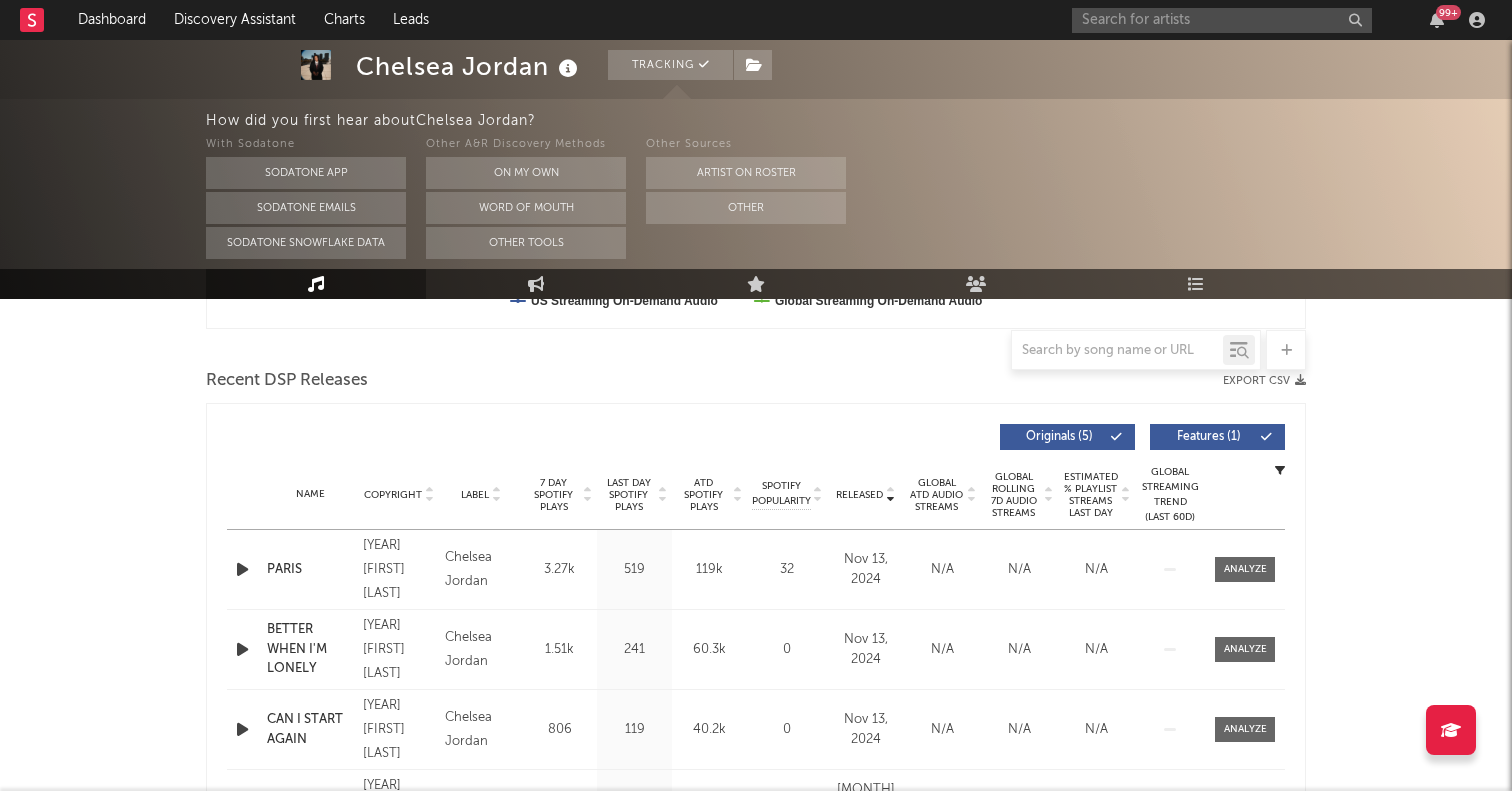 click on "99 +" at bounding box center (1282, 20) 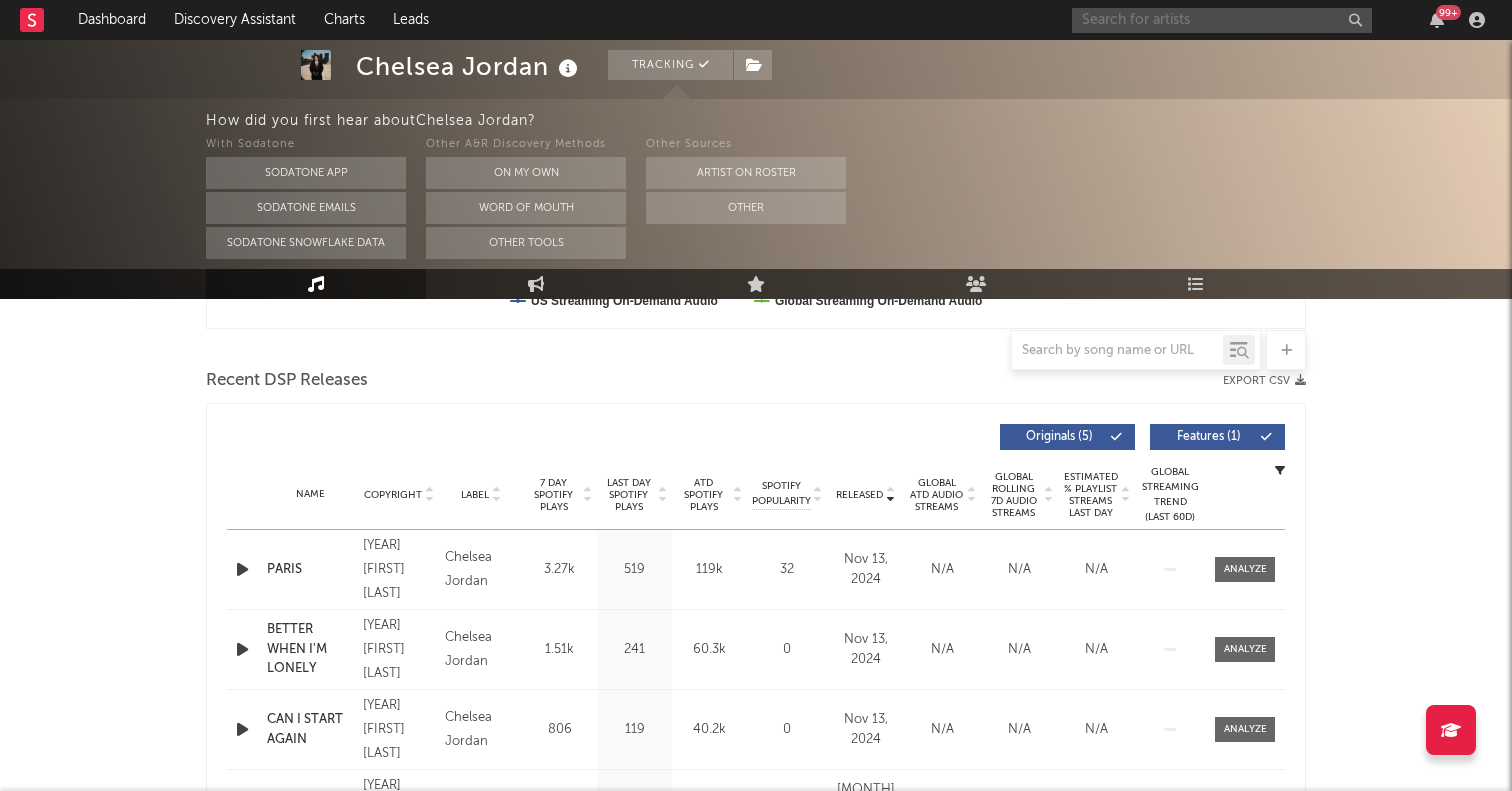 click at bounding box center (1222, 20) 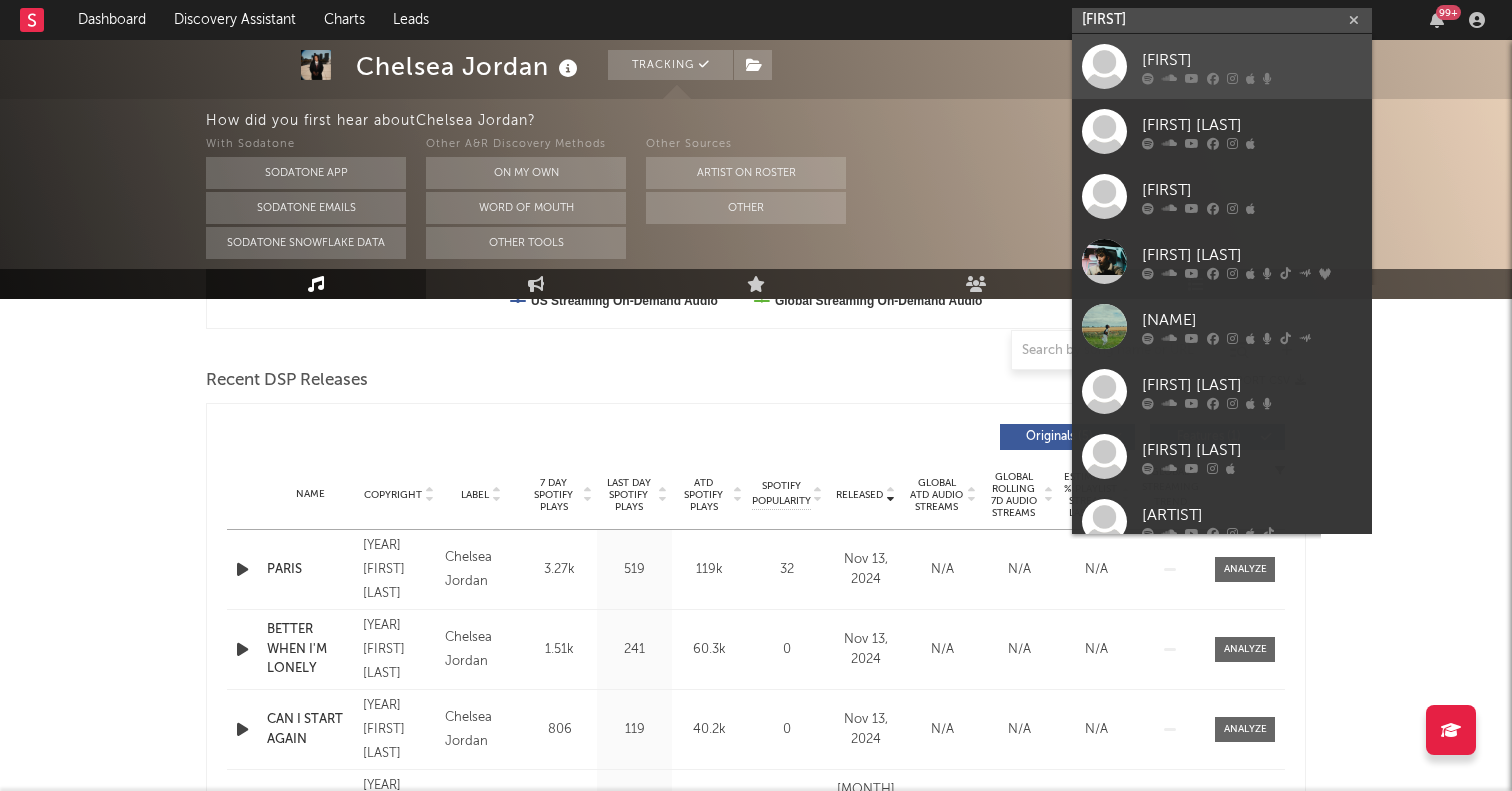 type on "[LETTER]" 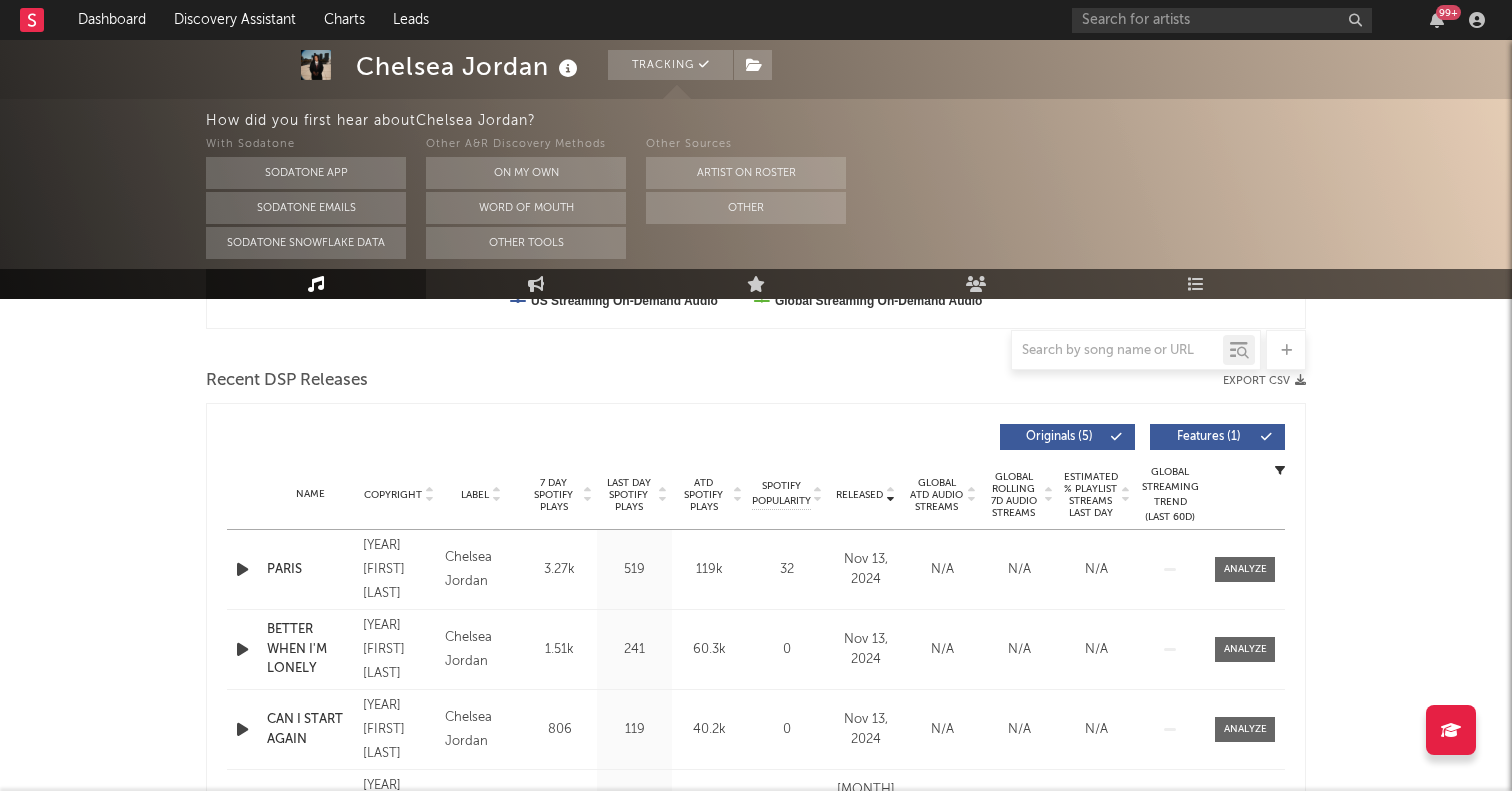 click on "With Sodatone Sodatone App Sodatone Emails Sodatone Snowflake Data Other A&R Discovery Methods On My Own Word Of Mouth Other Tools Other Sources Artist on Roster Other" at bounding box center (859, 196) 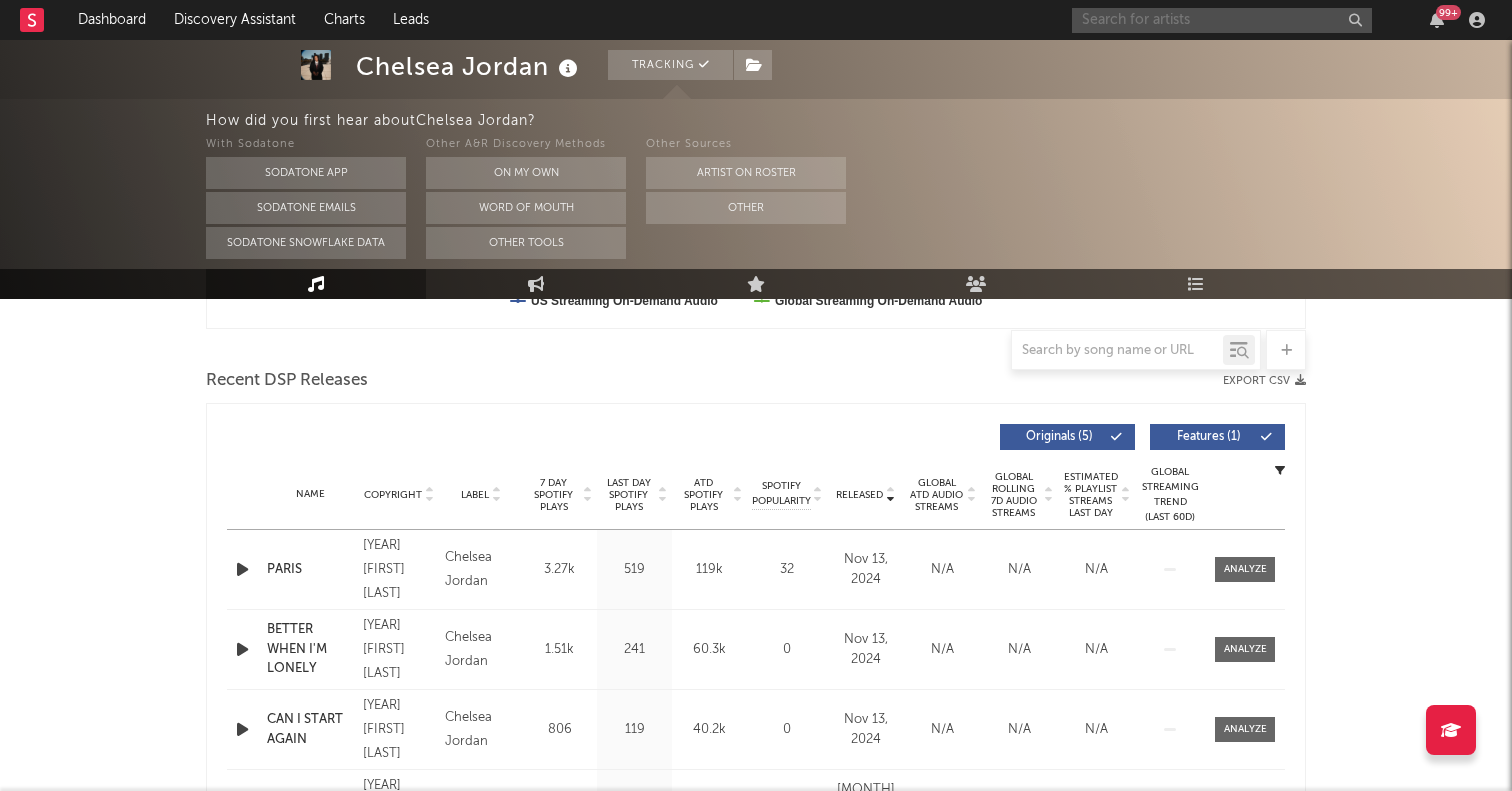 click at bounding box center (1222, 20) 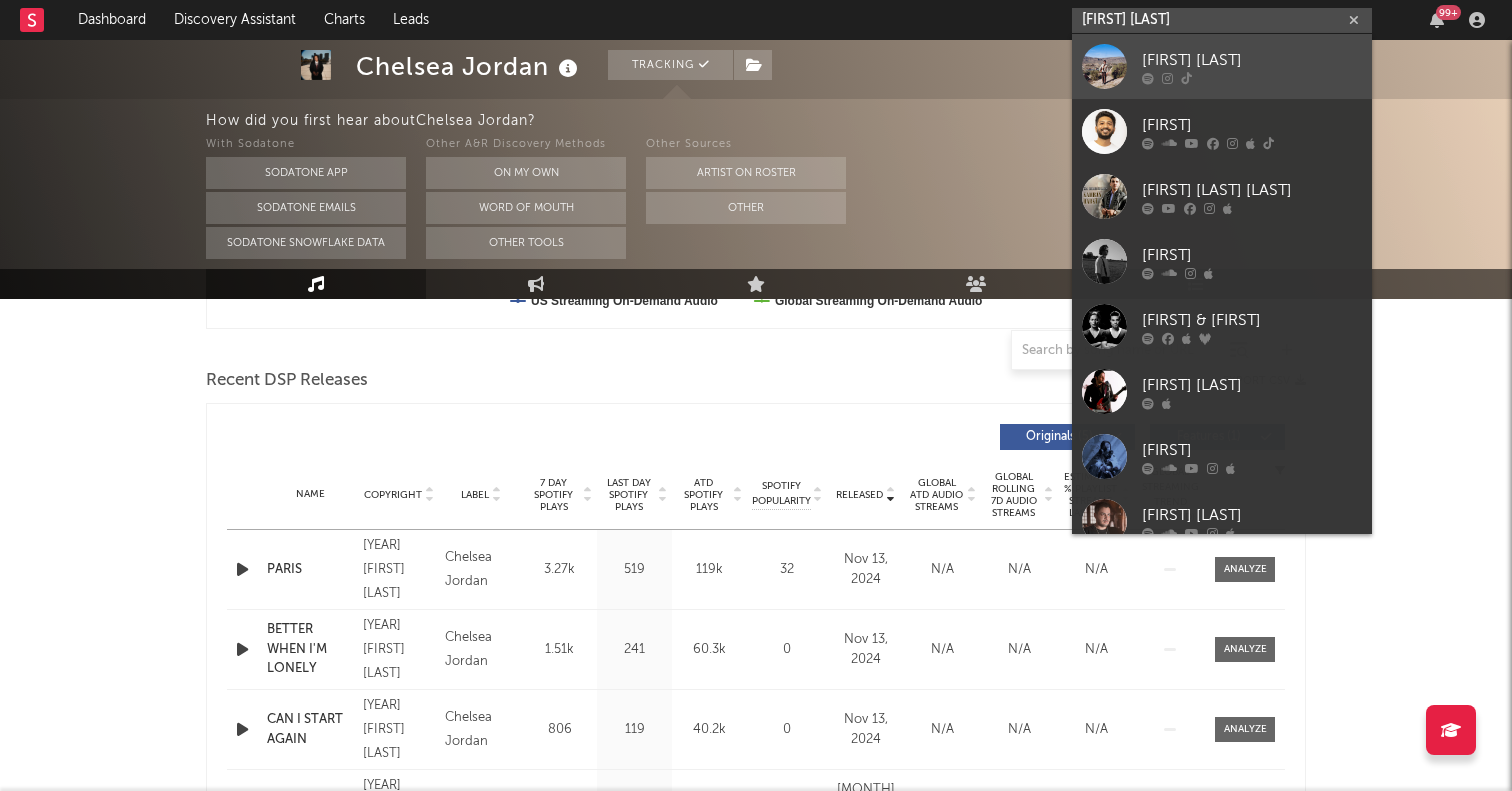 type on "[FIRST] [LAST]" 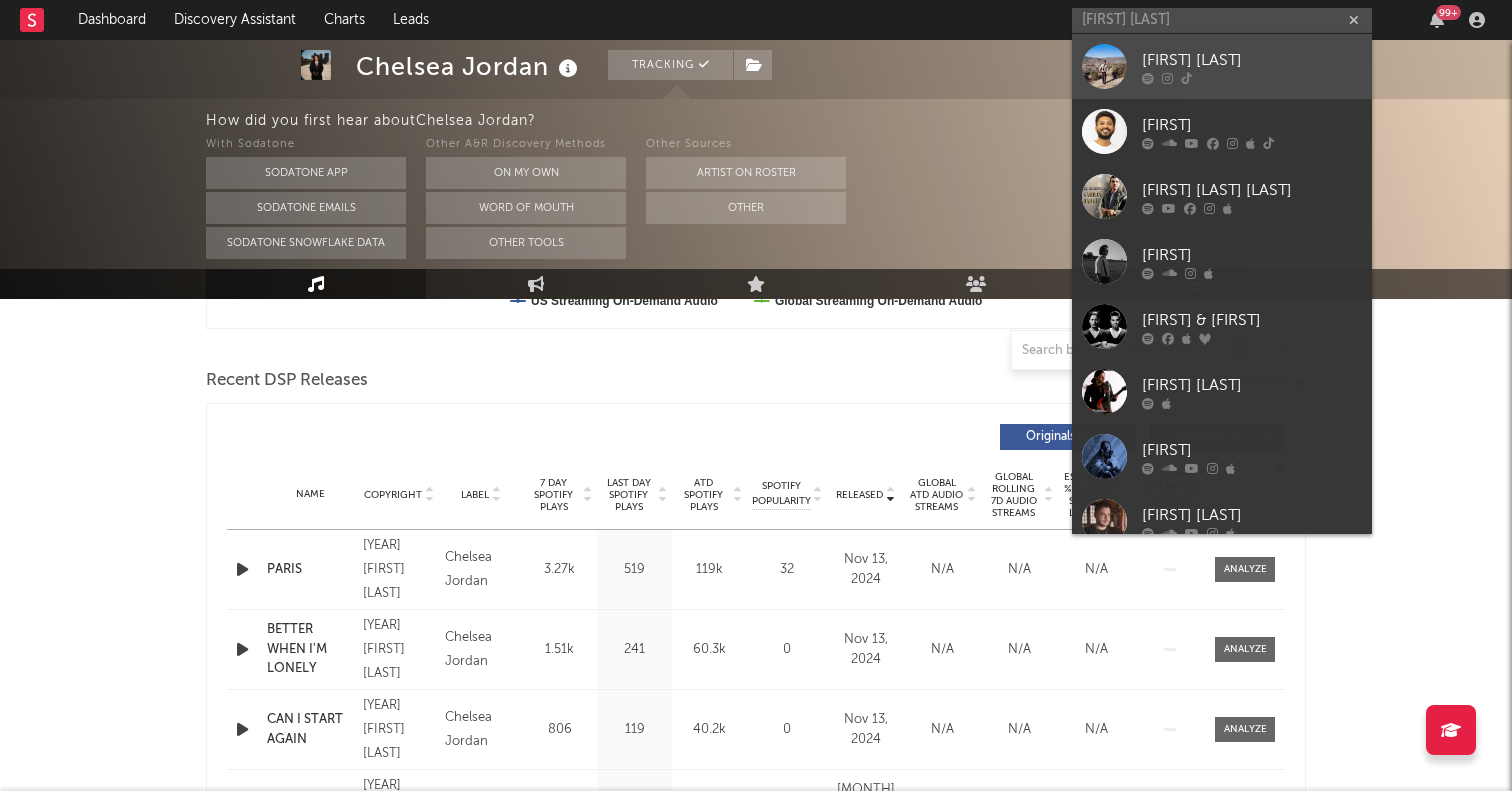 click on "[FIRST] [LAST]" at bounding box center [1222, 66] 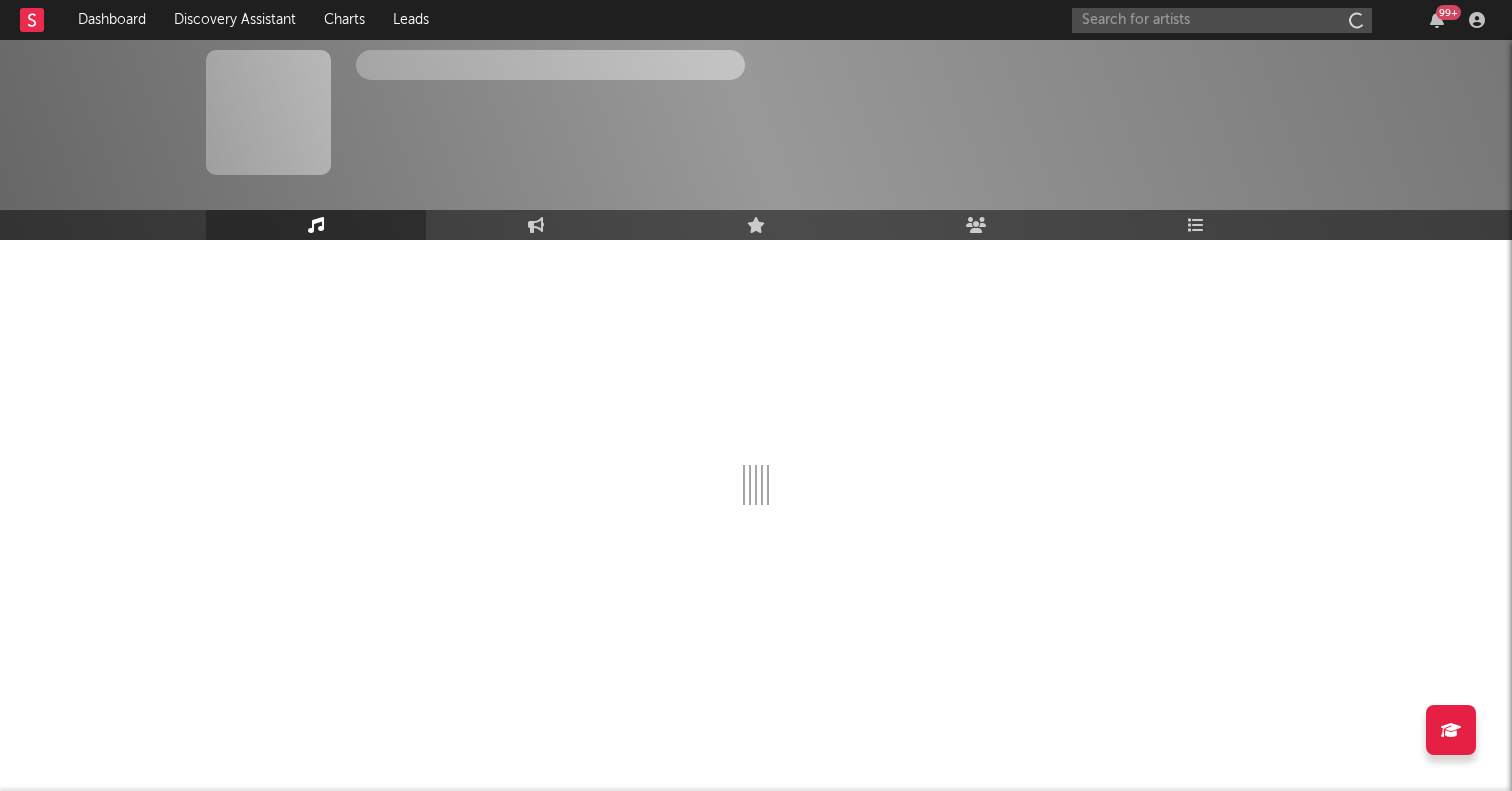 scroll, scrollTop: 0, scrollLeft: 0, axis: both 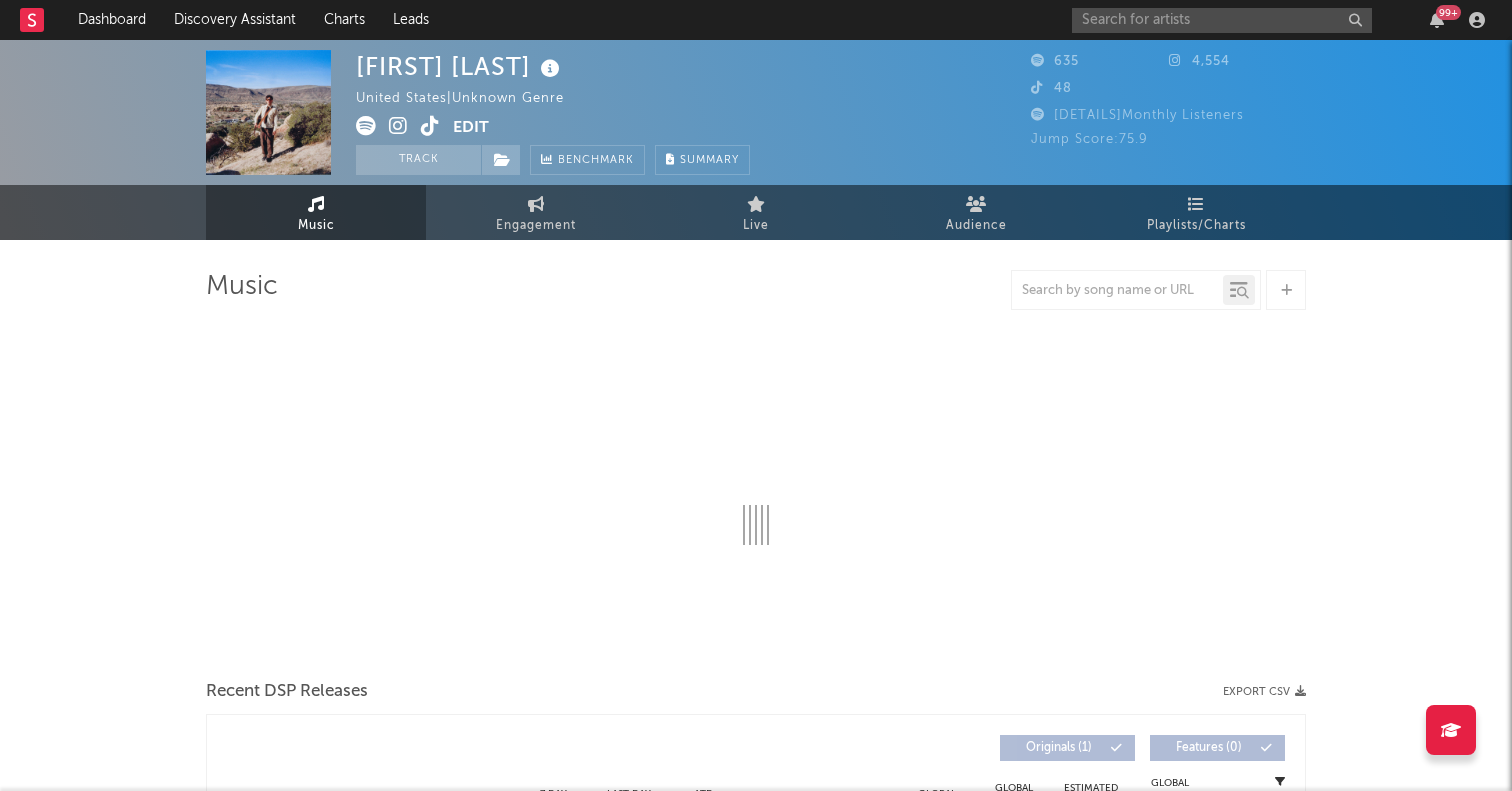 select on "1w" 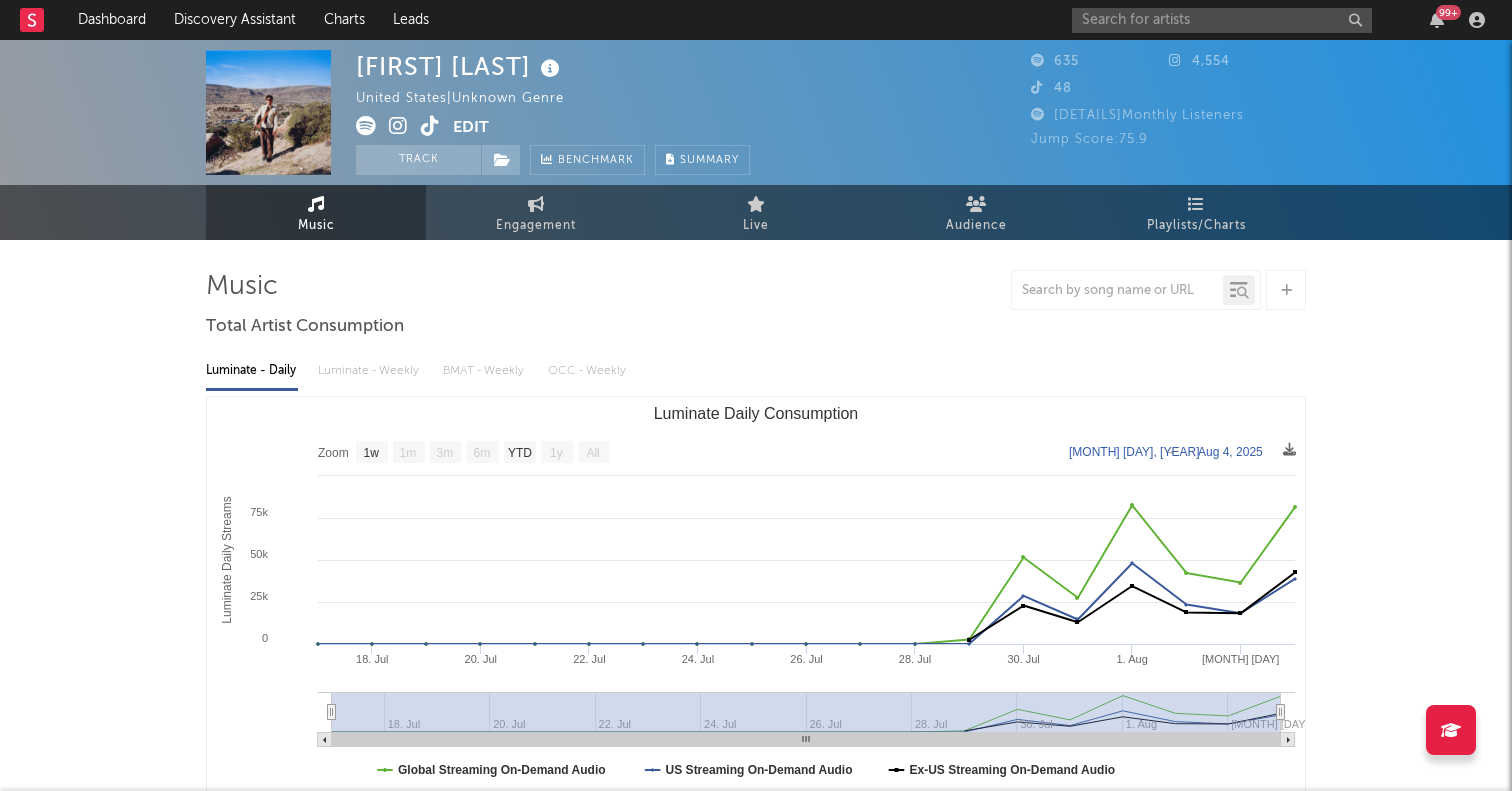 click on "All" 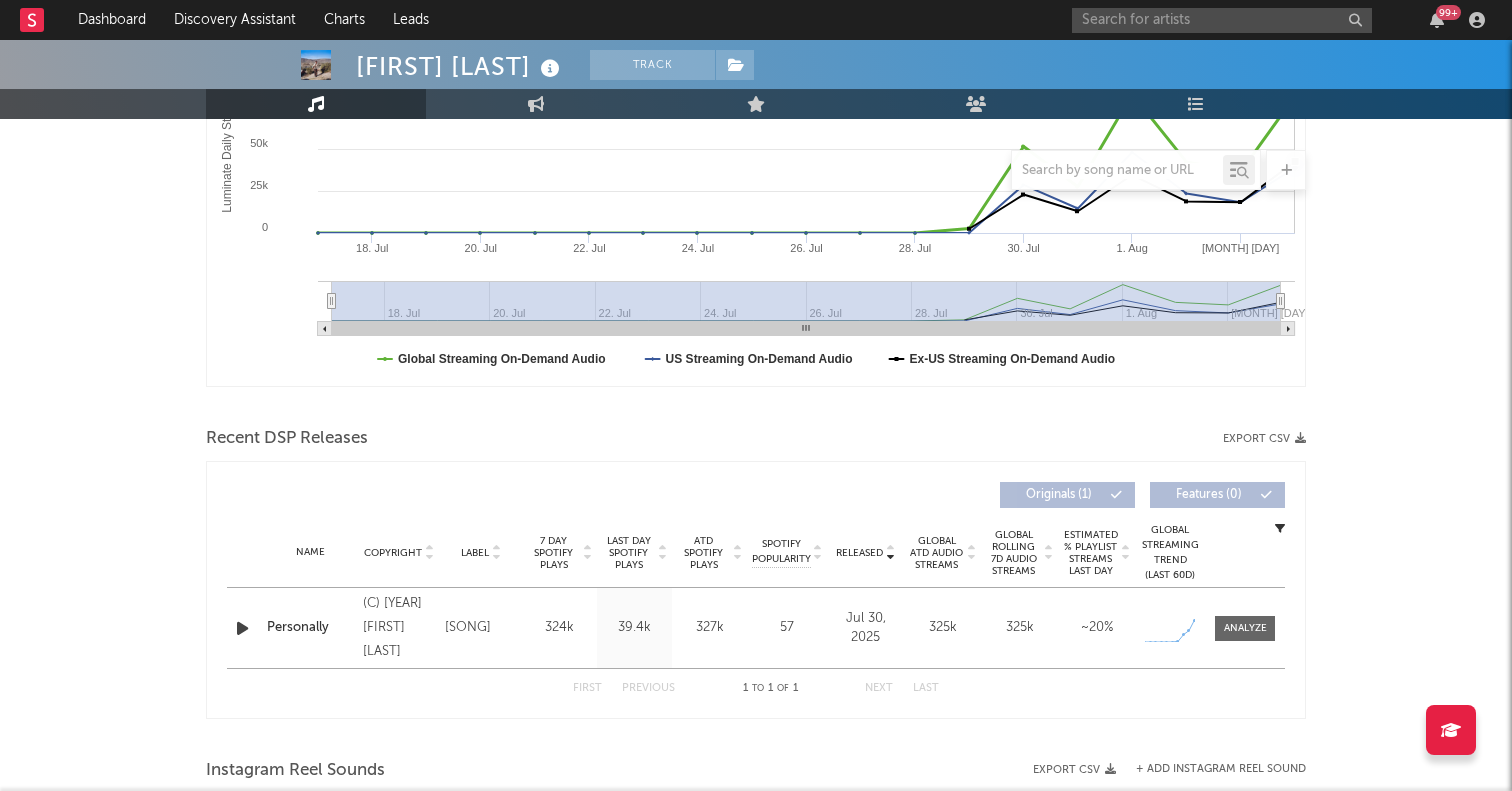 scroll, scrollTop: 489, scrollLeft: 0, axis: vertical 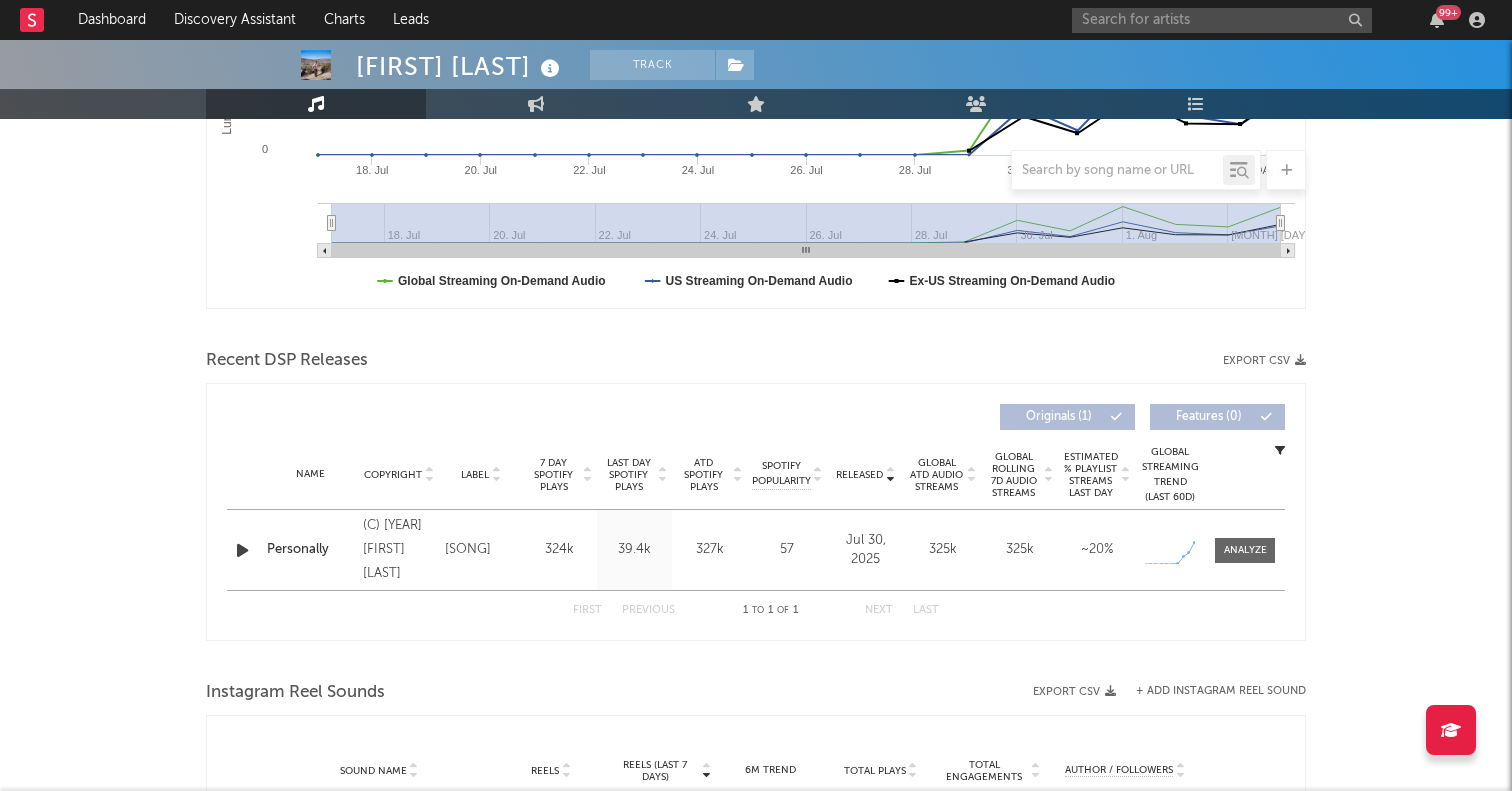 click at bounding box center [242, 550] 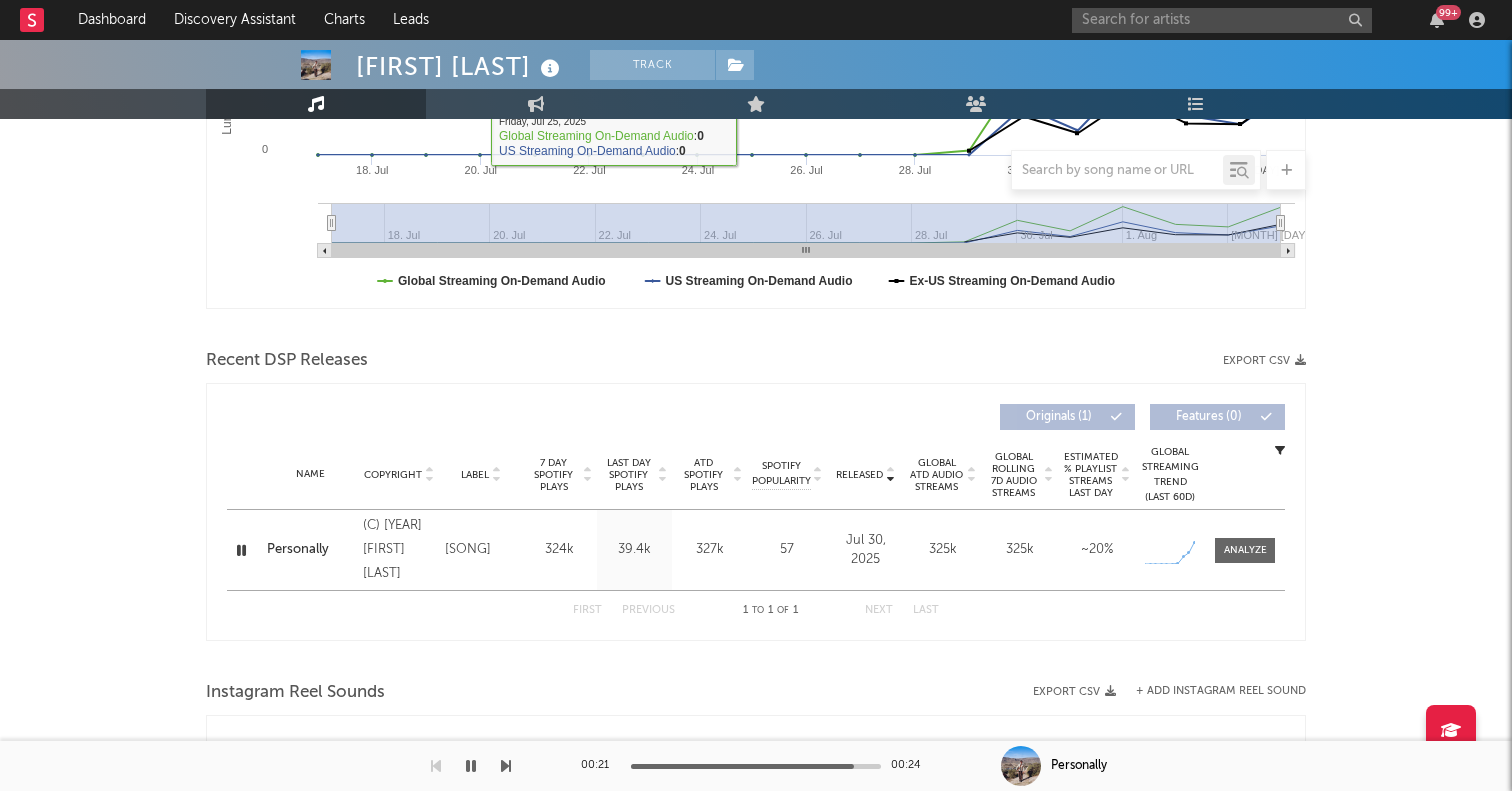 click on "Recent DSP Releases Export CSV" at bounding box center (756, 361) 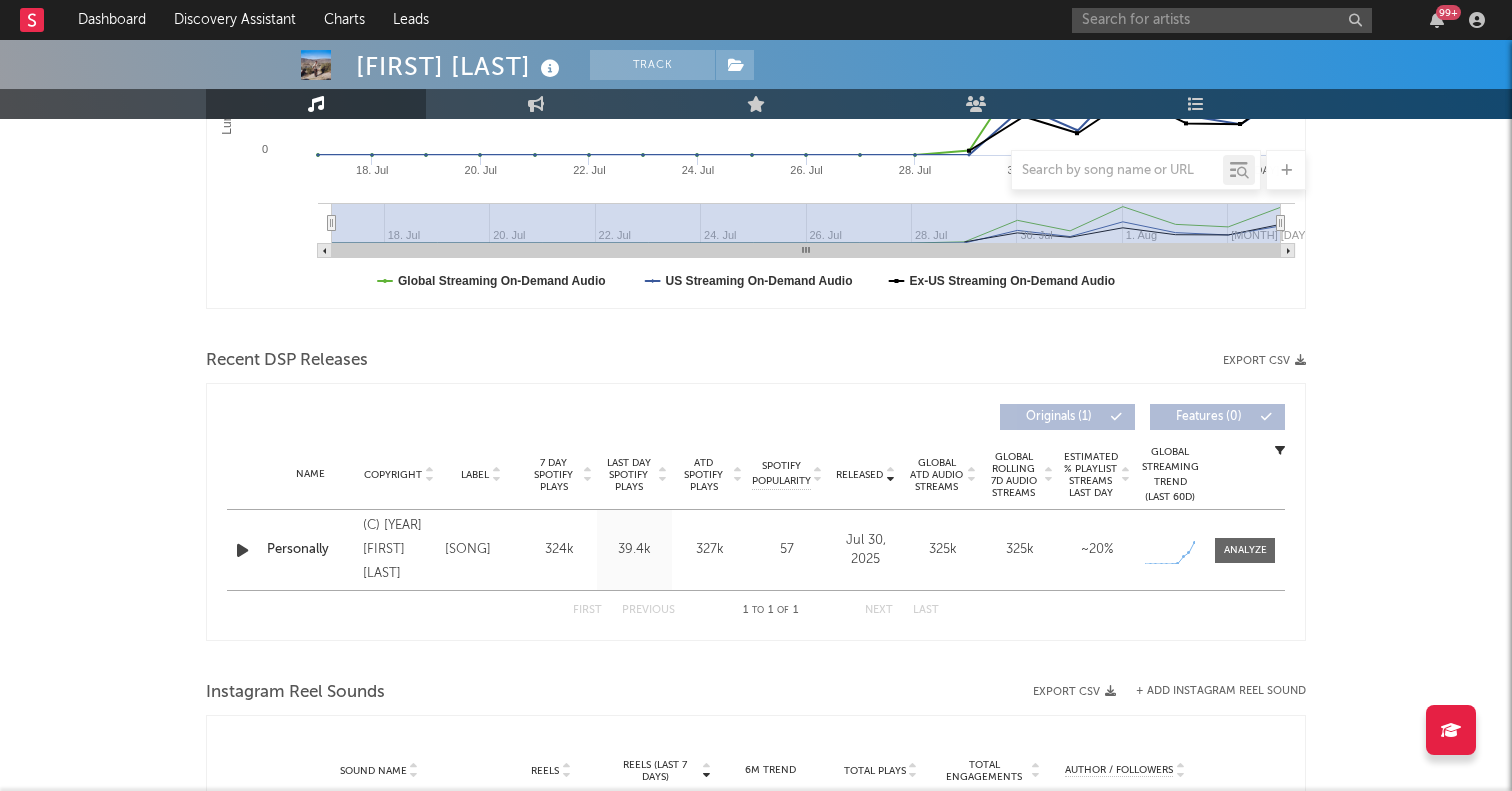 scroll, scrollTop: 0, scrollLeft: 0, axis: both 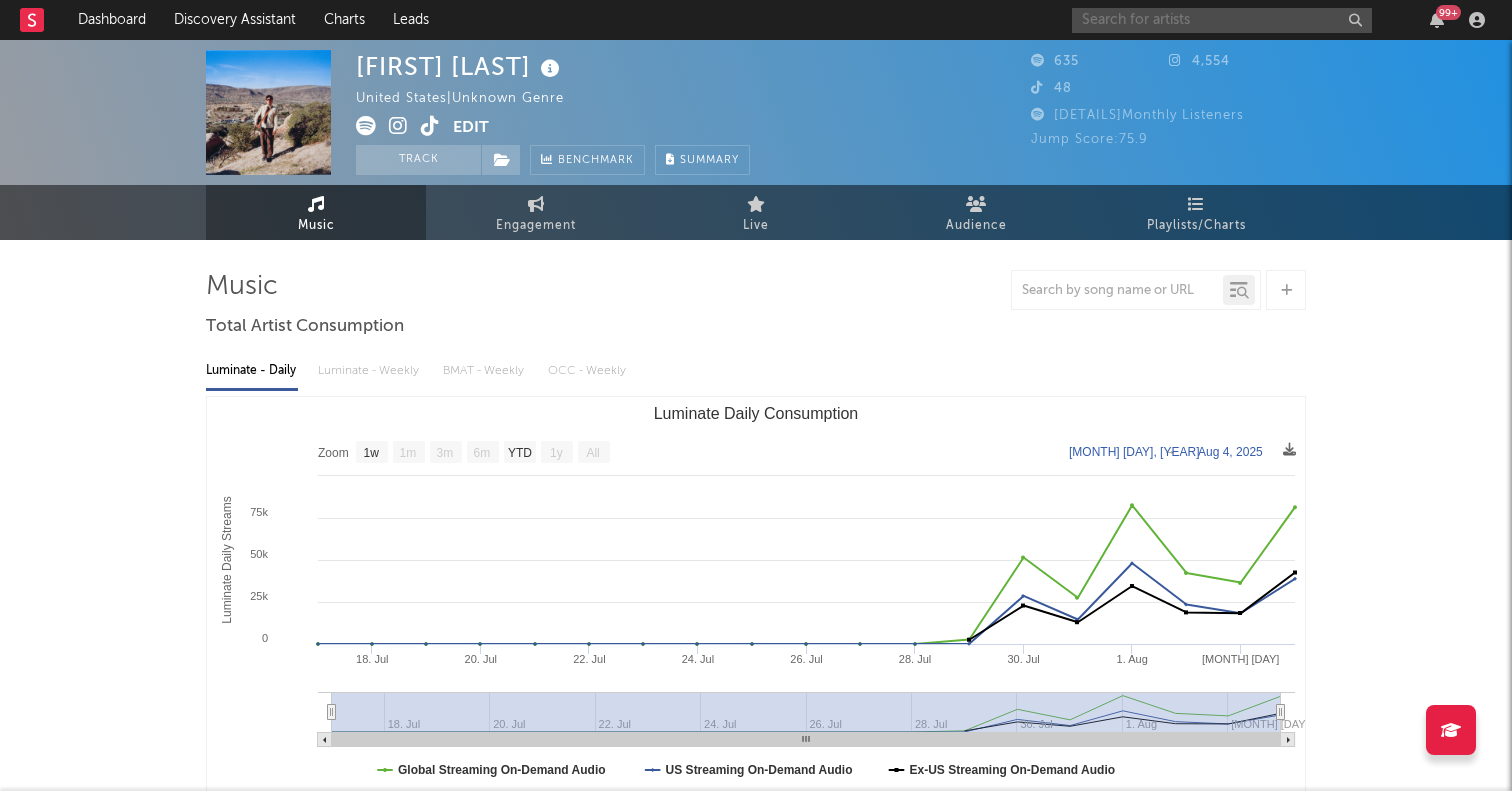 click at bounding box center (1222, 20) 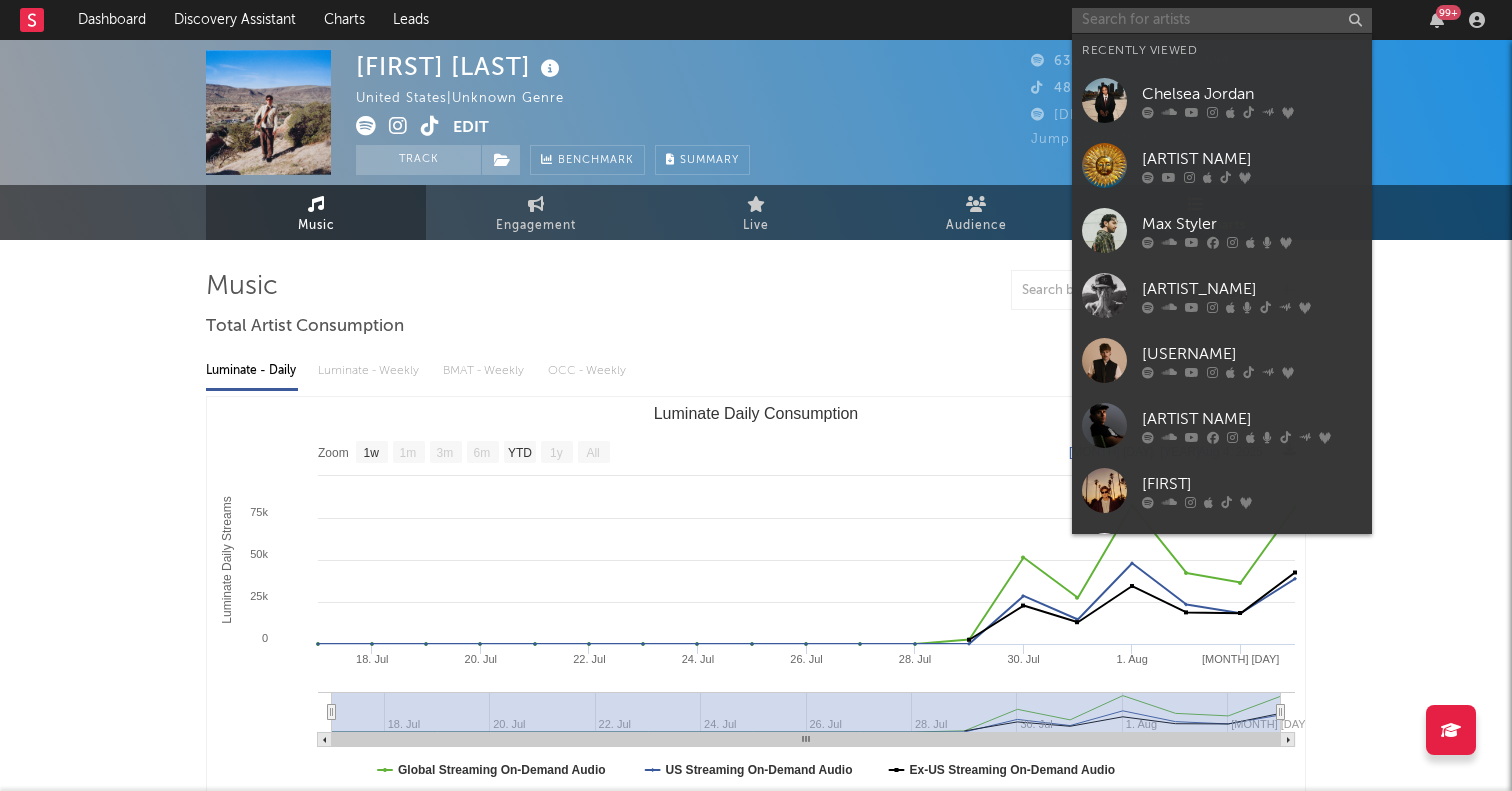 paste on "Boylife" 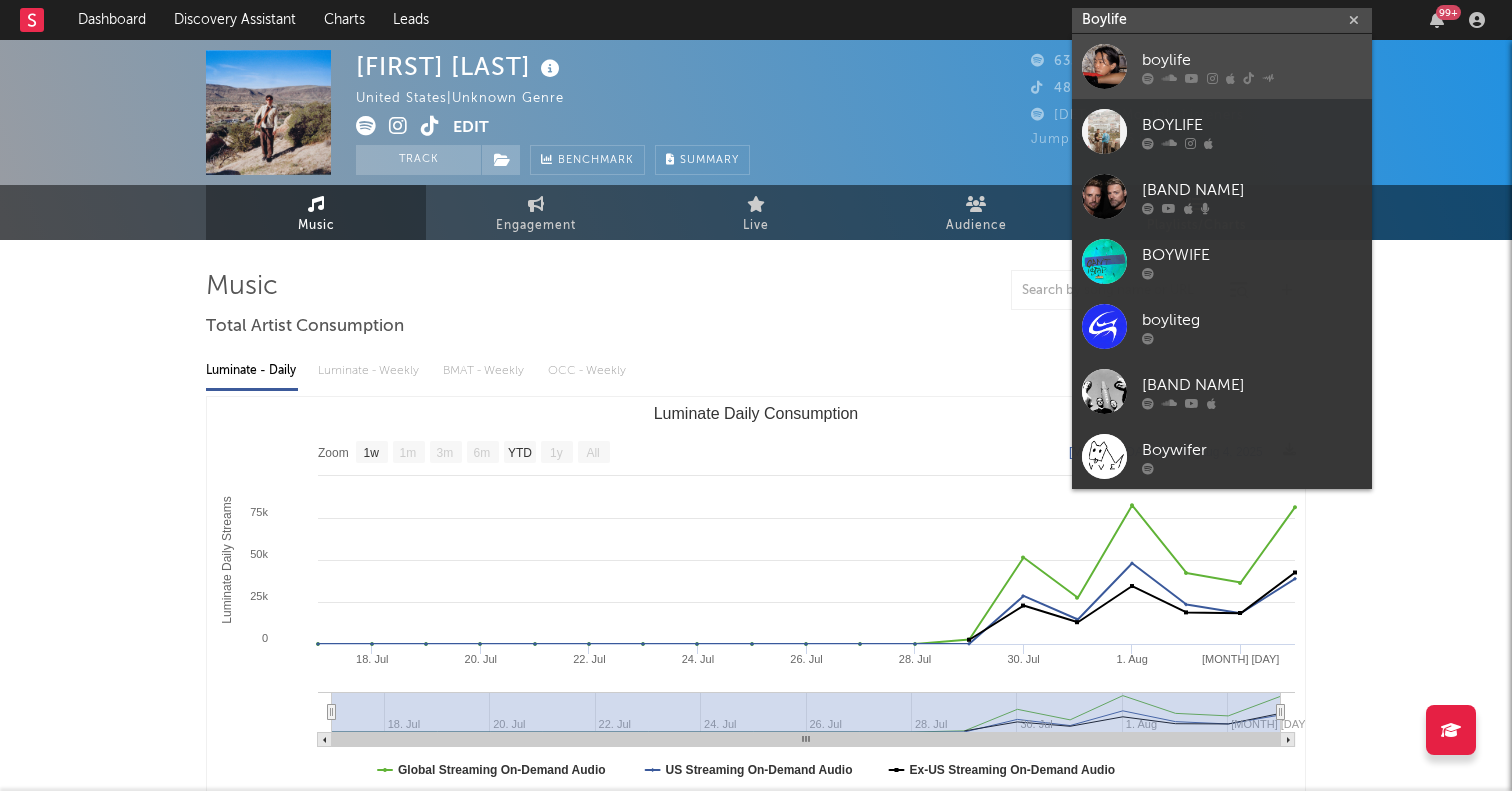 type on "Boylife" 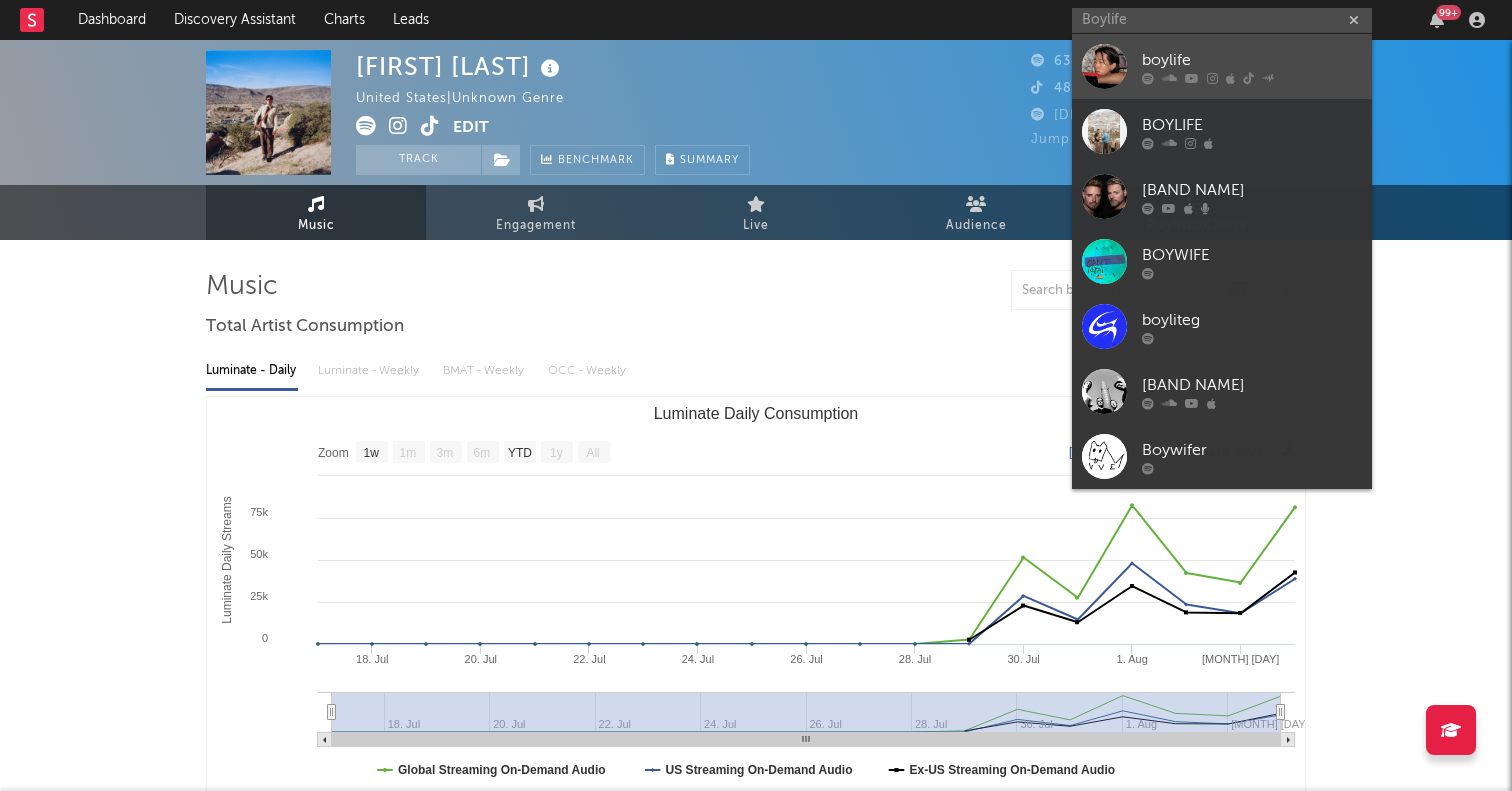 click at bounding box center [1104, 66] 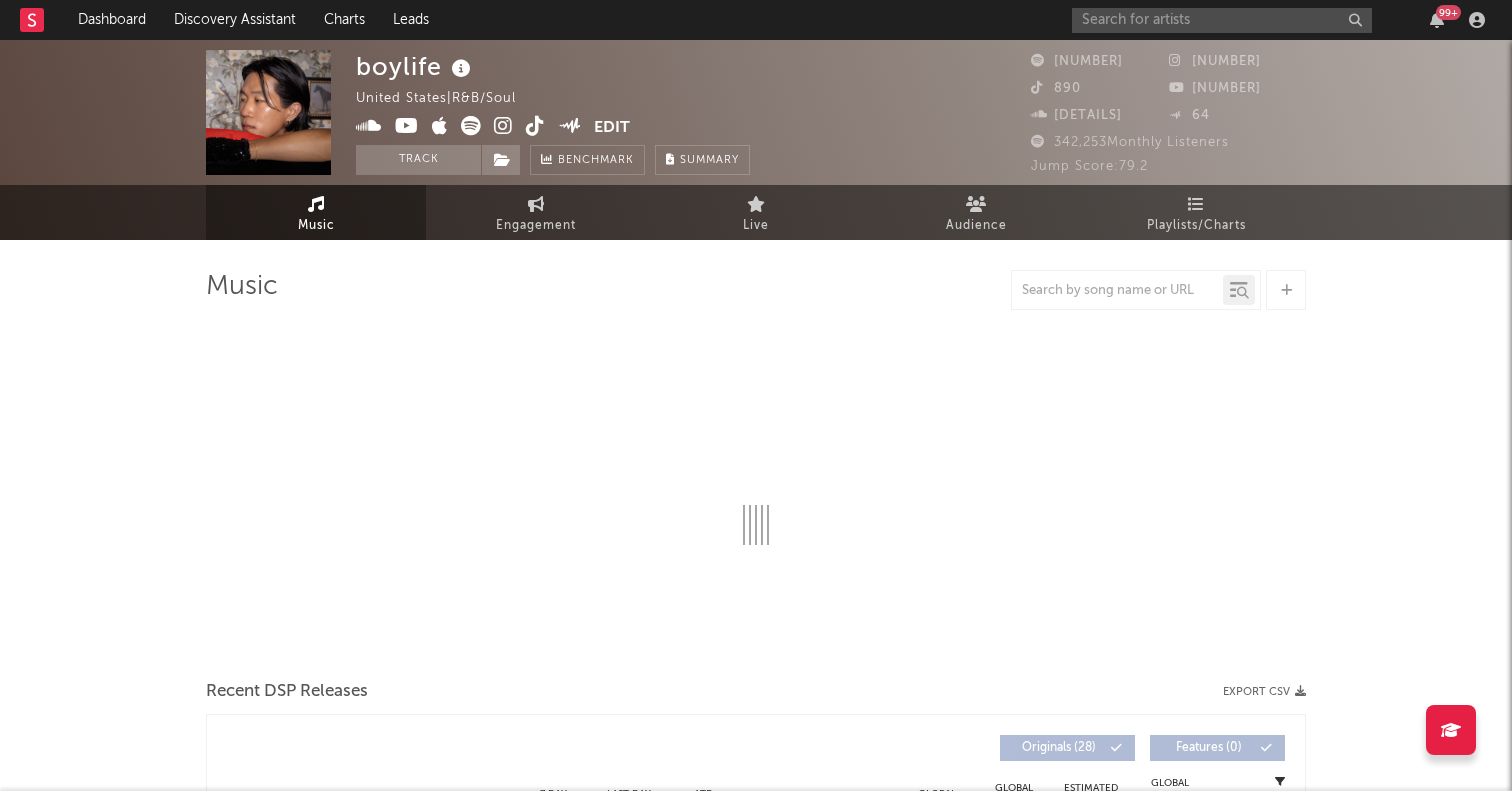 click at bounding box center [756, 427] 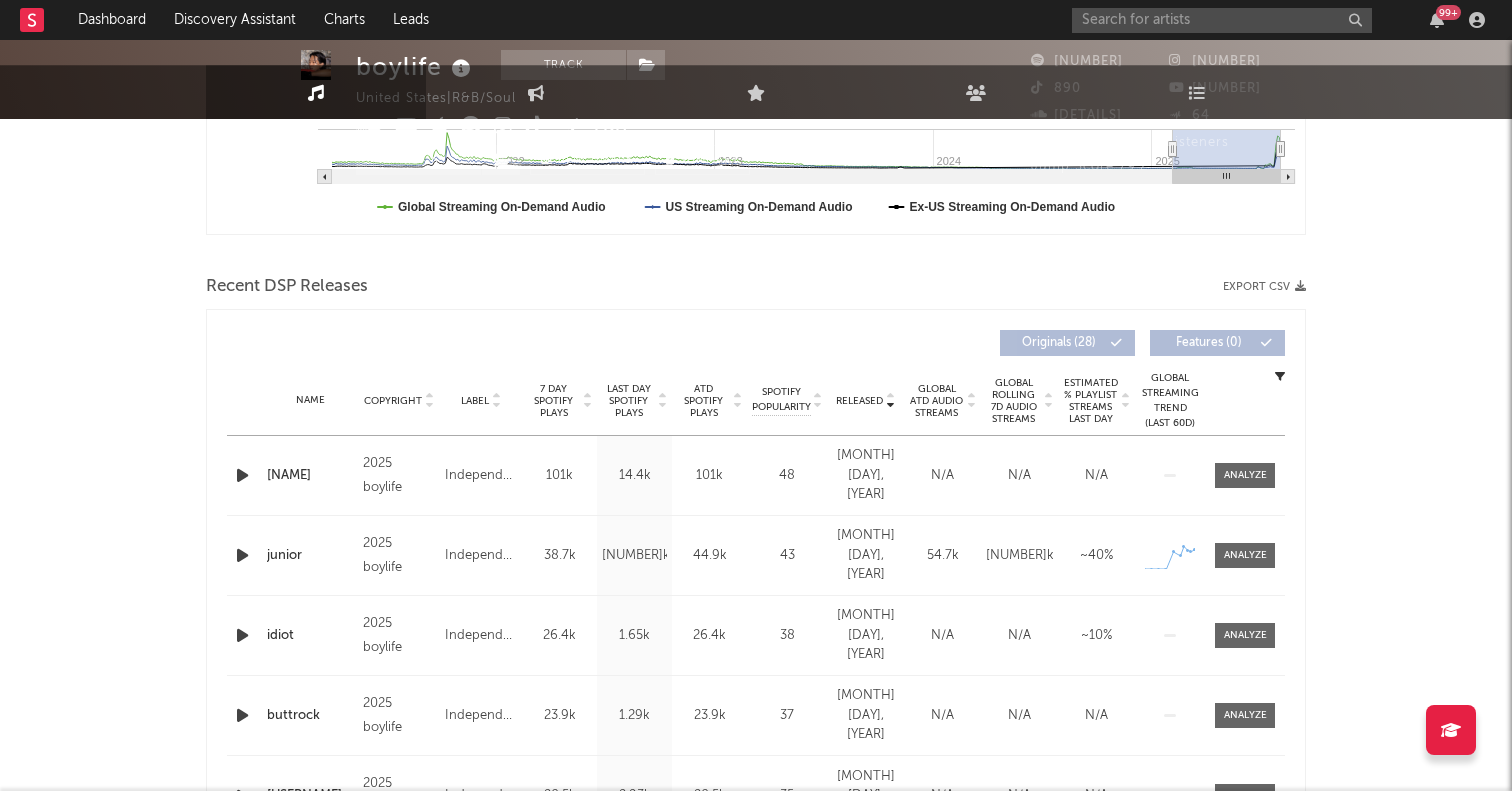 scroll, scrollTop: 694, scrollLeft: 0, axis: vertical 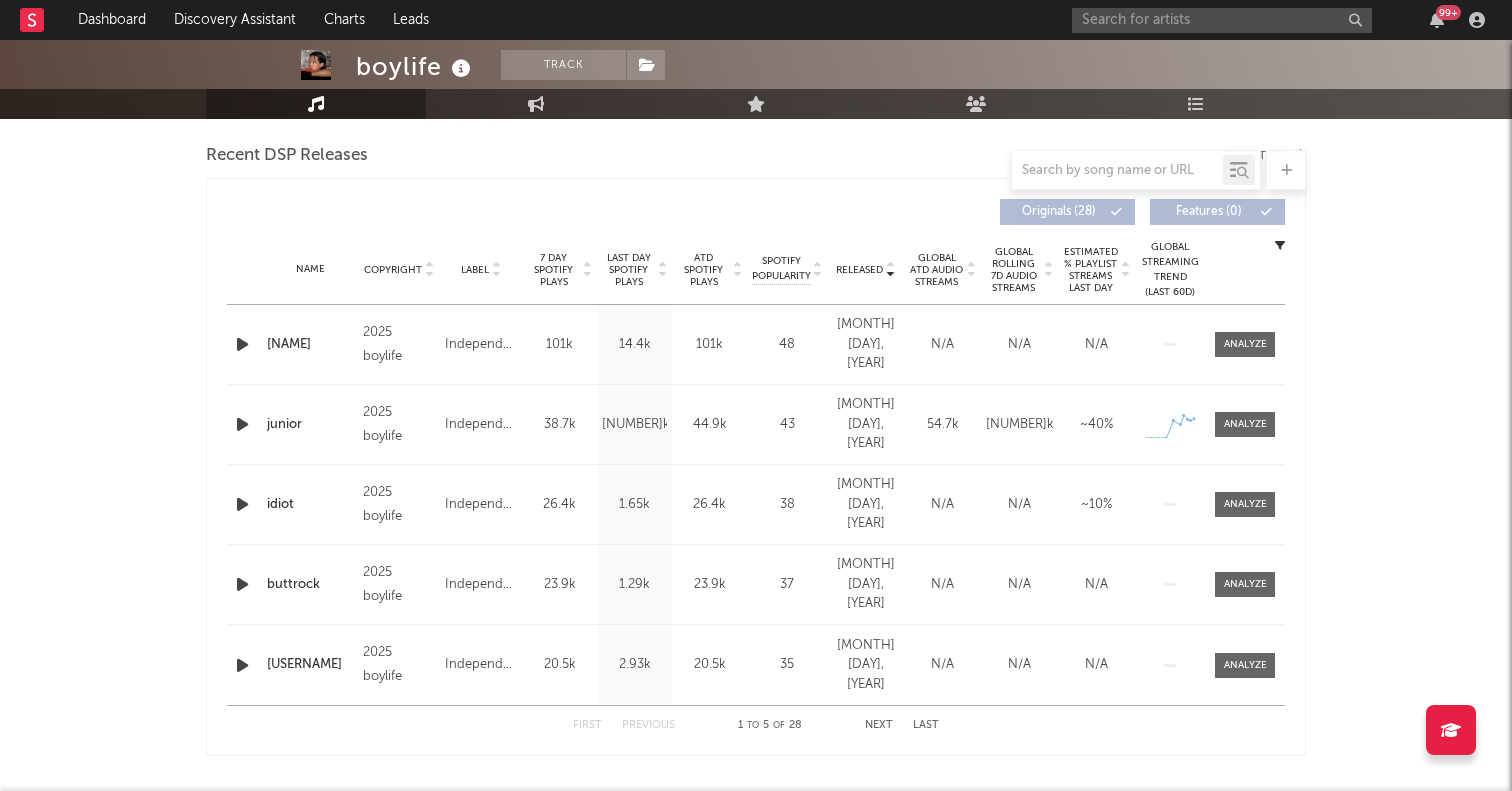 click at bounding box center (242, 344) 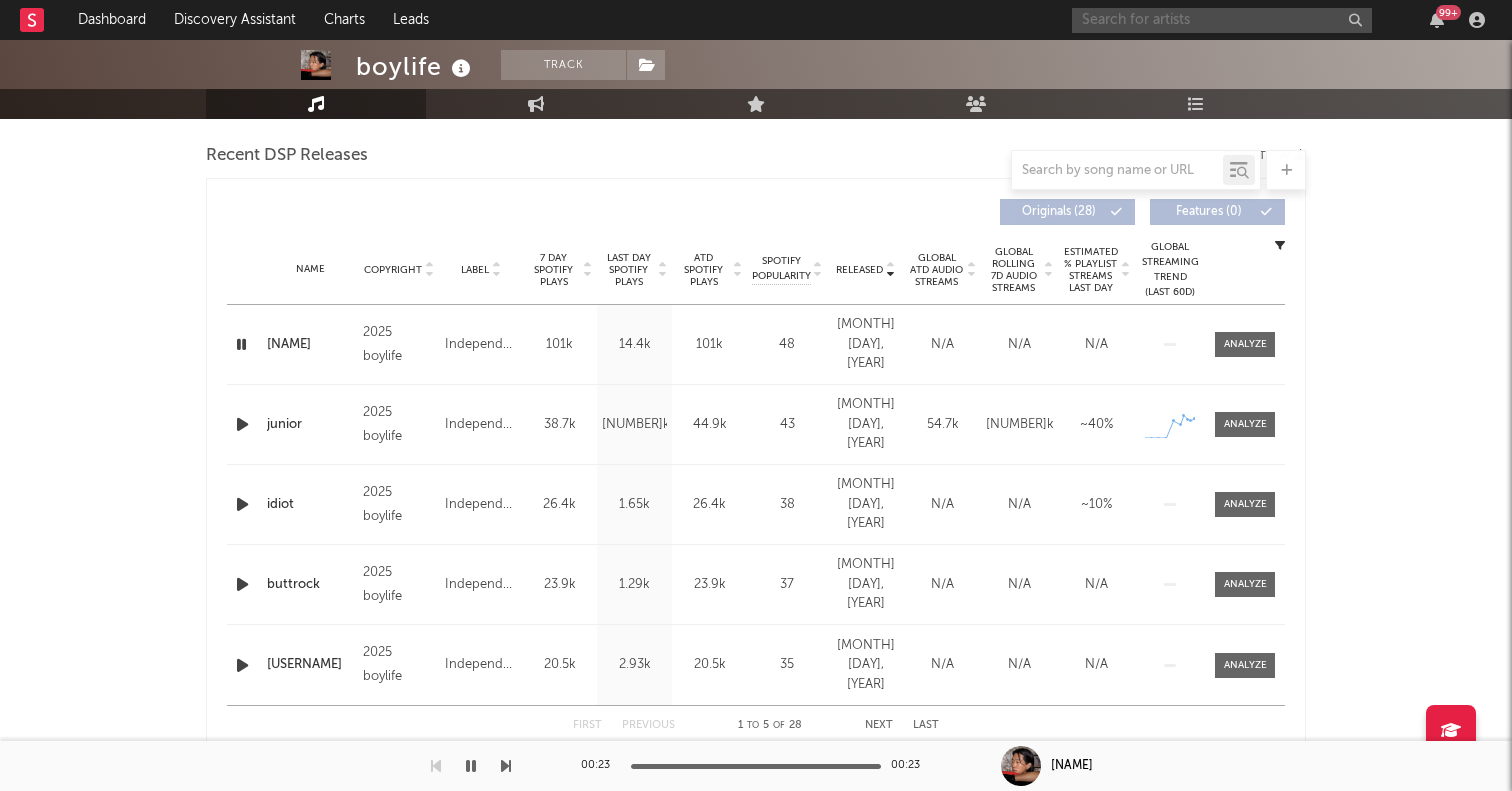 click at bounding box center (1222, 20) 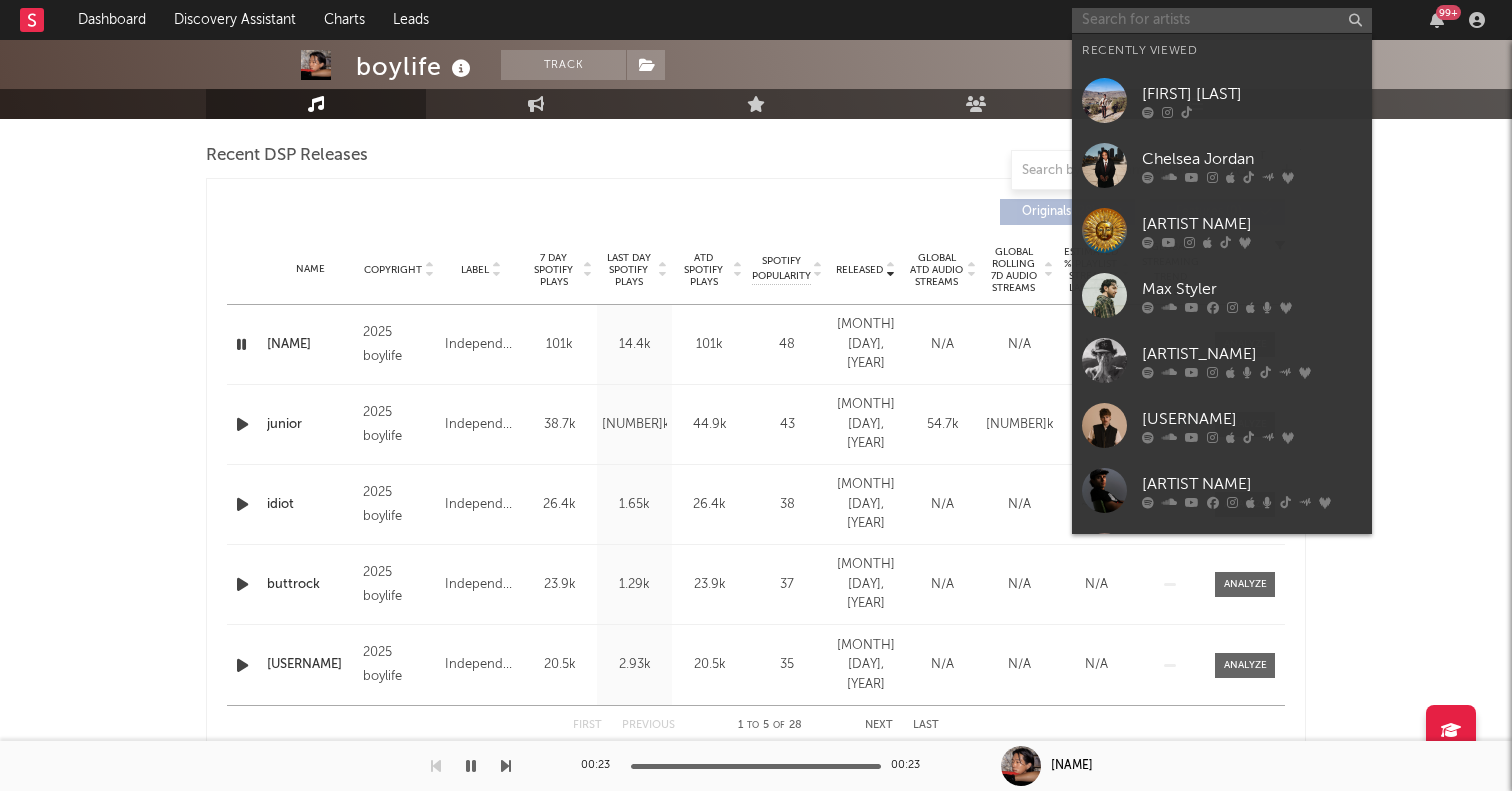 paste on "Alexandria" 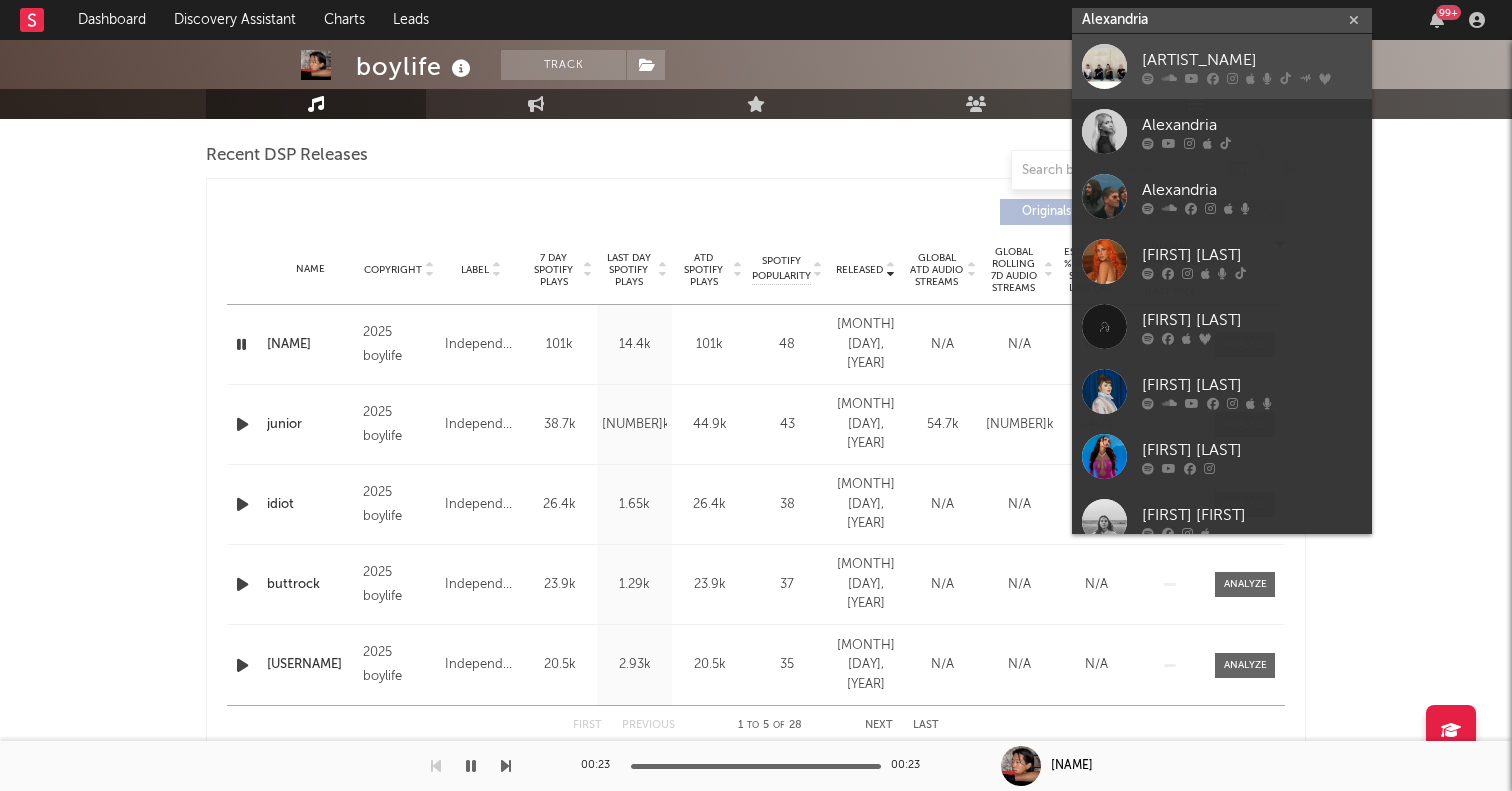 type on "Alexandria" 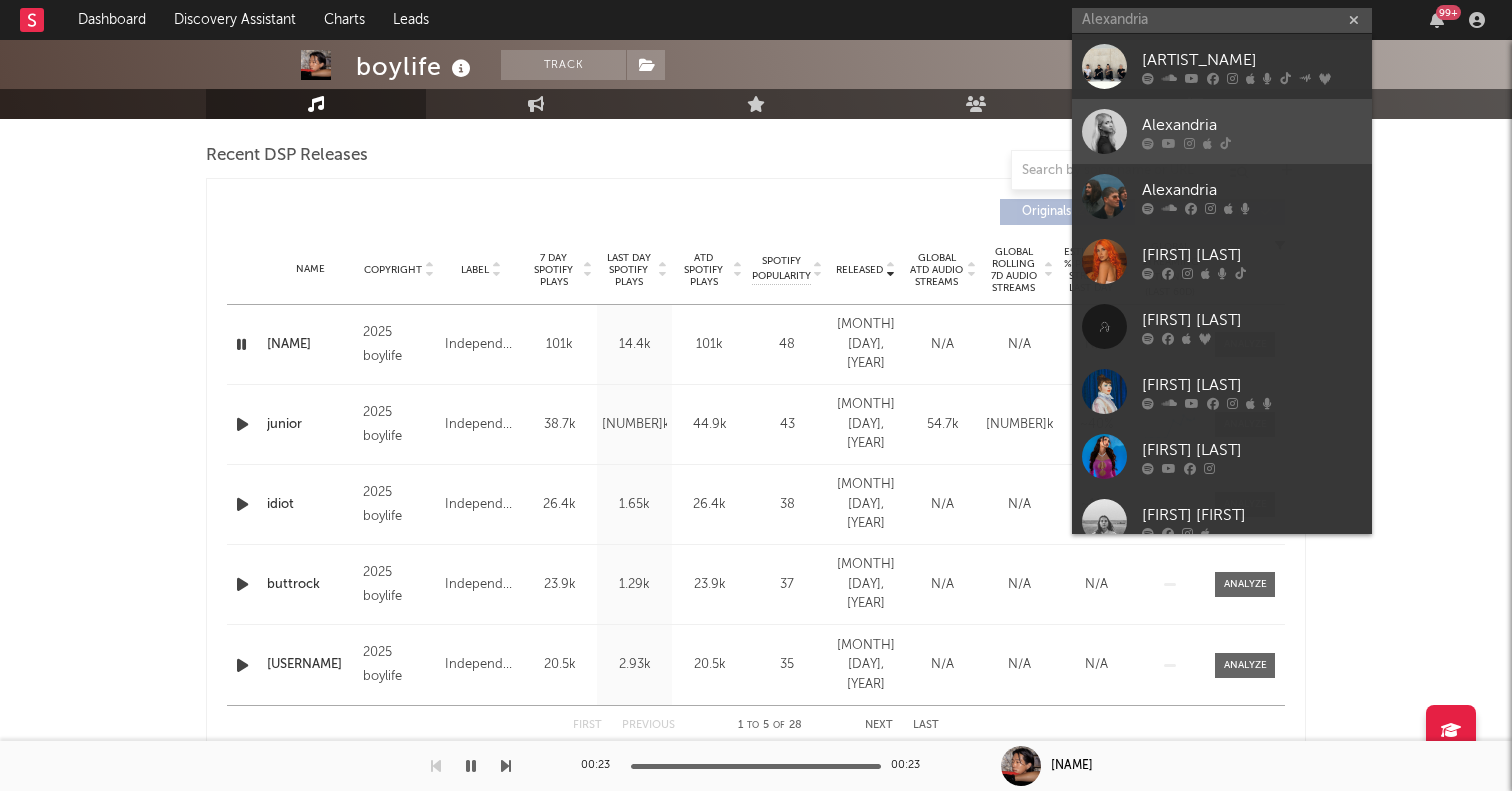 click at bounding box center [1104, 131] 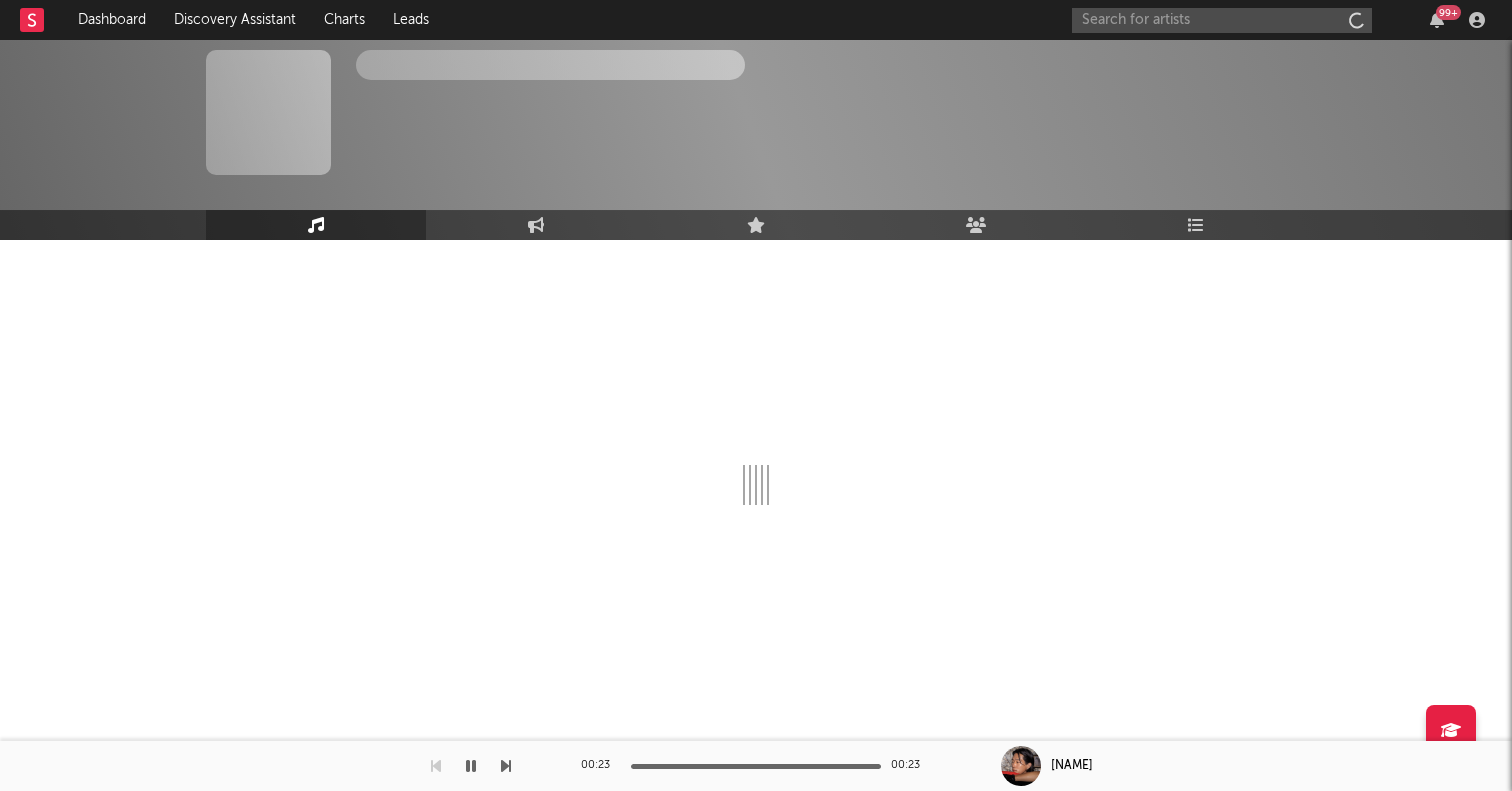 scroll, scrollTop: 0, scrollLeft: 0, axis: both 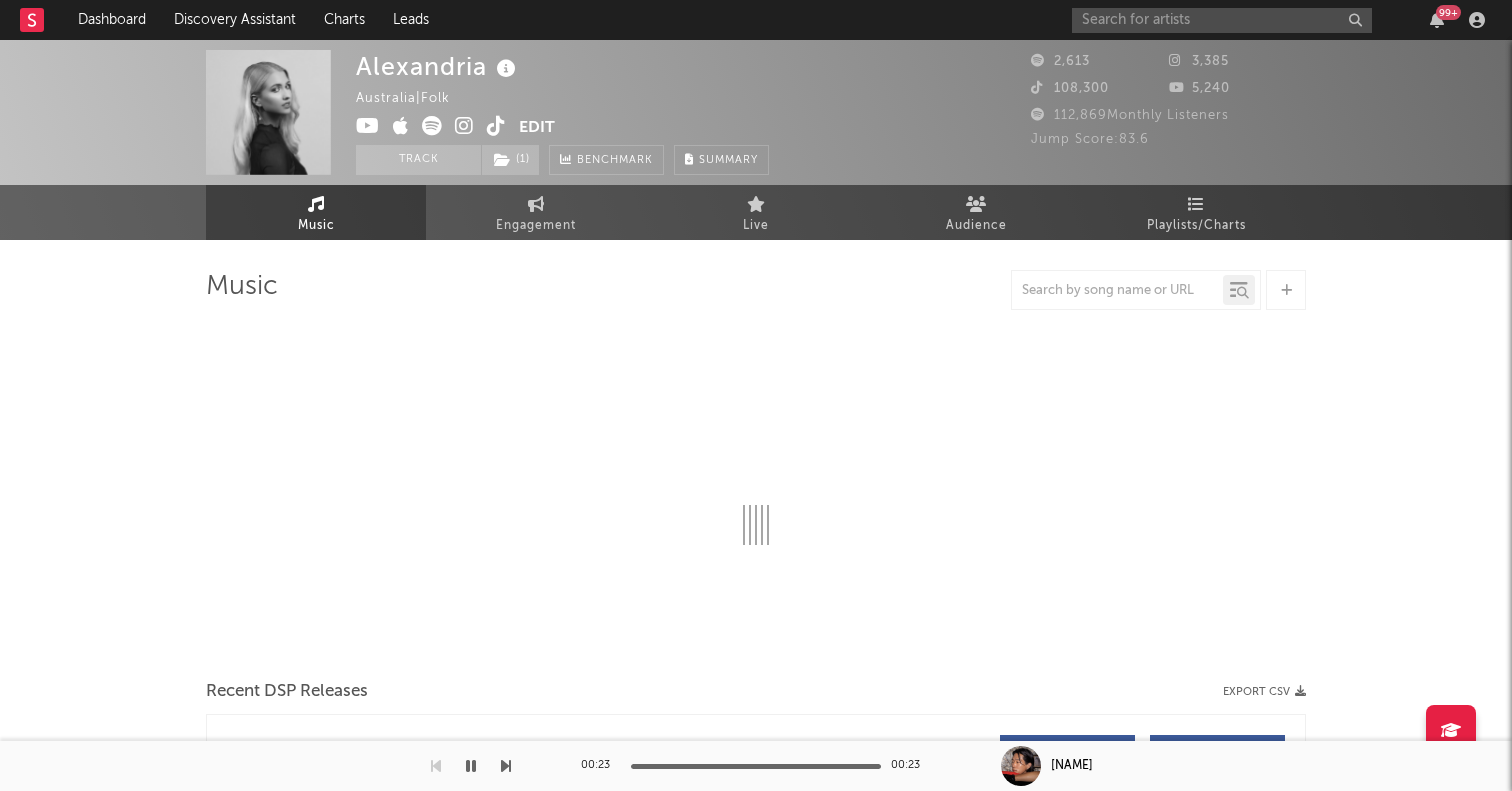 select on "1w" 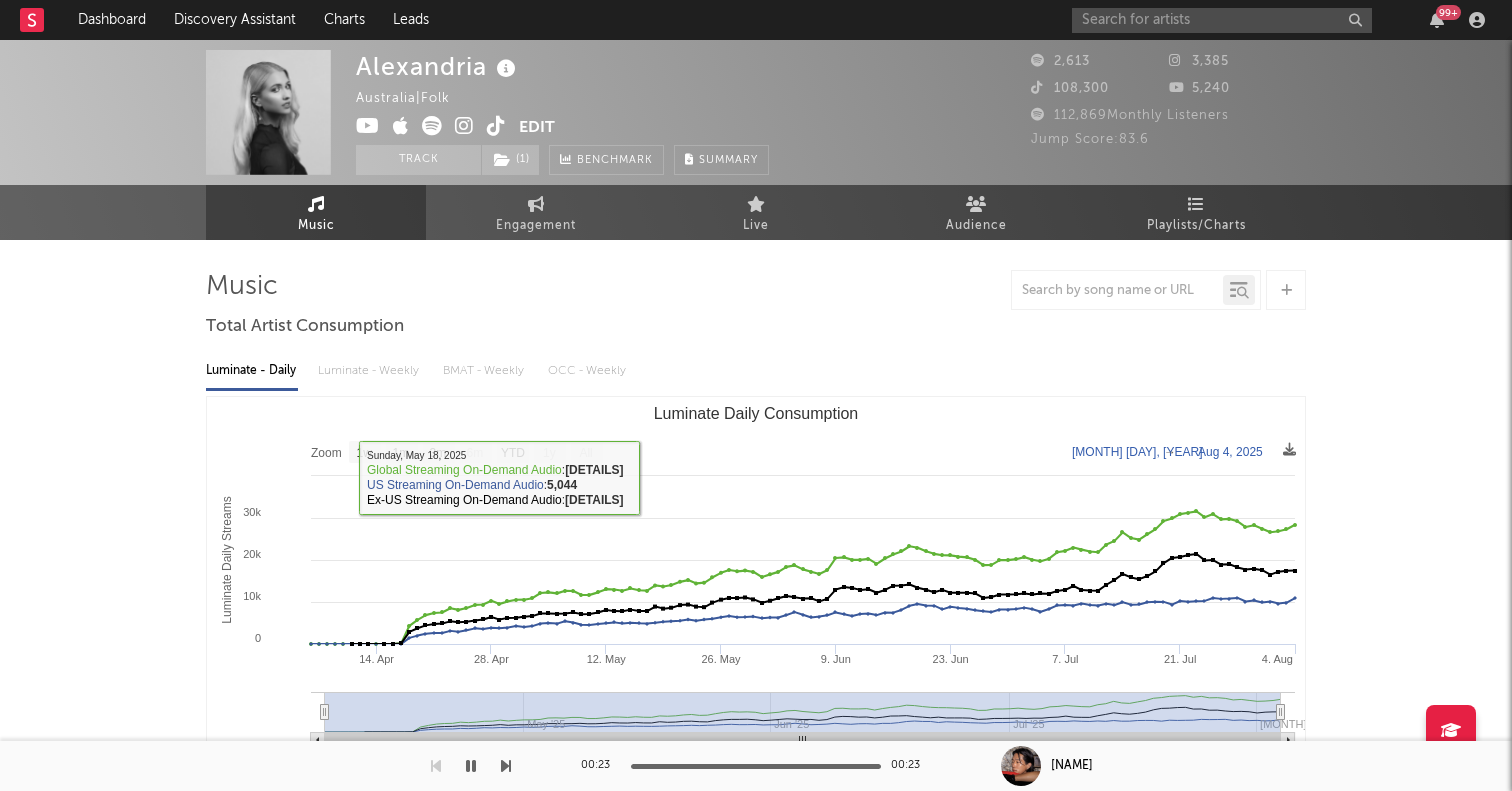 click 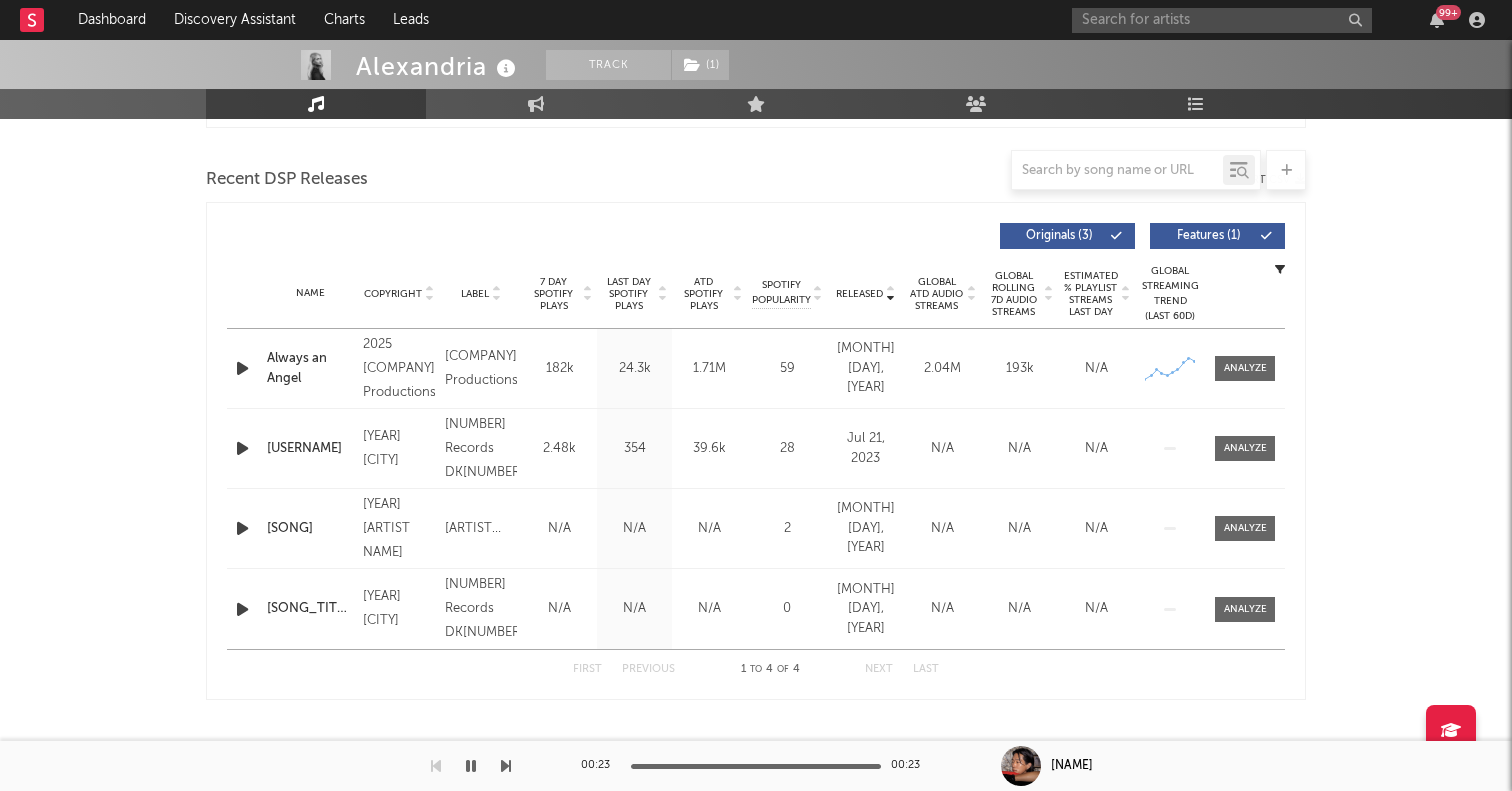 scroll, scrollTop: 744, scrollLeft: 0, axis: vertical 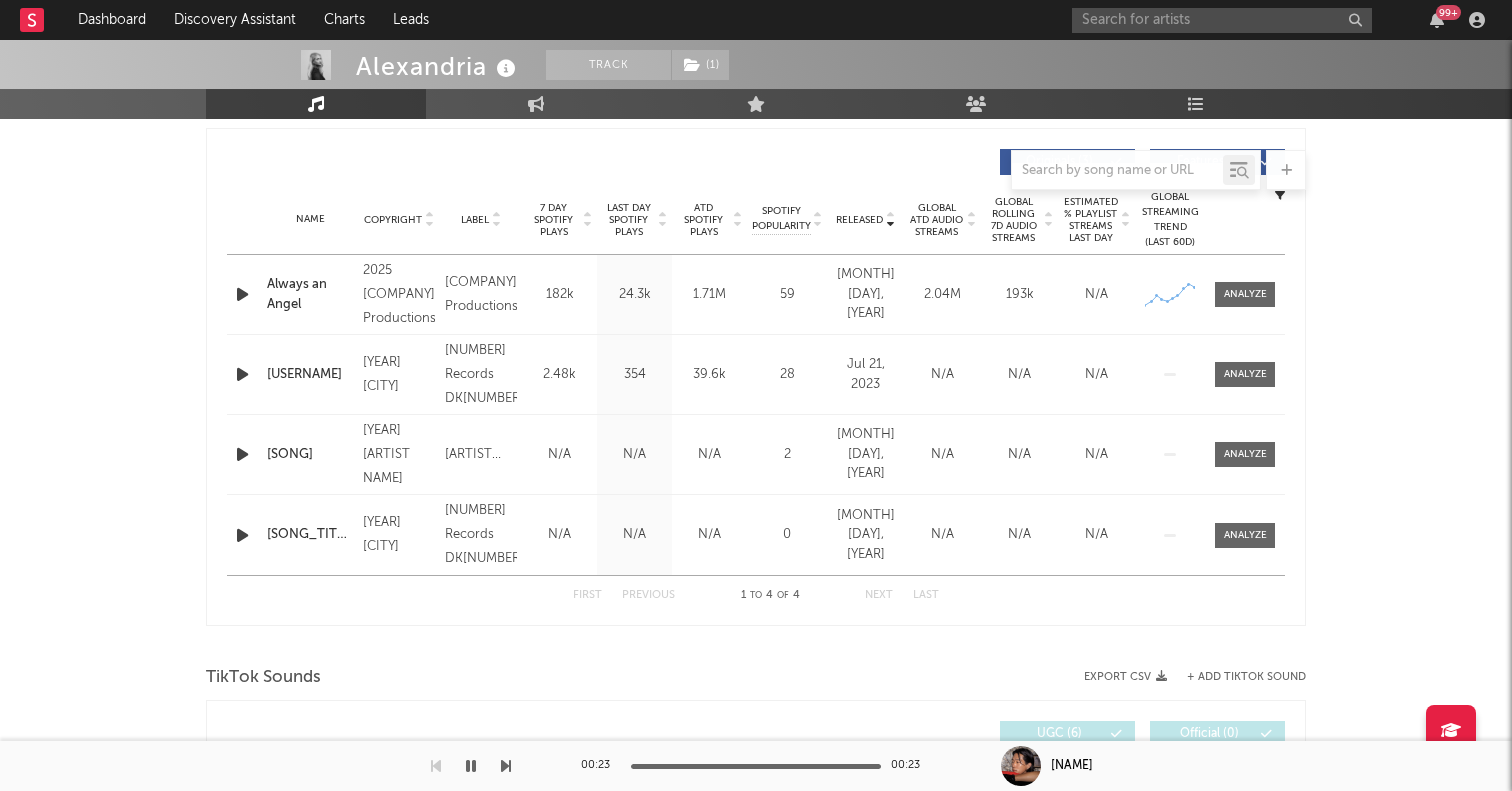 click at bounding box center (242, 294) 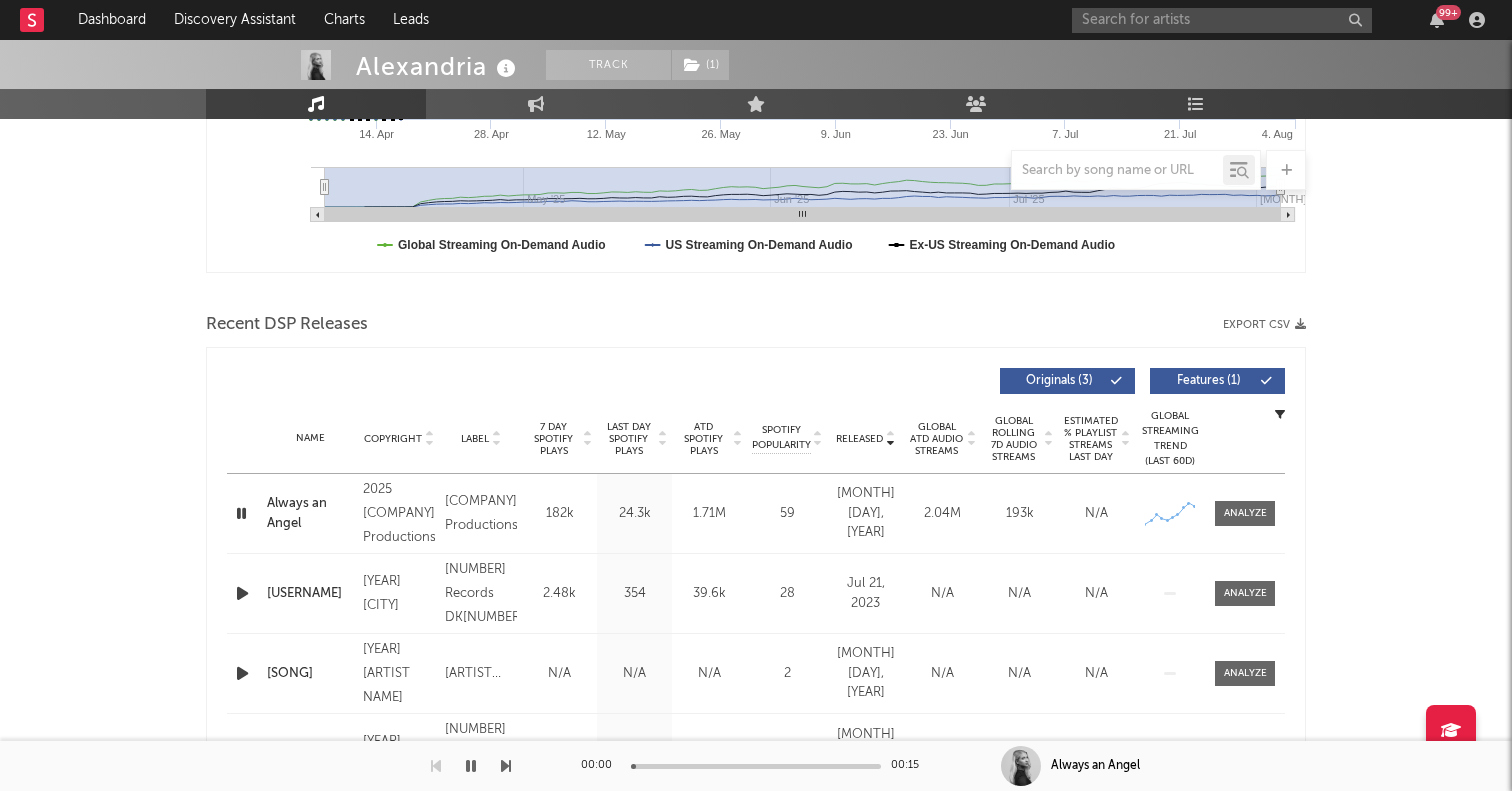 scroll, scrollTop: 0, scrollLeft: 0, axis: both 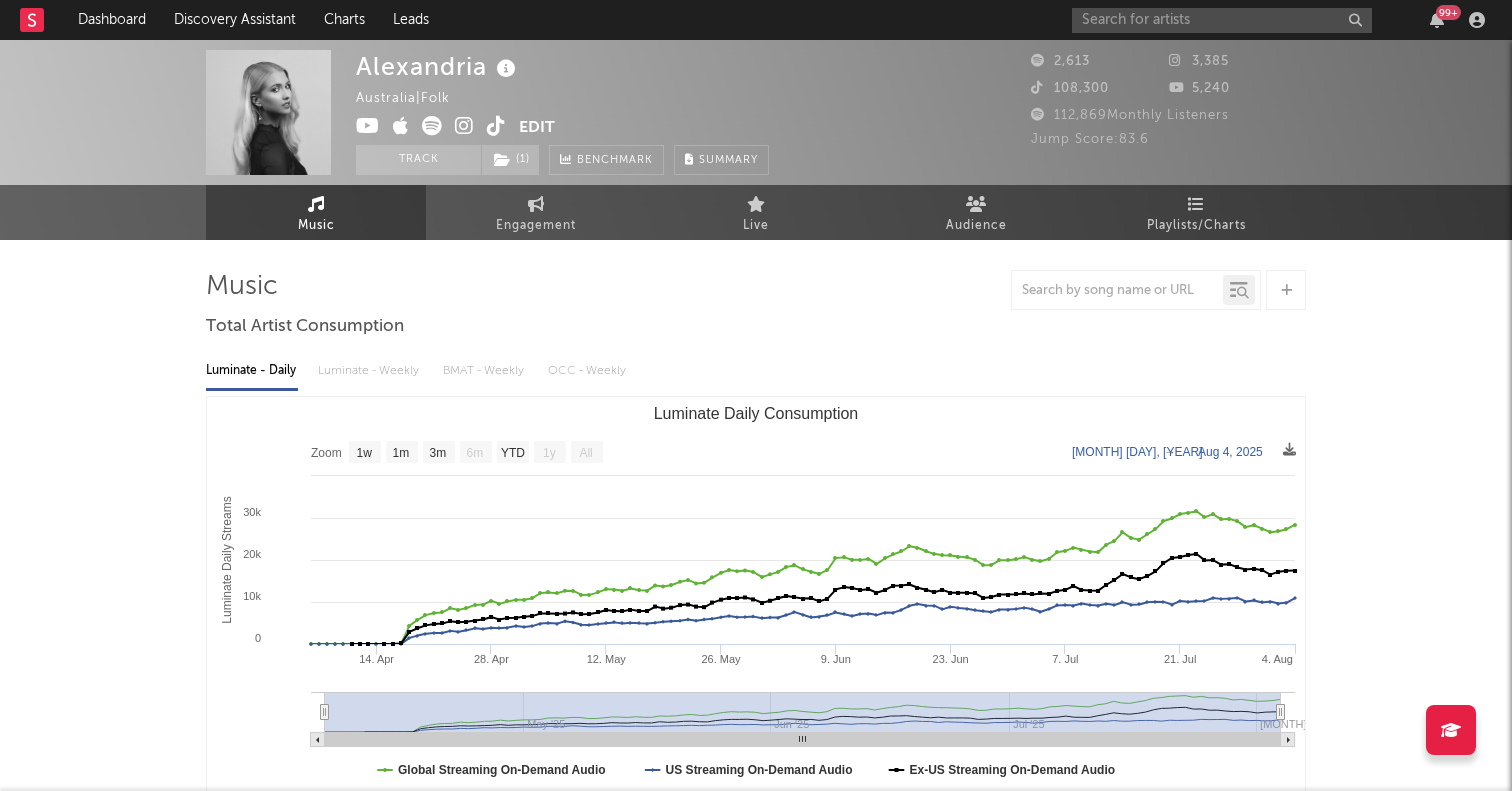 click at bounding box center (496, 126) 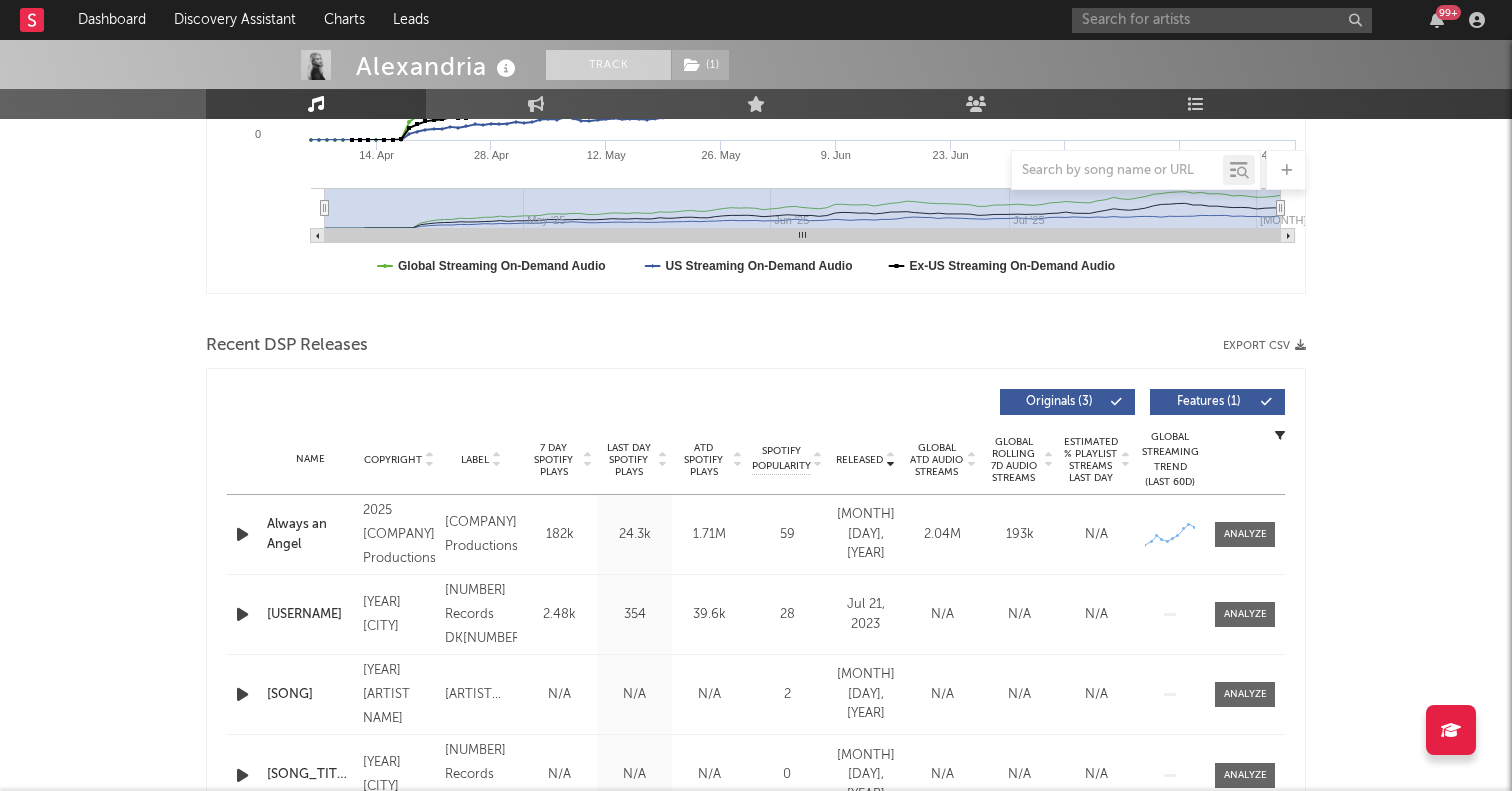 scroll, scrollTop: 466, scrollLeft: 0, axis: vertical 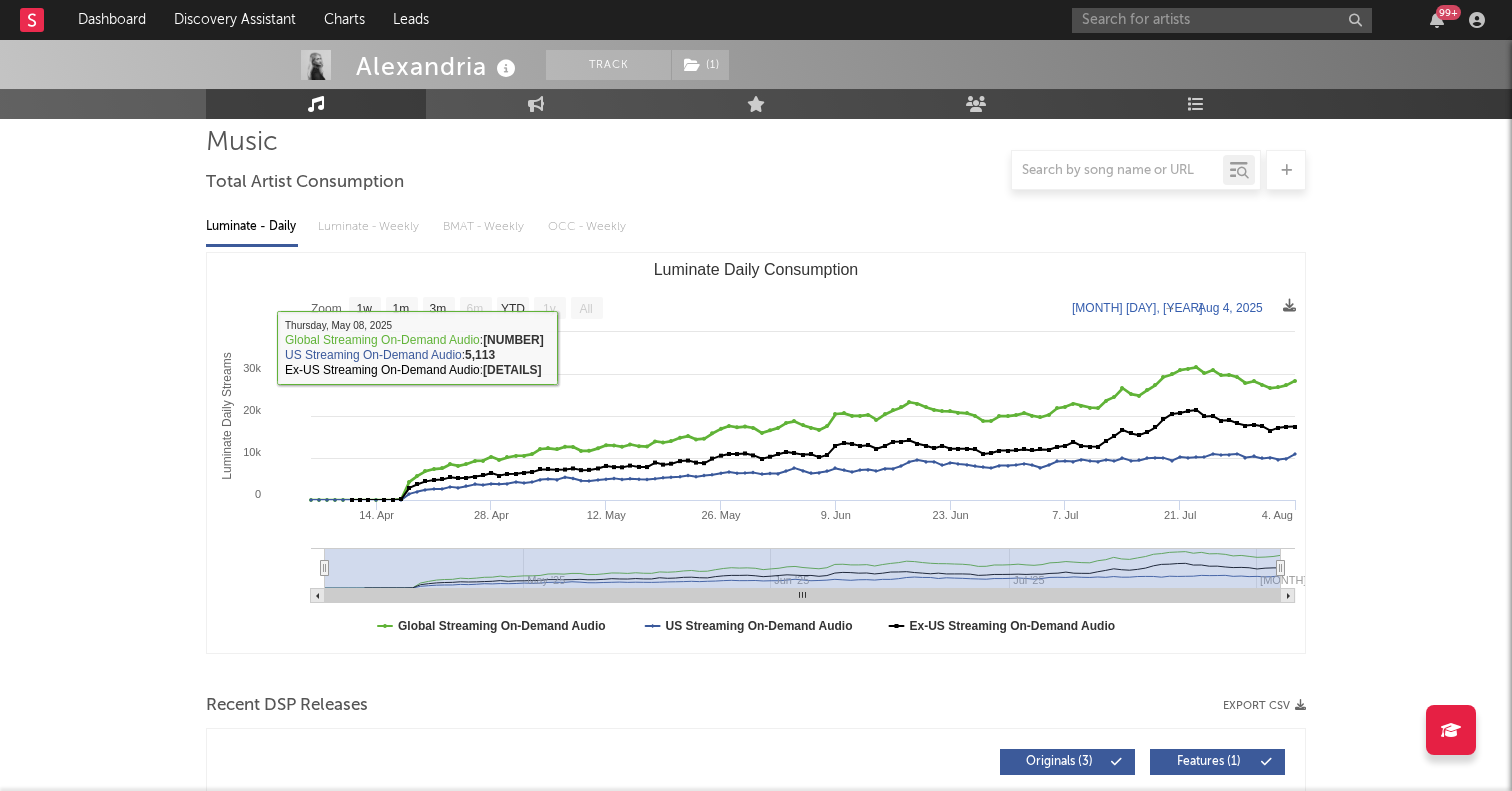 click on "All" 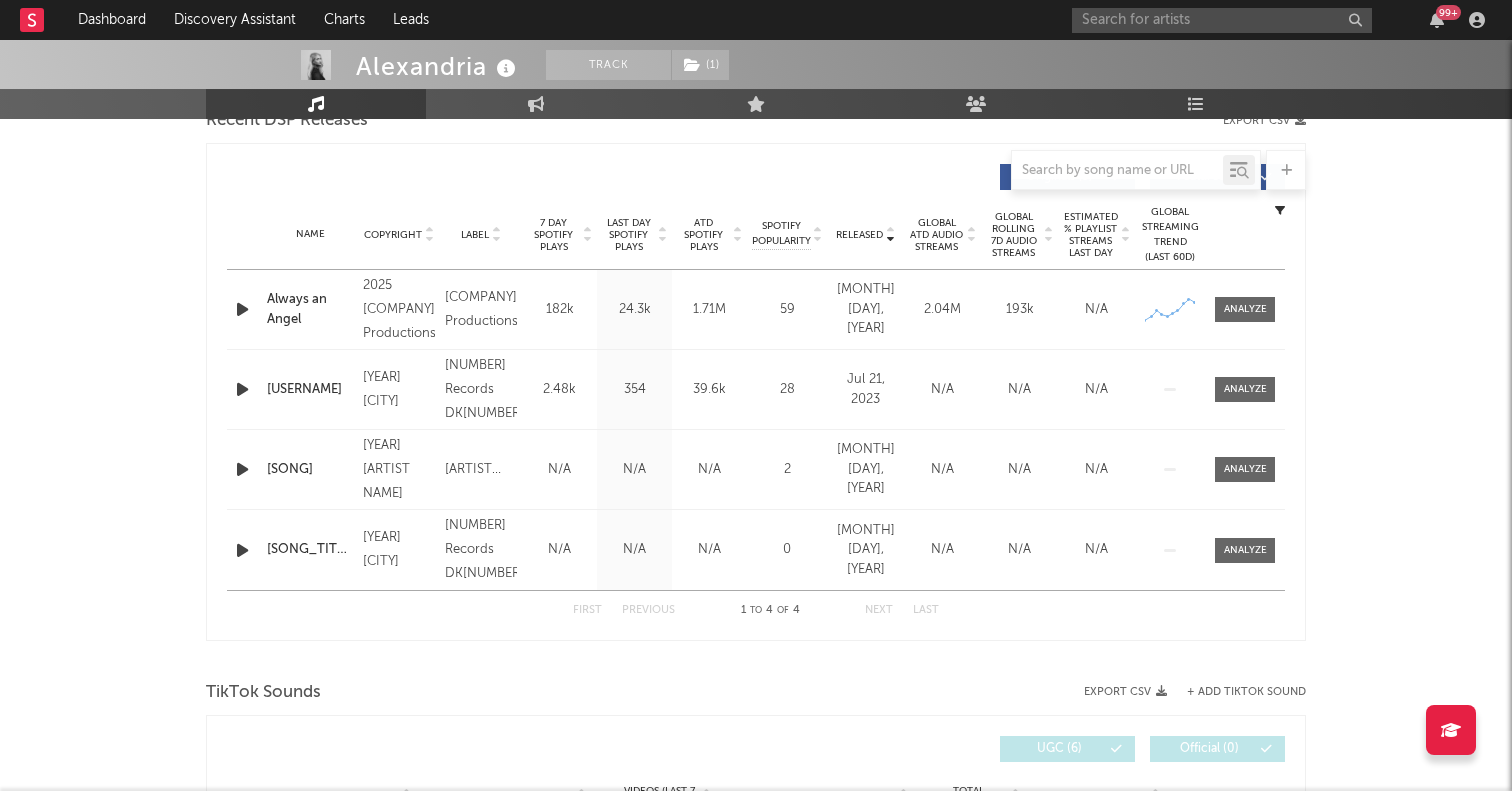 scroll, scrollTop: 0, scrollLeft: 0, axis: both 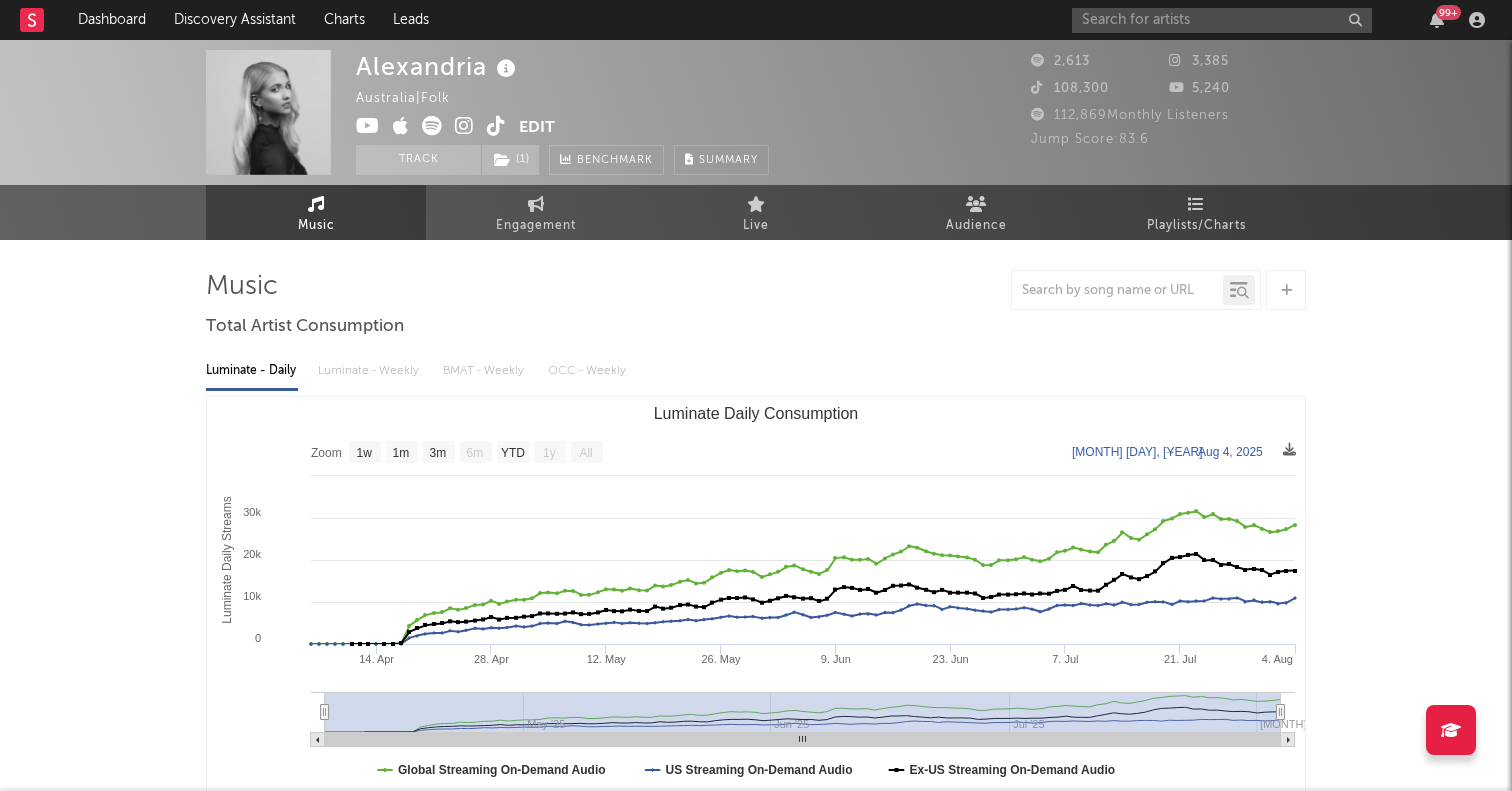 click at bounding box center (432, 126) 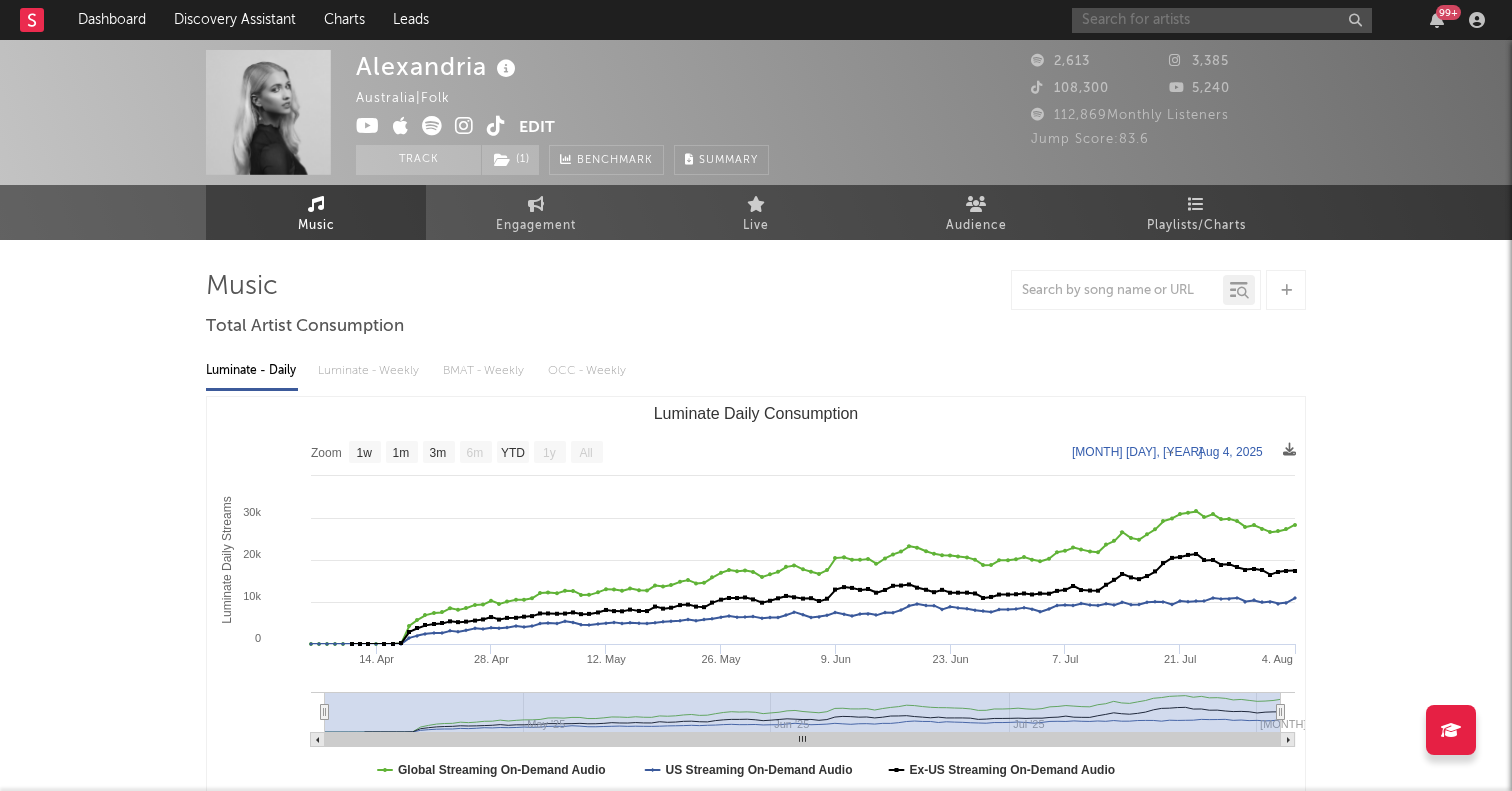 click at bounding box center (1222, 20) 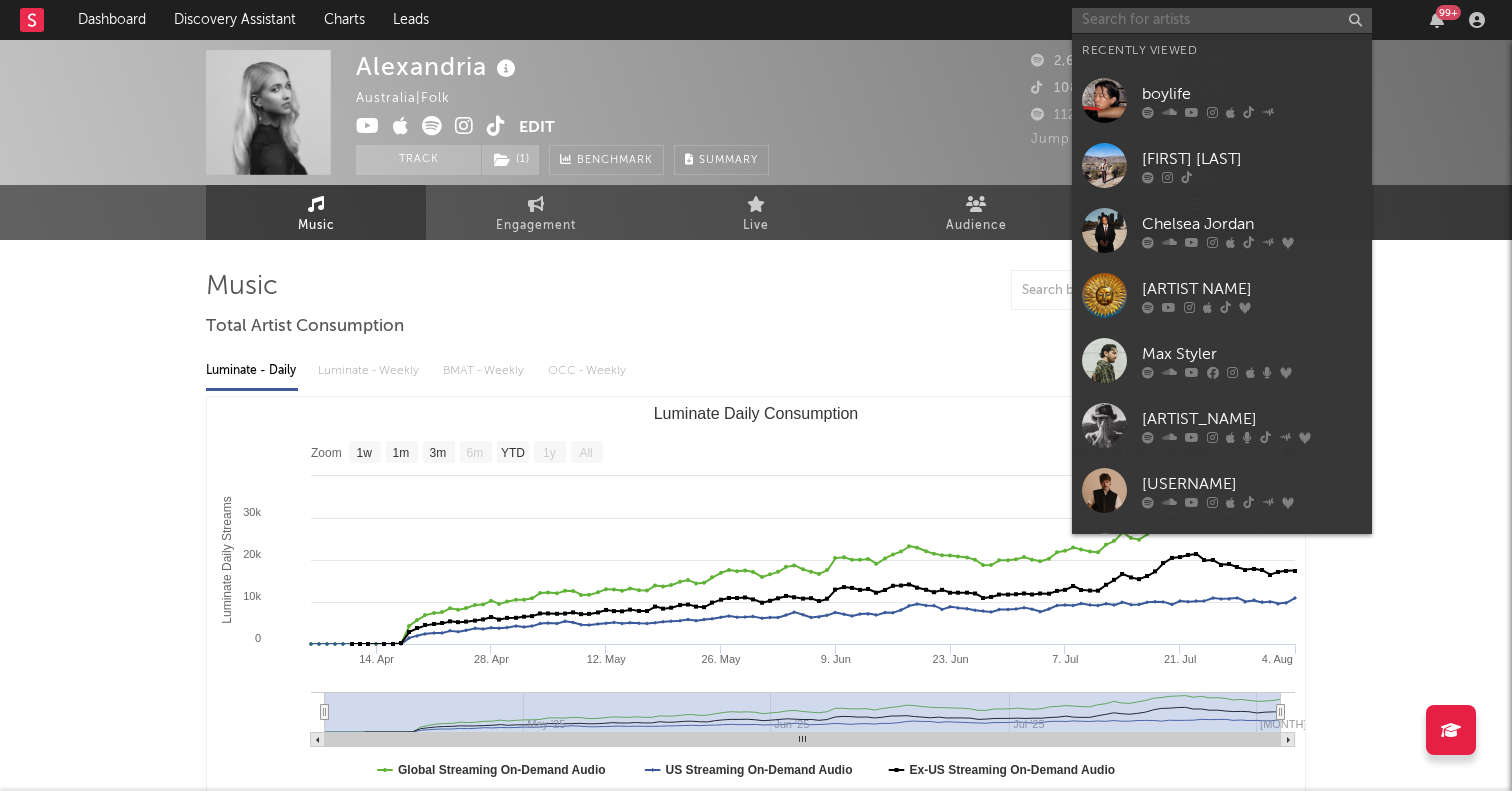 paste on "https://www.[details].com/@[USERNAME]" 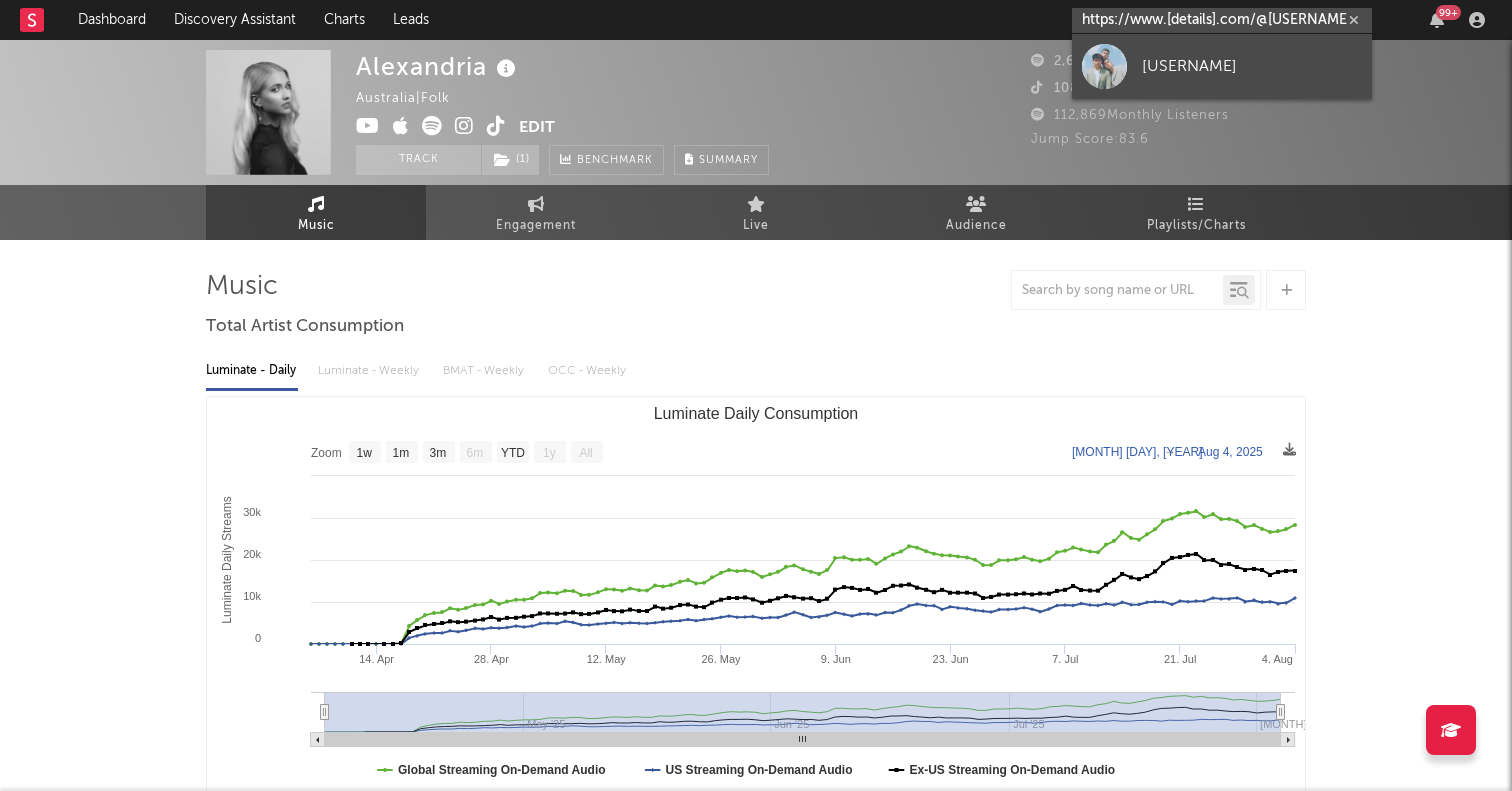 type on "https://www.[details].com/@[USERNAME]" 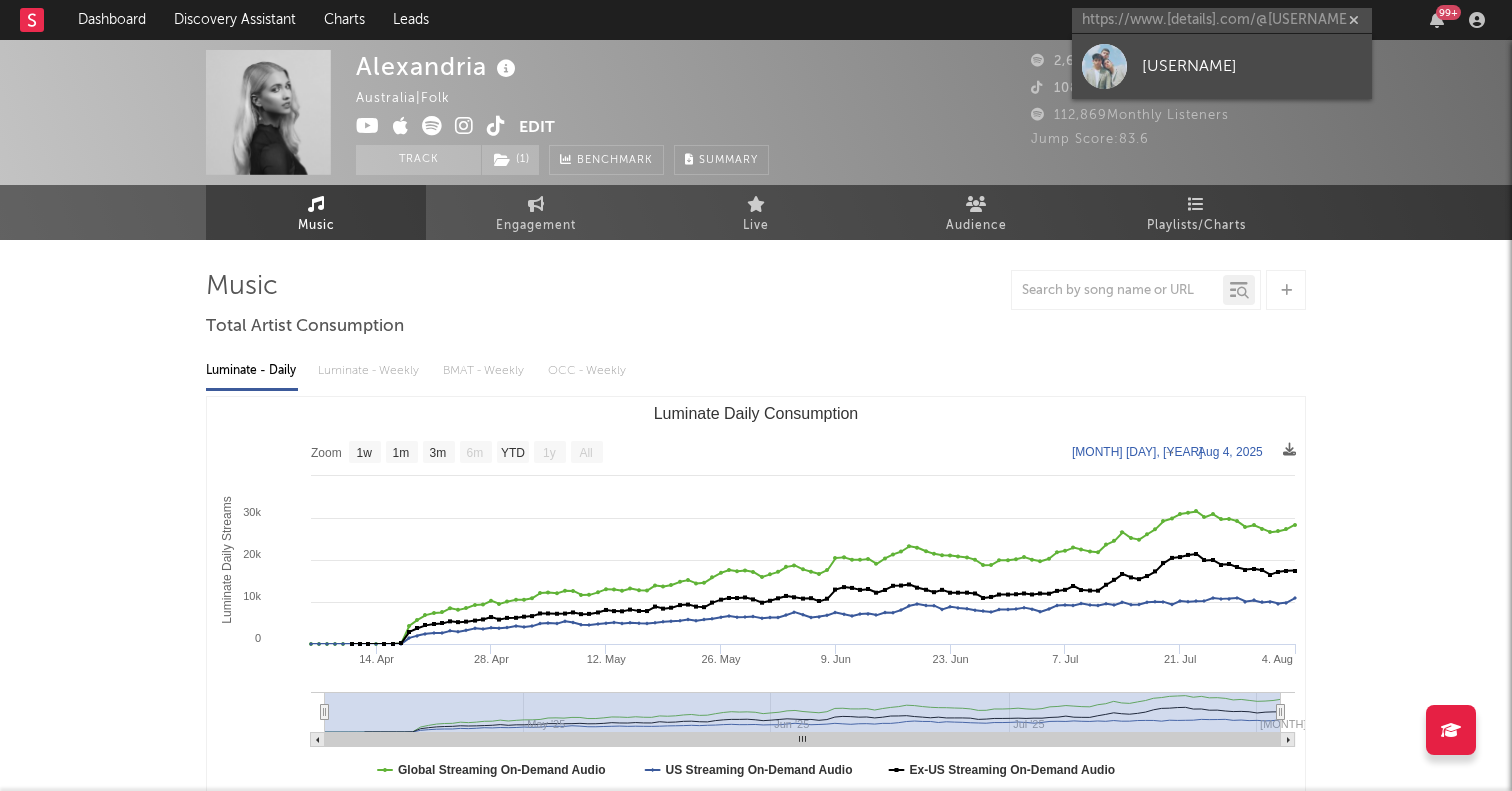click at bounding box center [1104, 66] 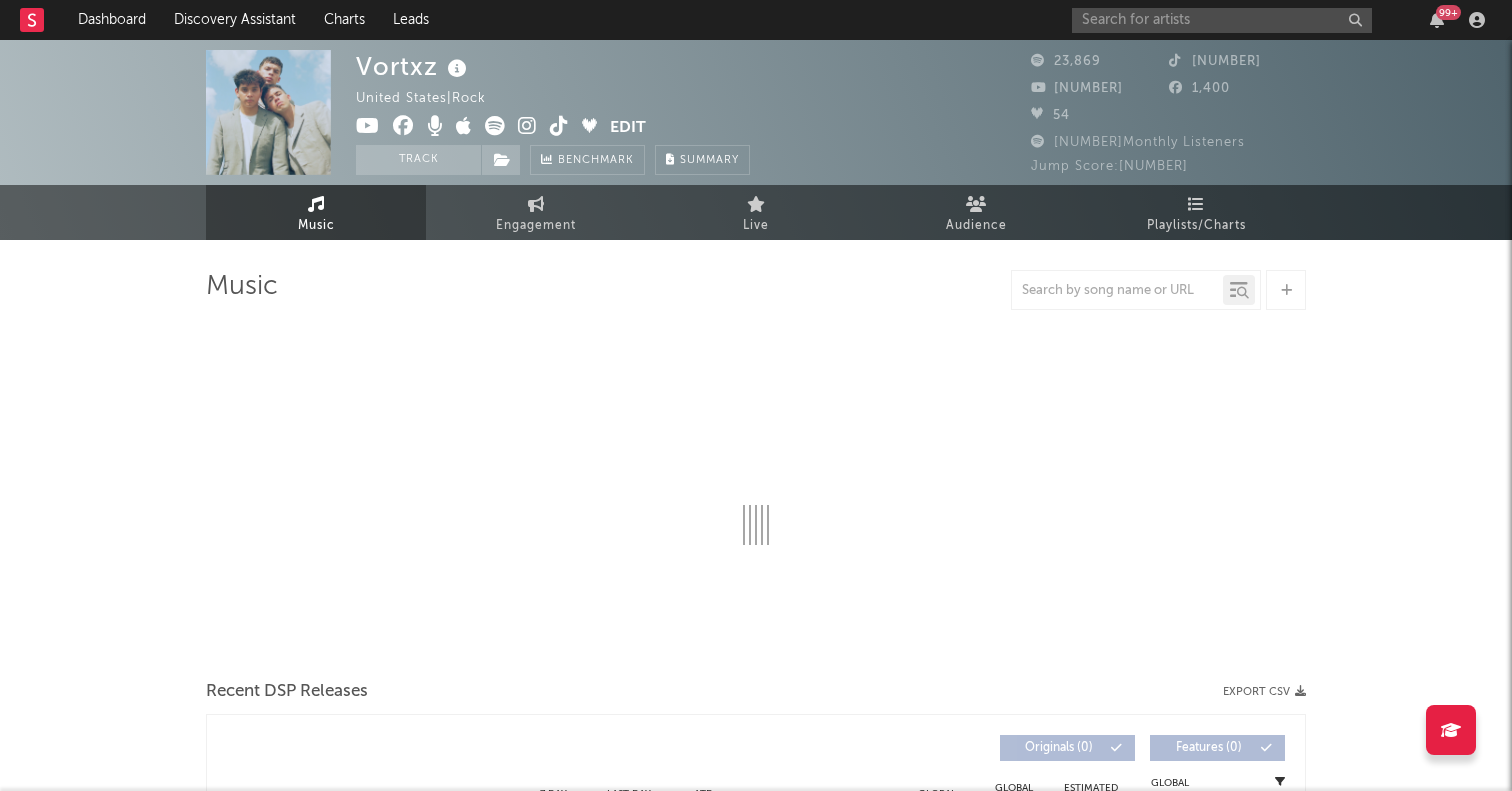 select on "6m" 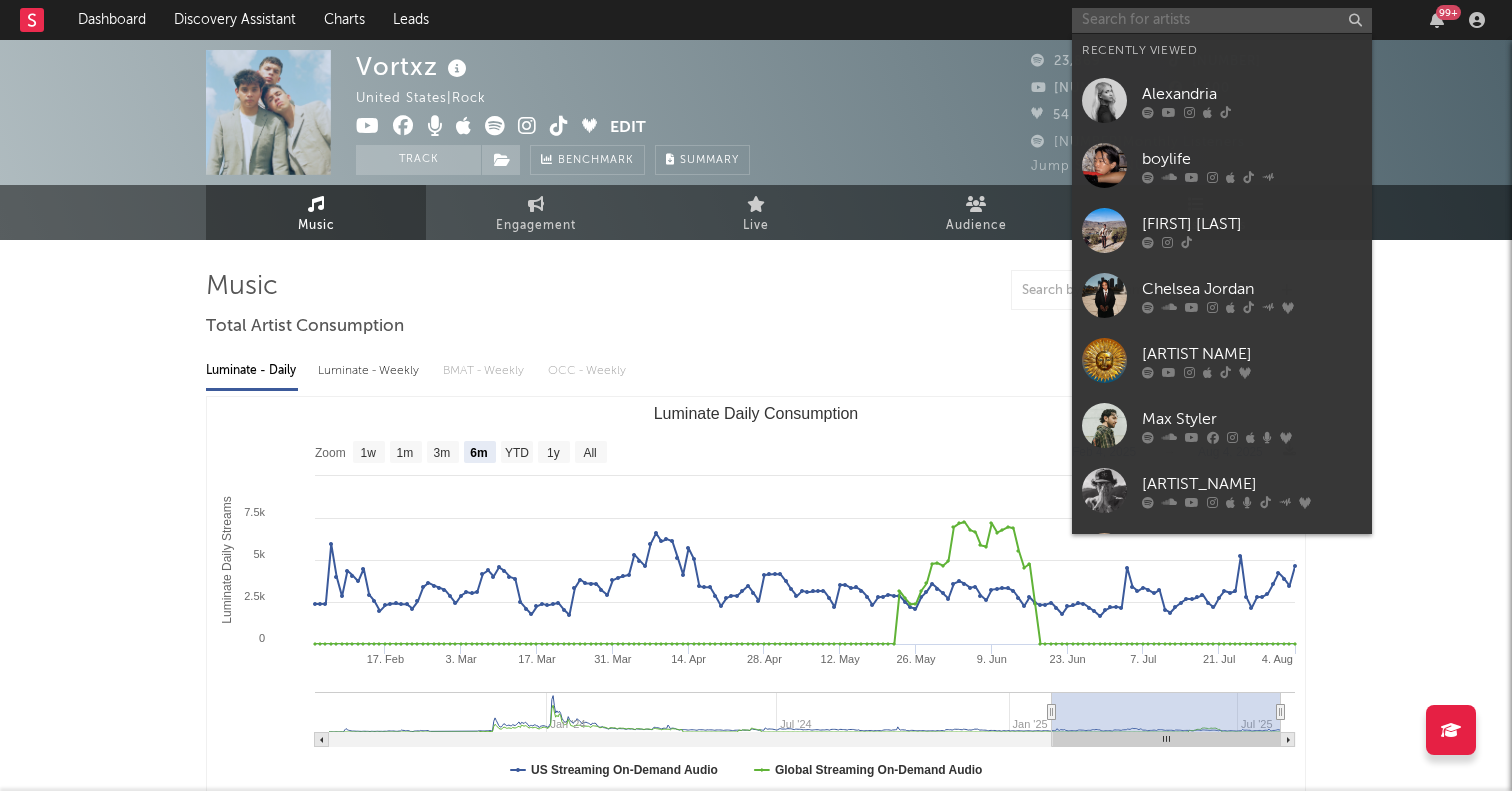 click at bounding box center [1222, 20] 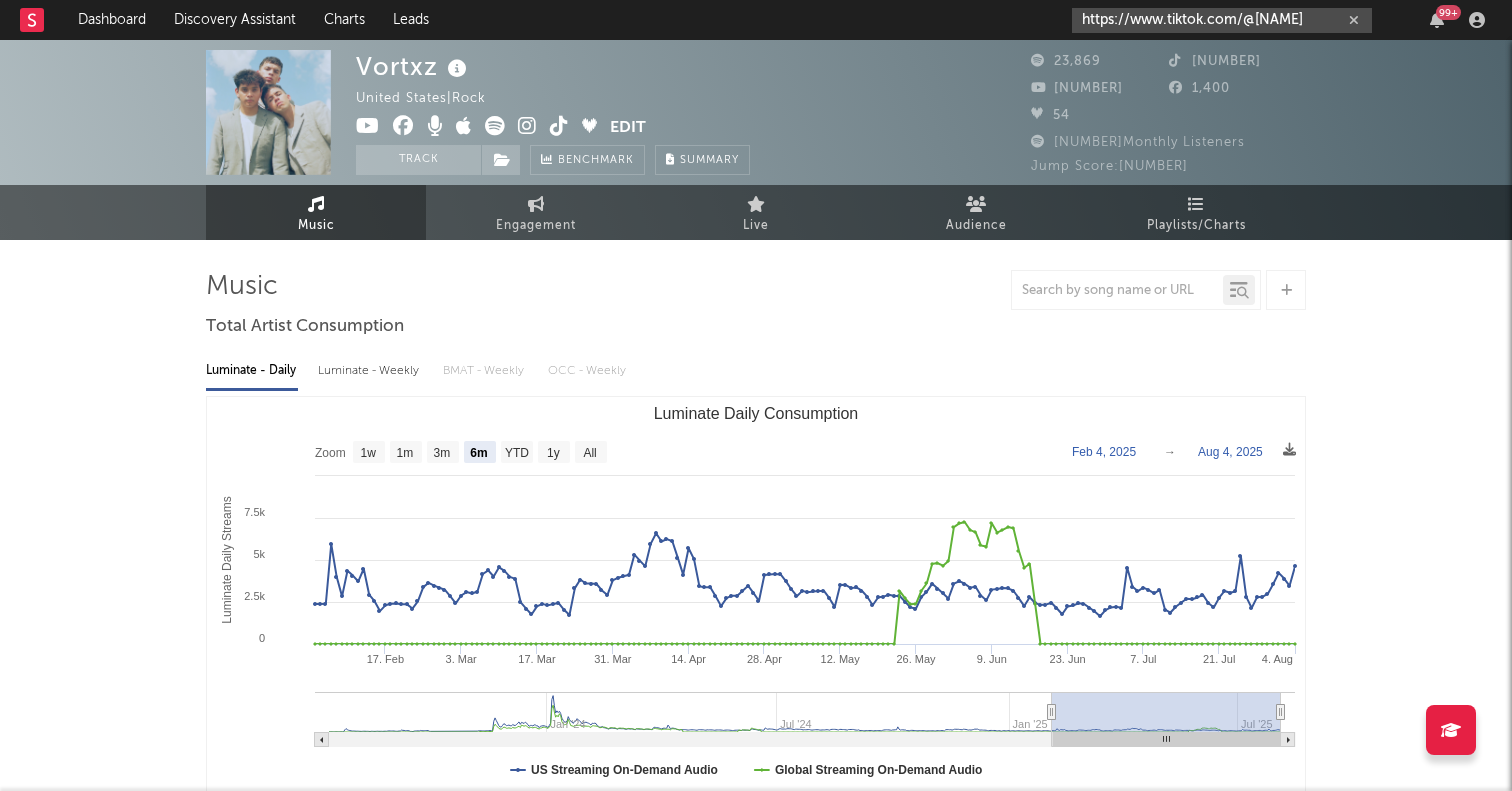 click on "https://www.tiktok.com/@[NAME]" at bounding box center [1222, 20] 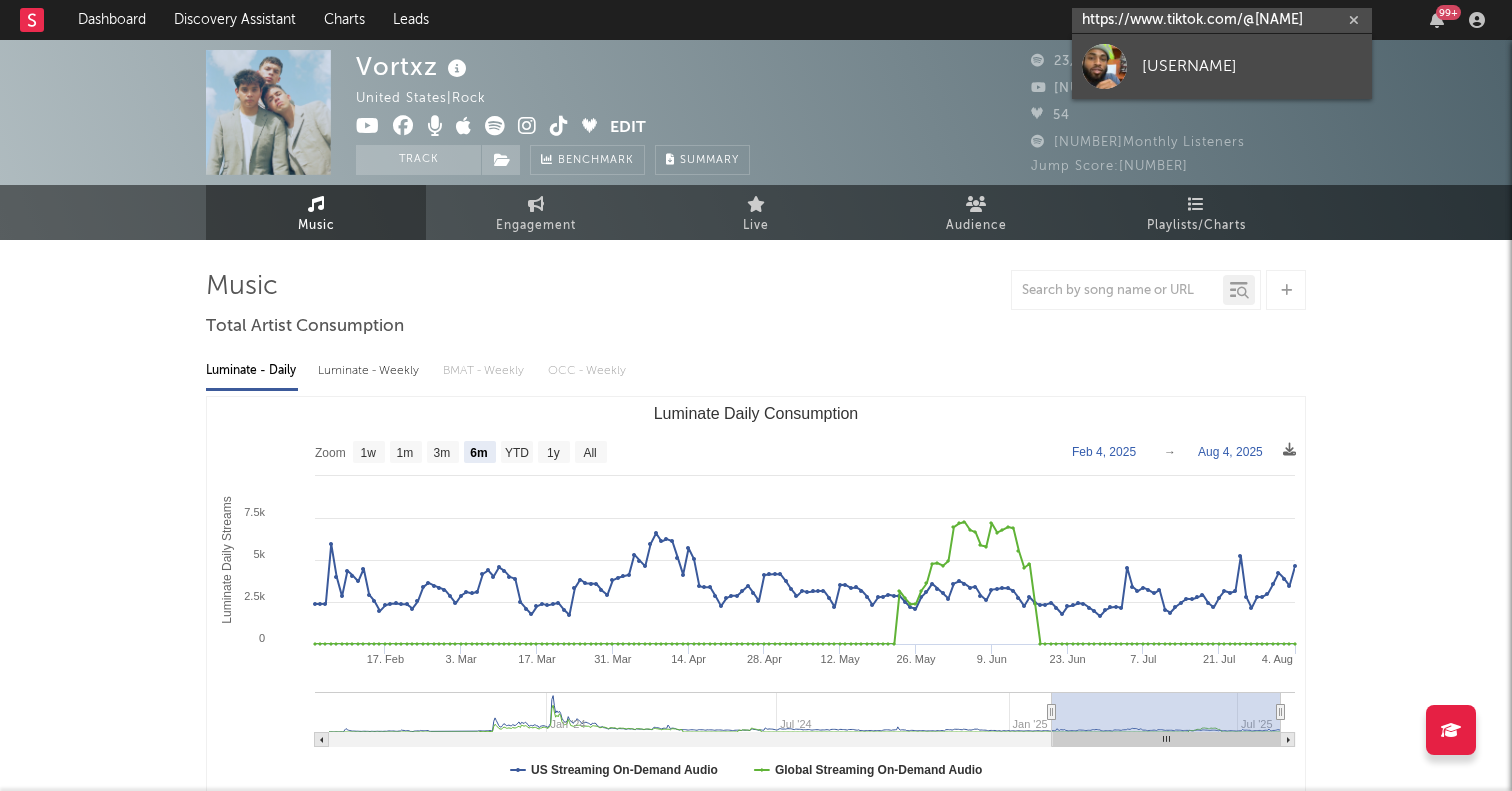 type on "https://www.tiktok.com/@[NAME]" 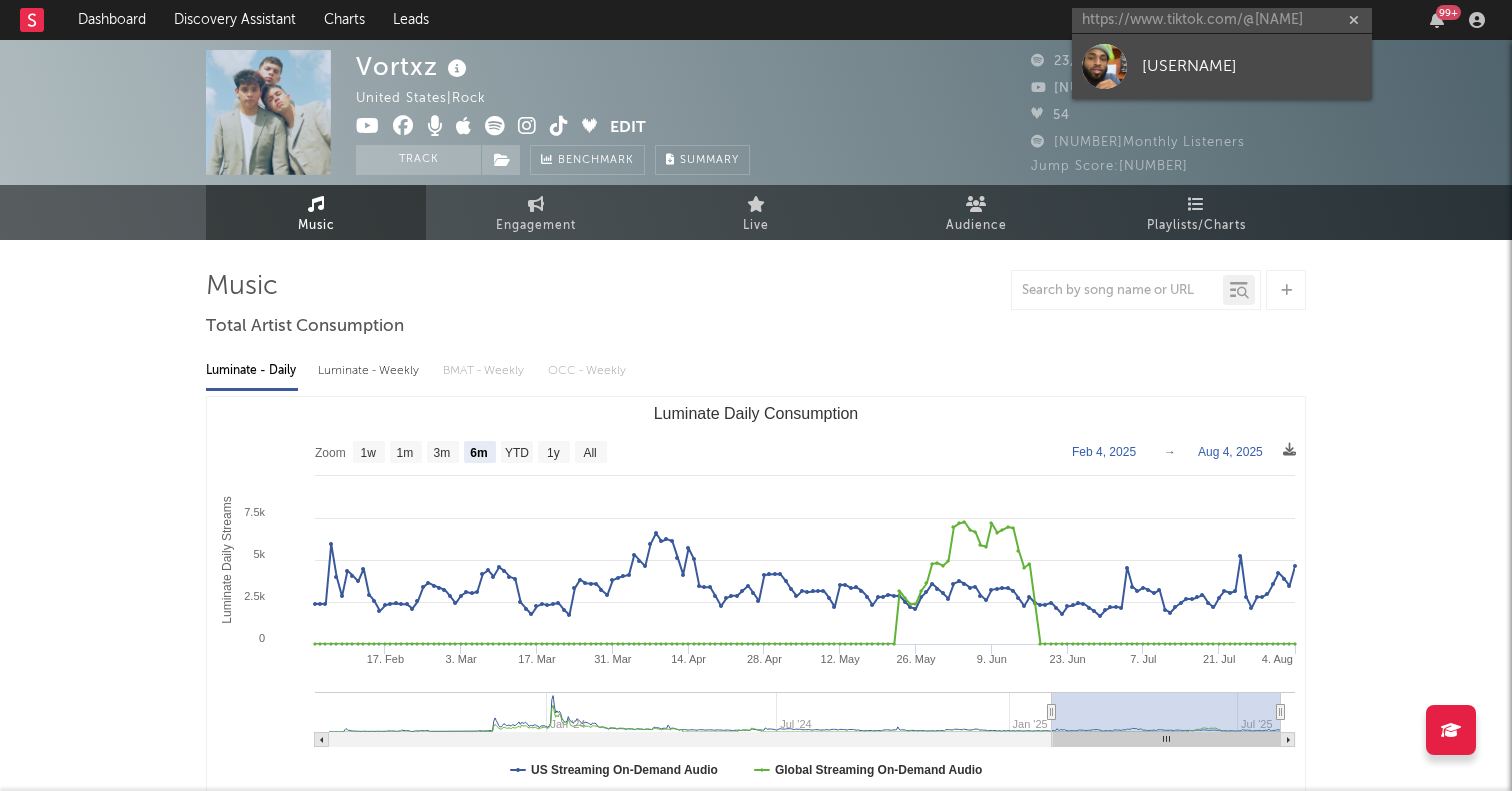 click at bounding box center [1104, 66] 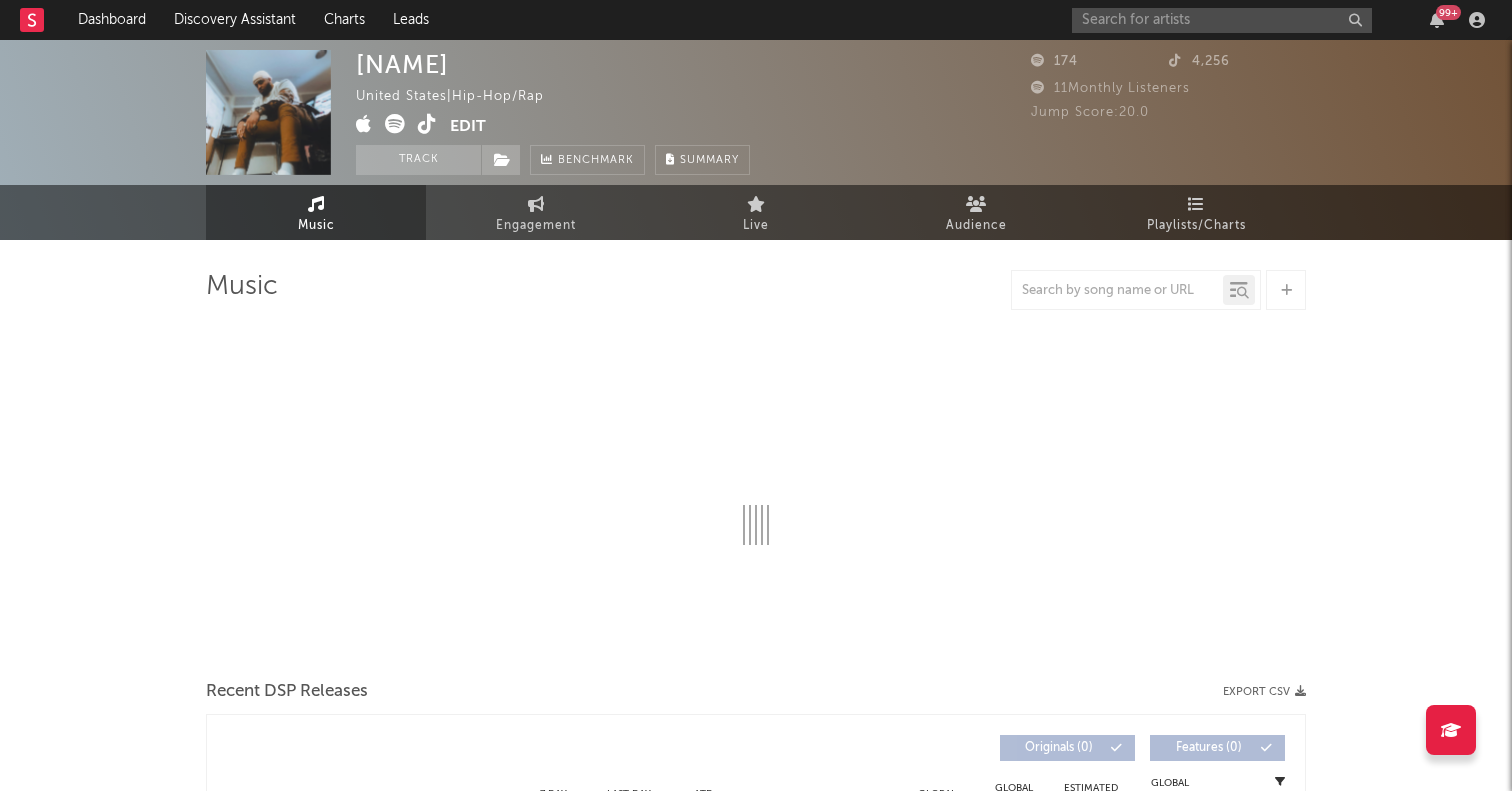 select on "1w" 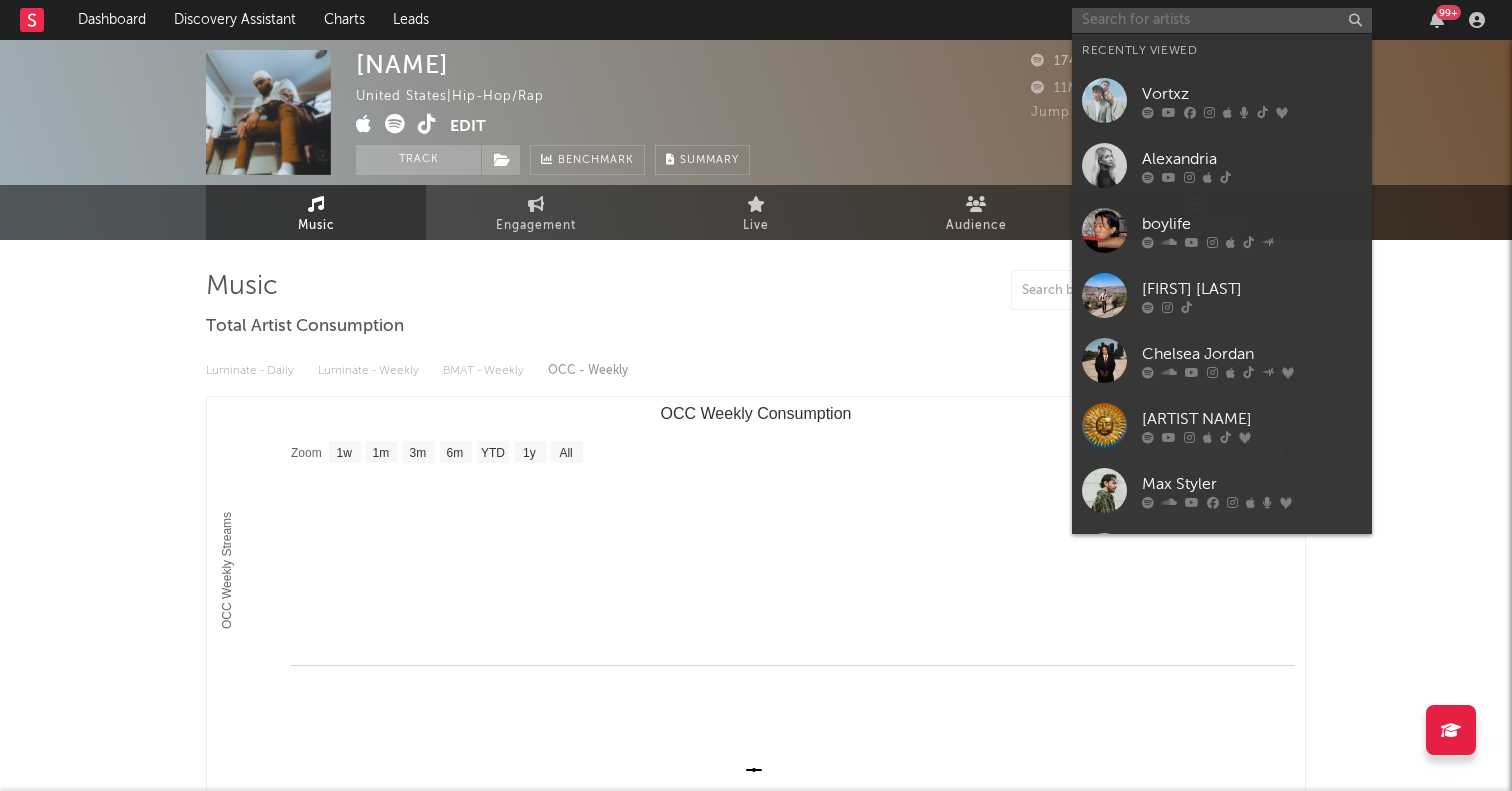 click at bounding box center [1222, 20] 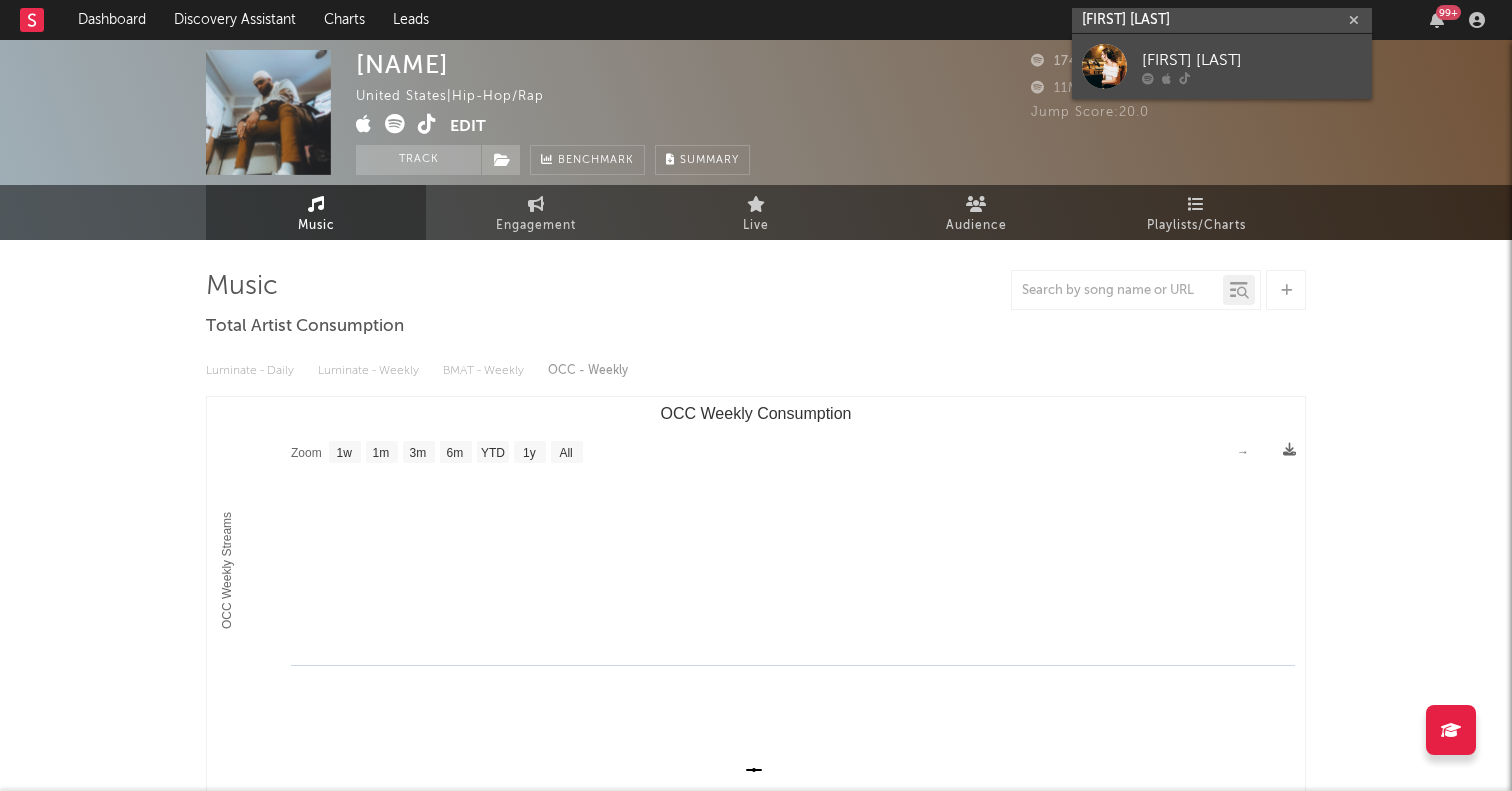 type on "[FIRST] [LAST]" 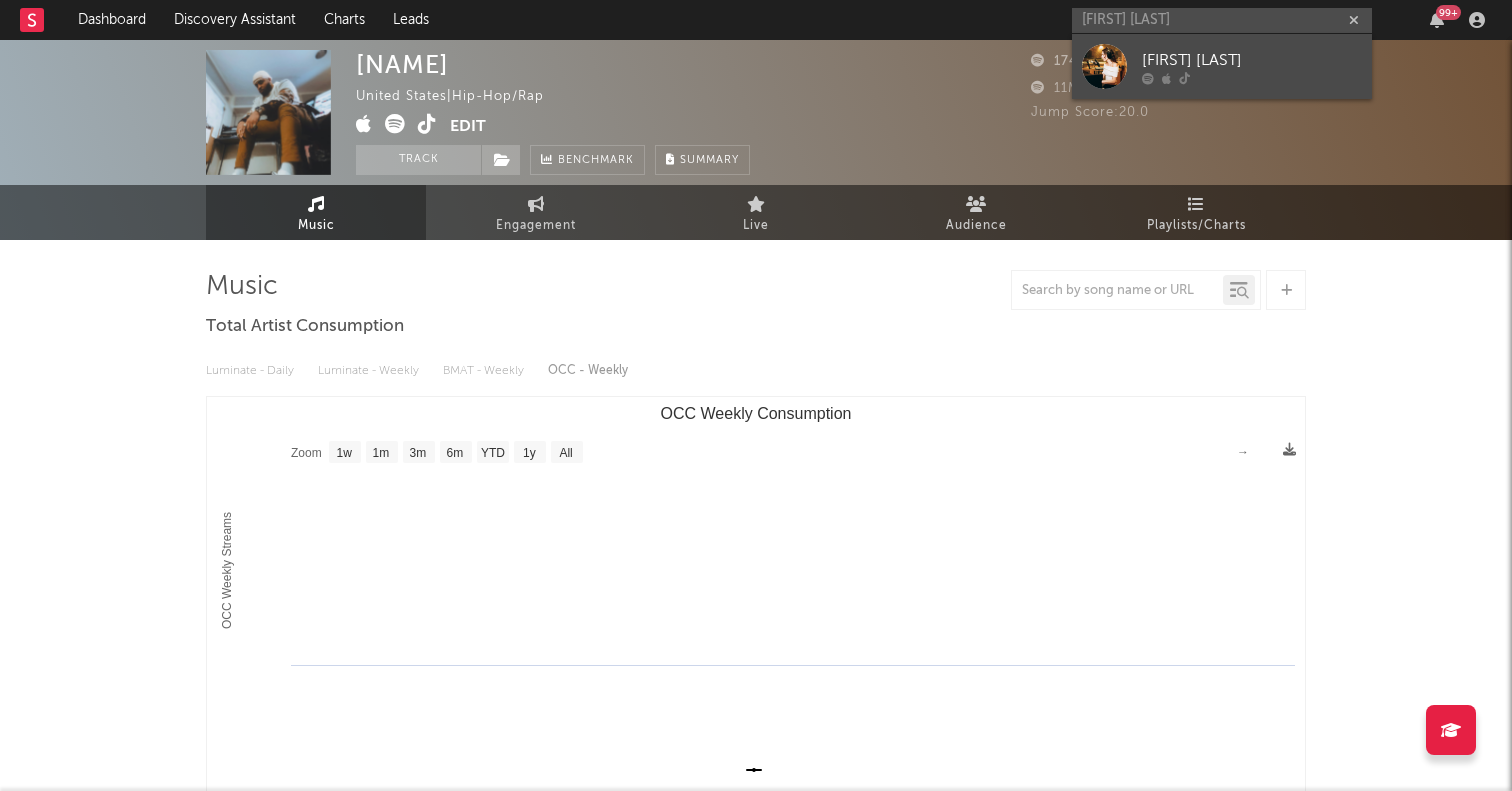 click at bounding box center (1104, 66) 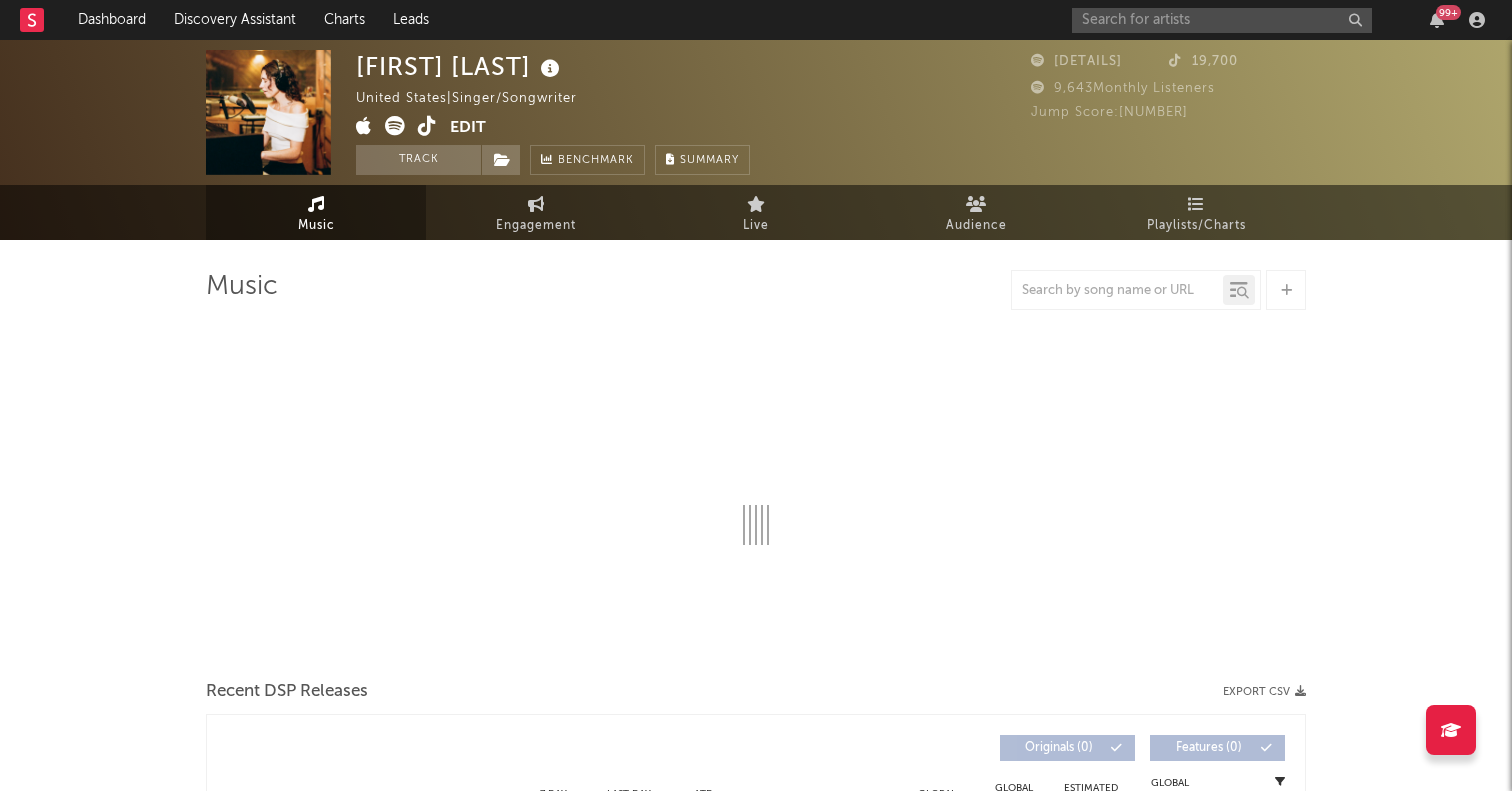 select on "1w" 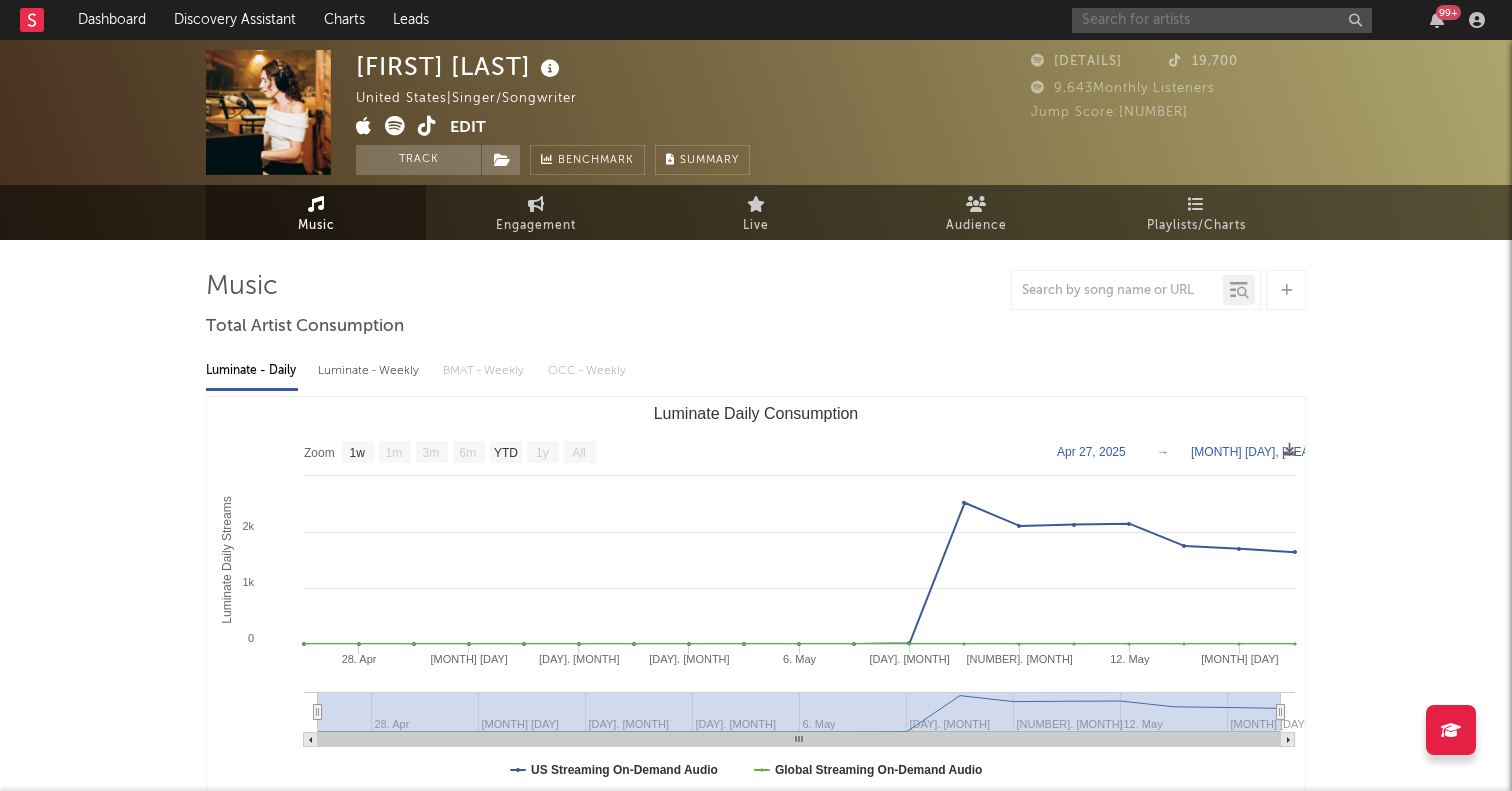 click at bounding box center (1222, 20) 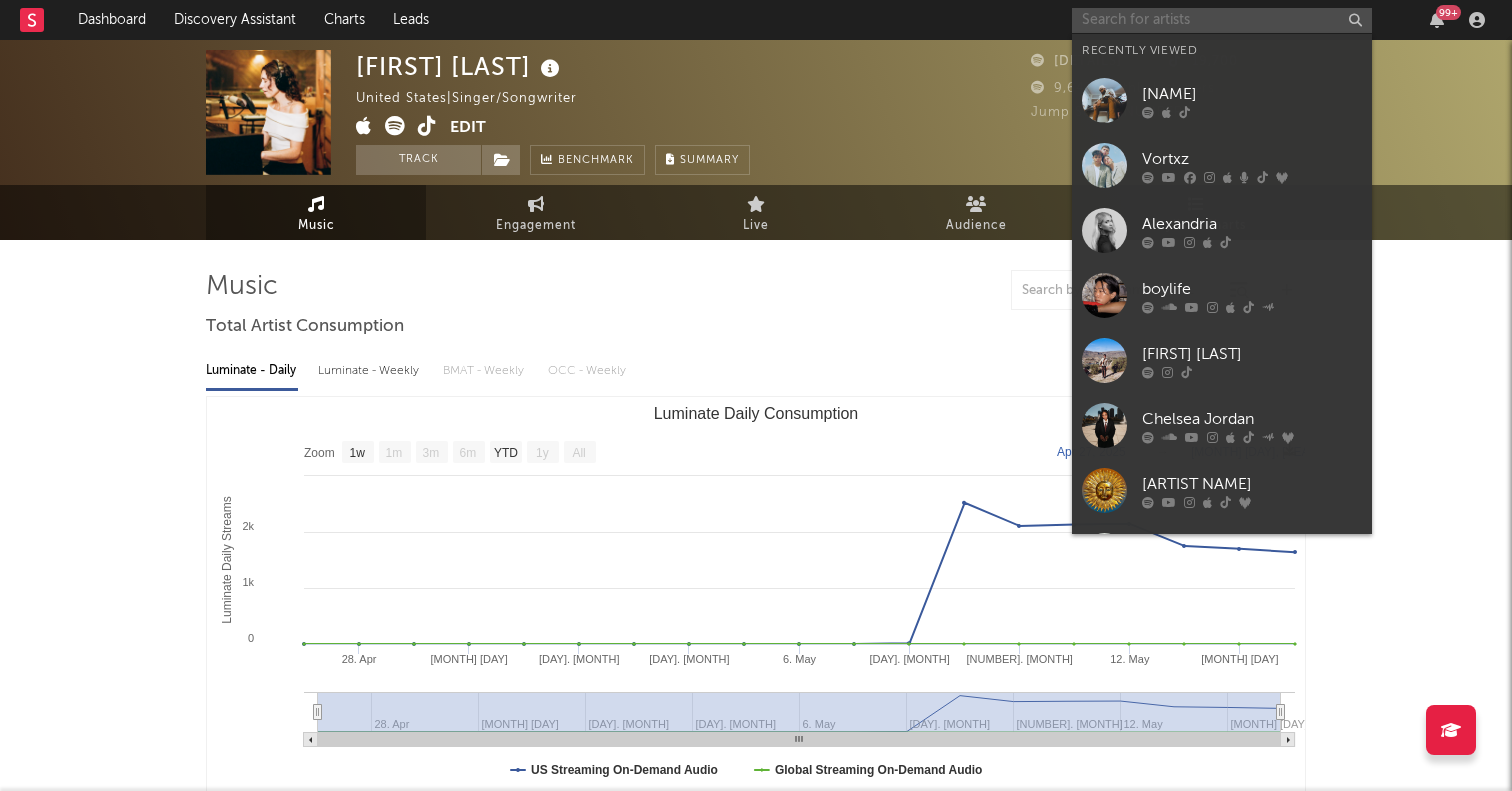 paste on "[USERNAME]" 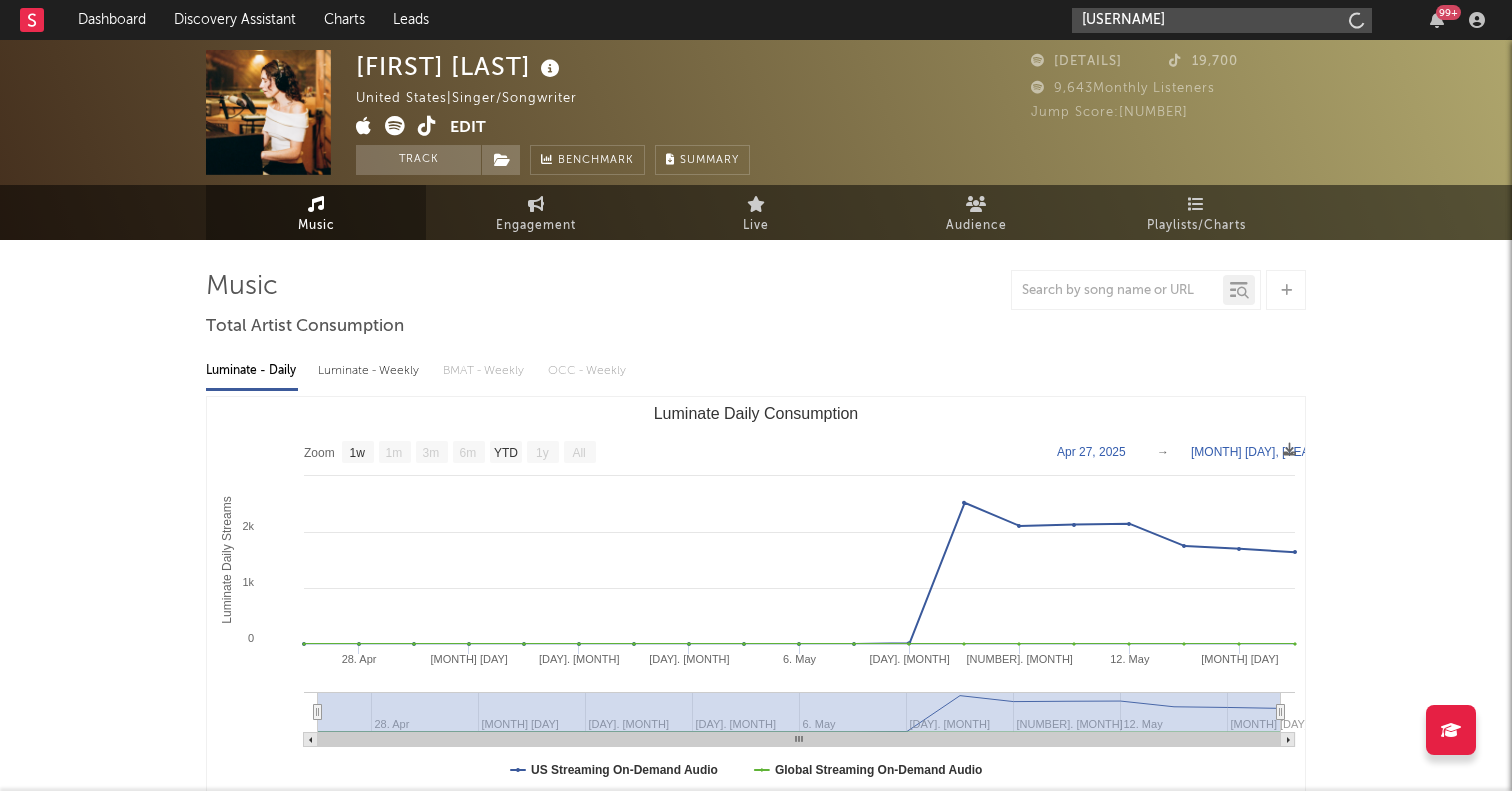 type on "[USERNAME]" 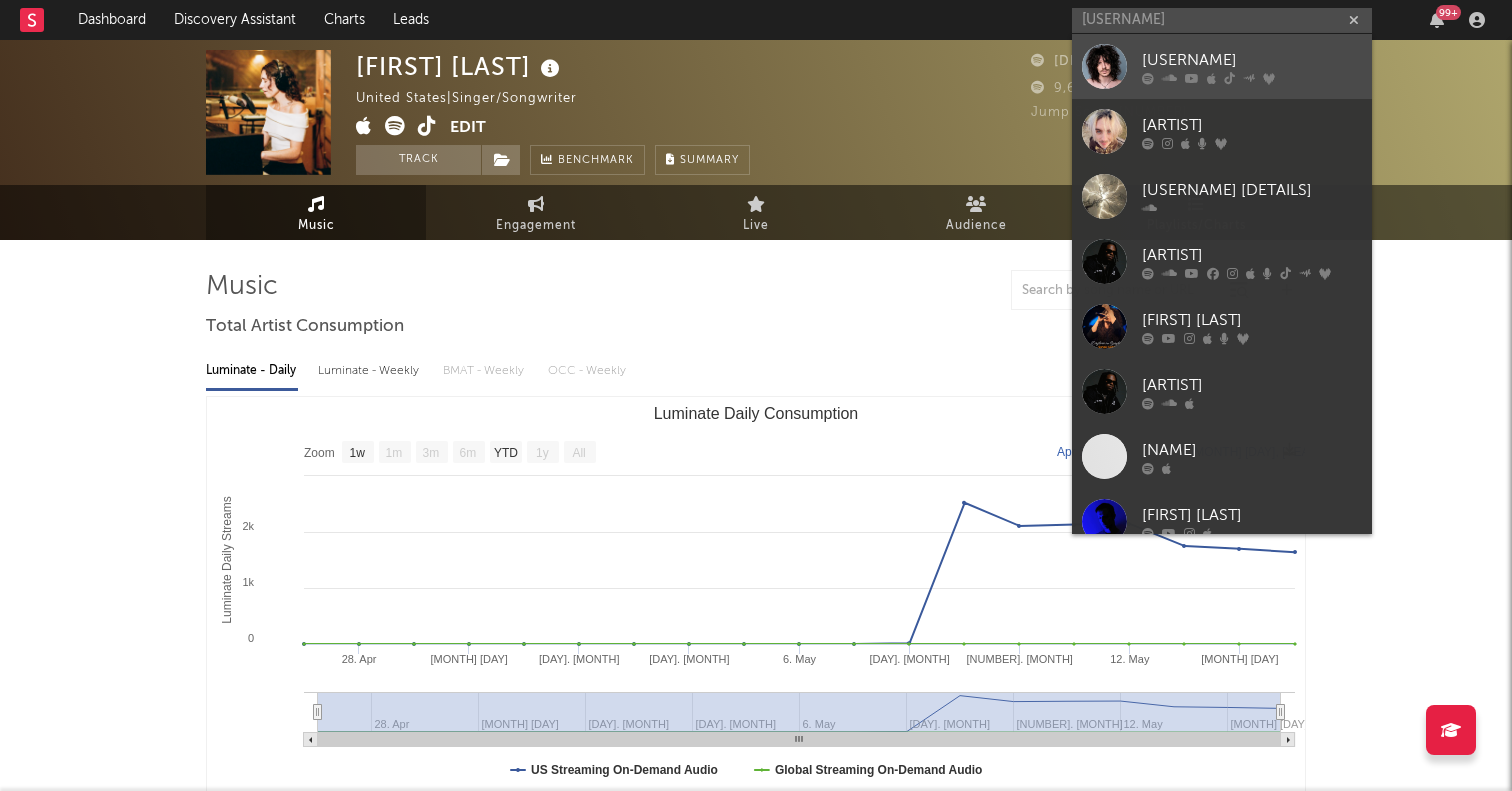 click at bounding box center [1104, 66] 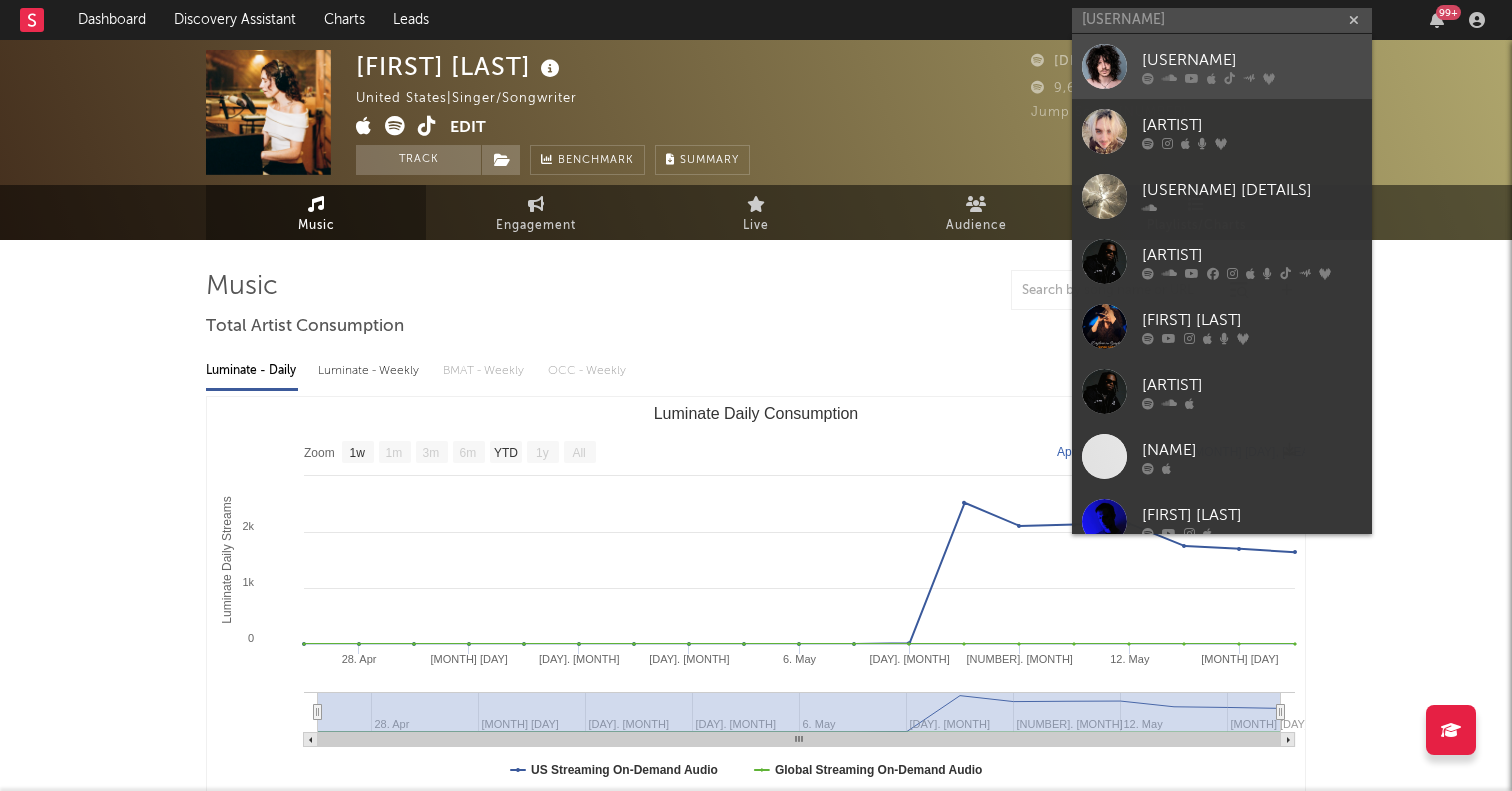type 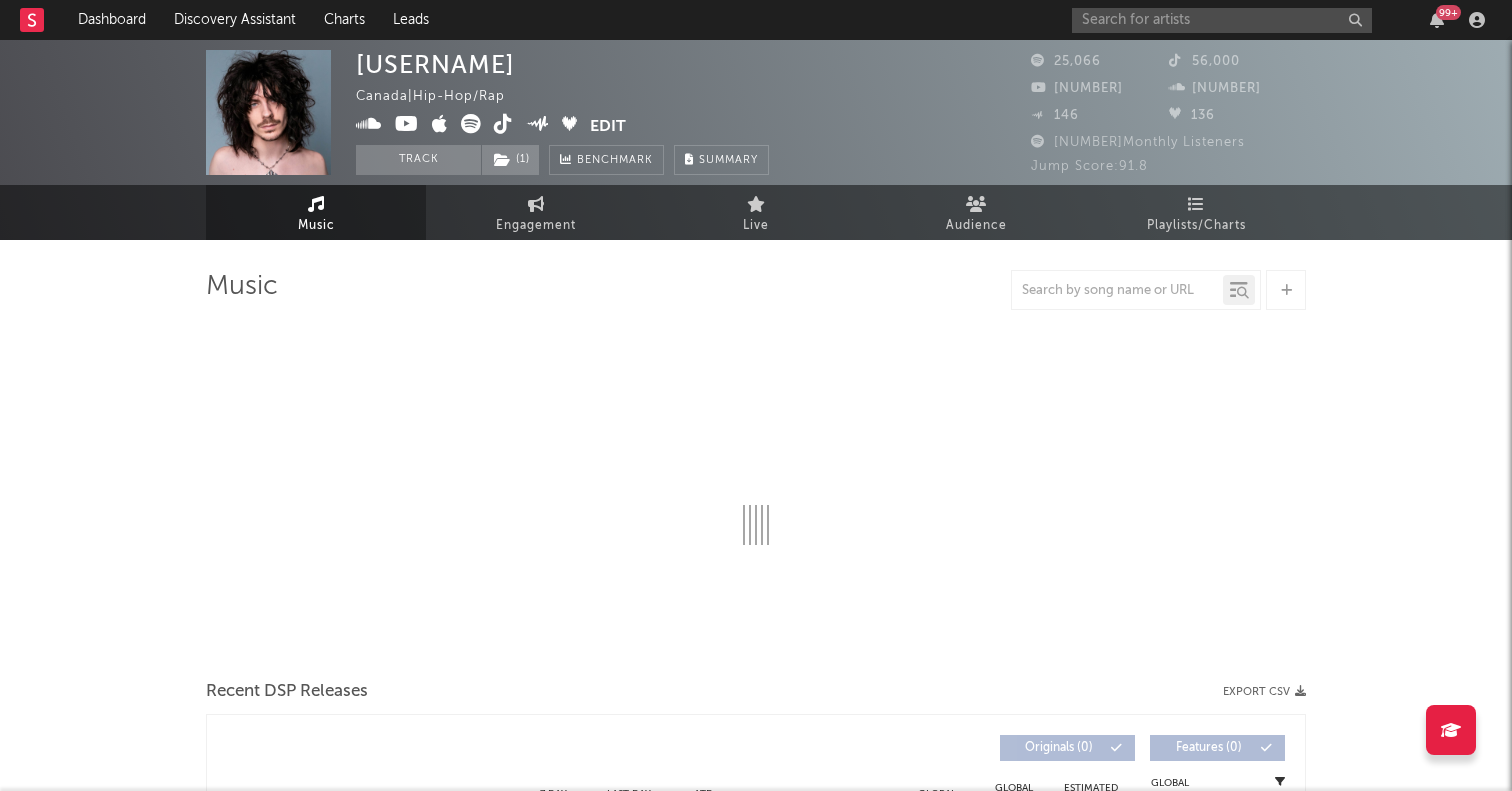 select on "6m" 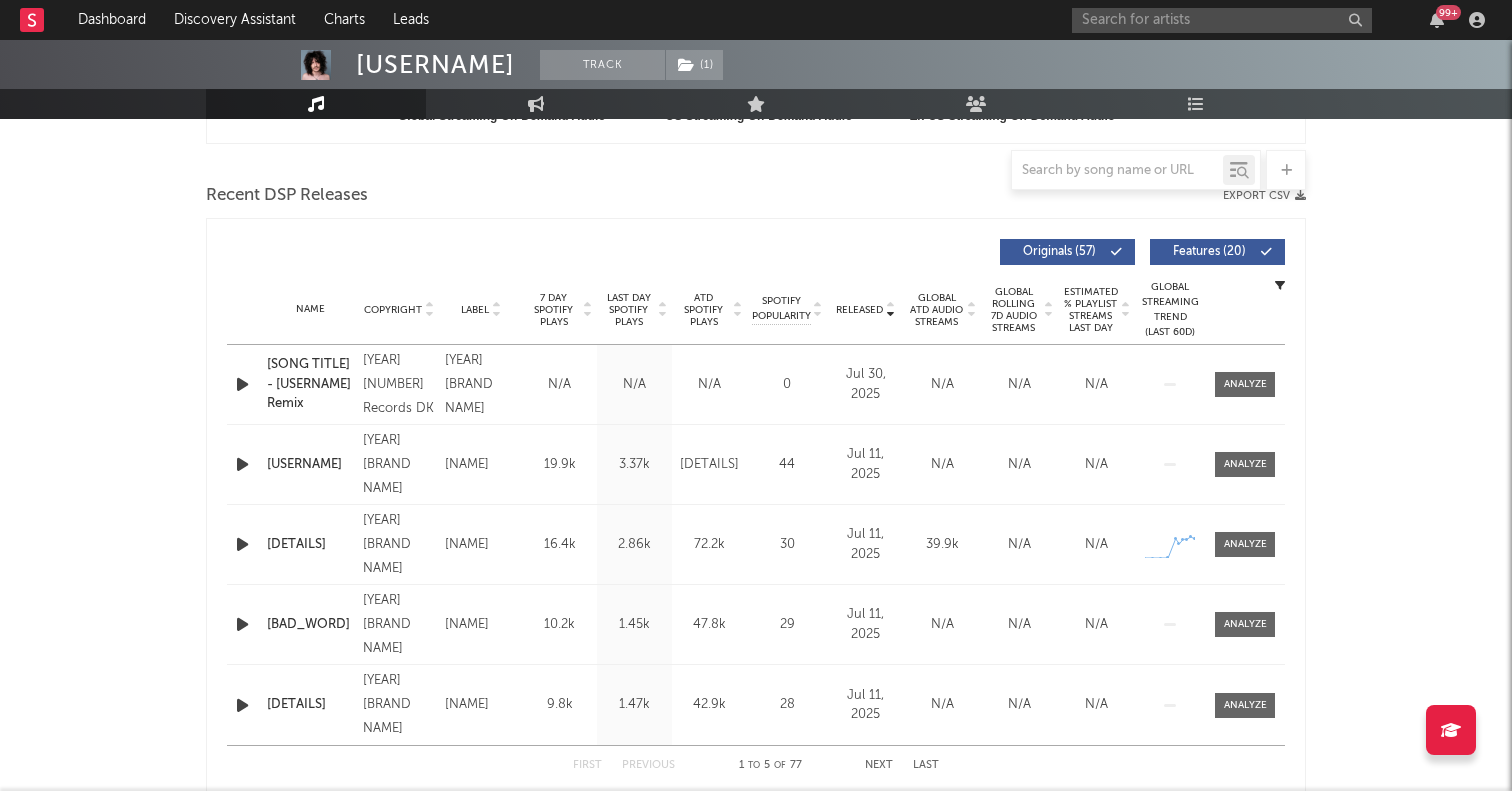 scroll, scrollTop: 661, scrollLeft: 0, axis: vertical 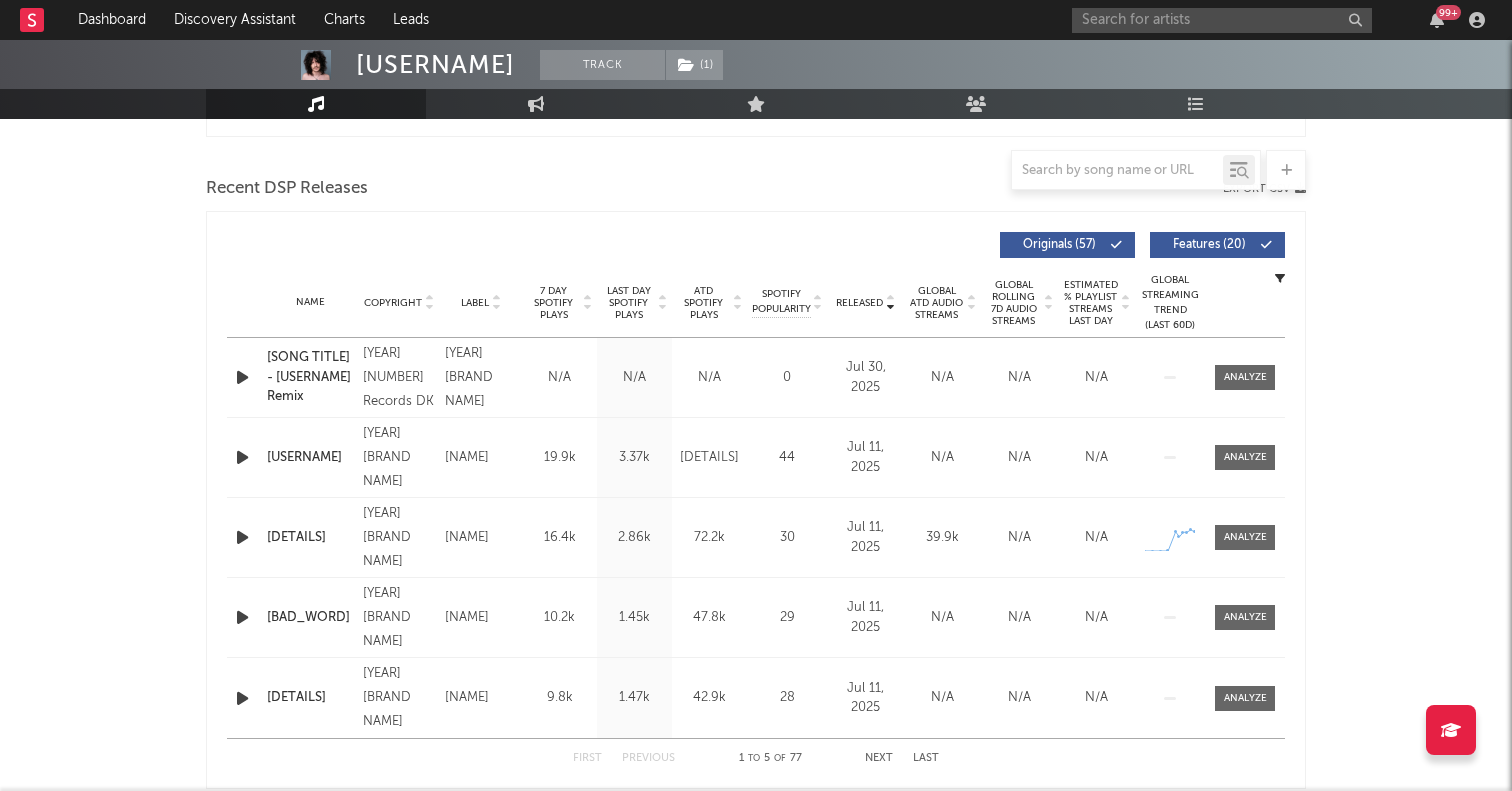 click on "Released" at bounding box center [859, 303] 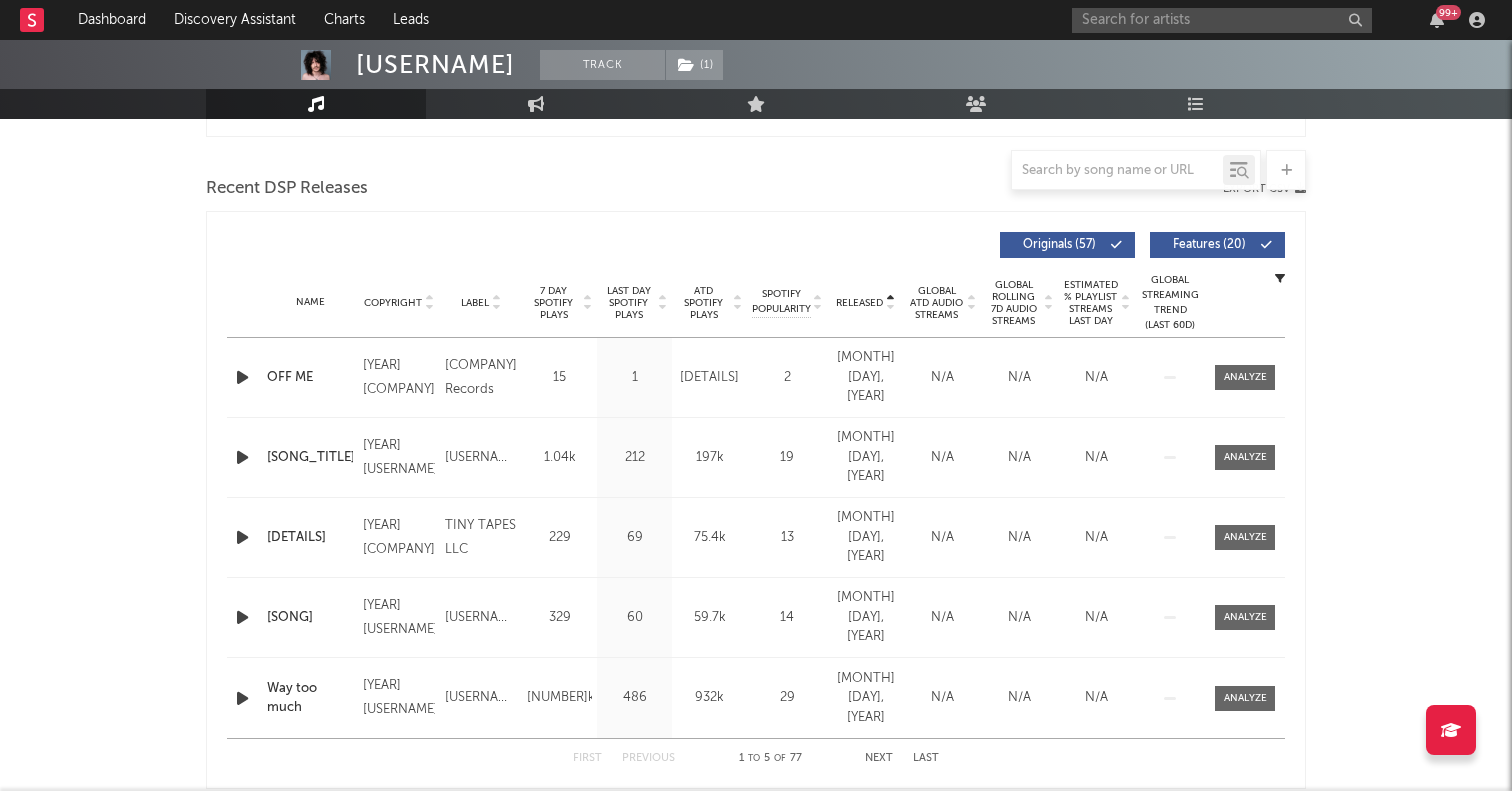 click on "Released" at bounding box center [859, 303] 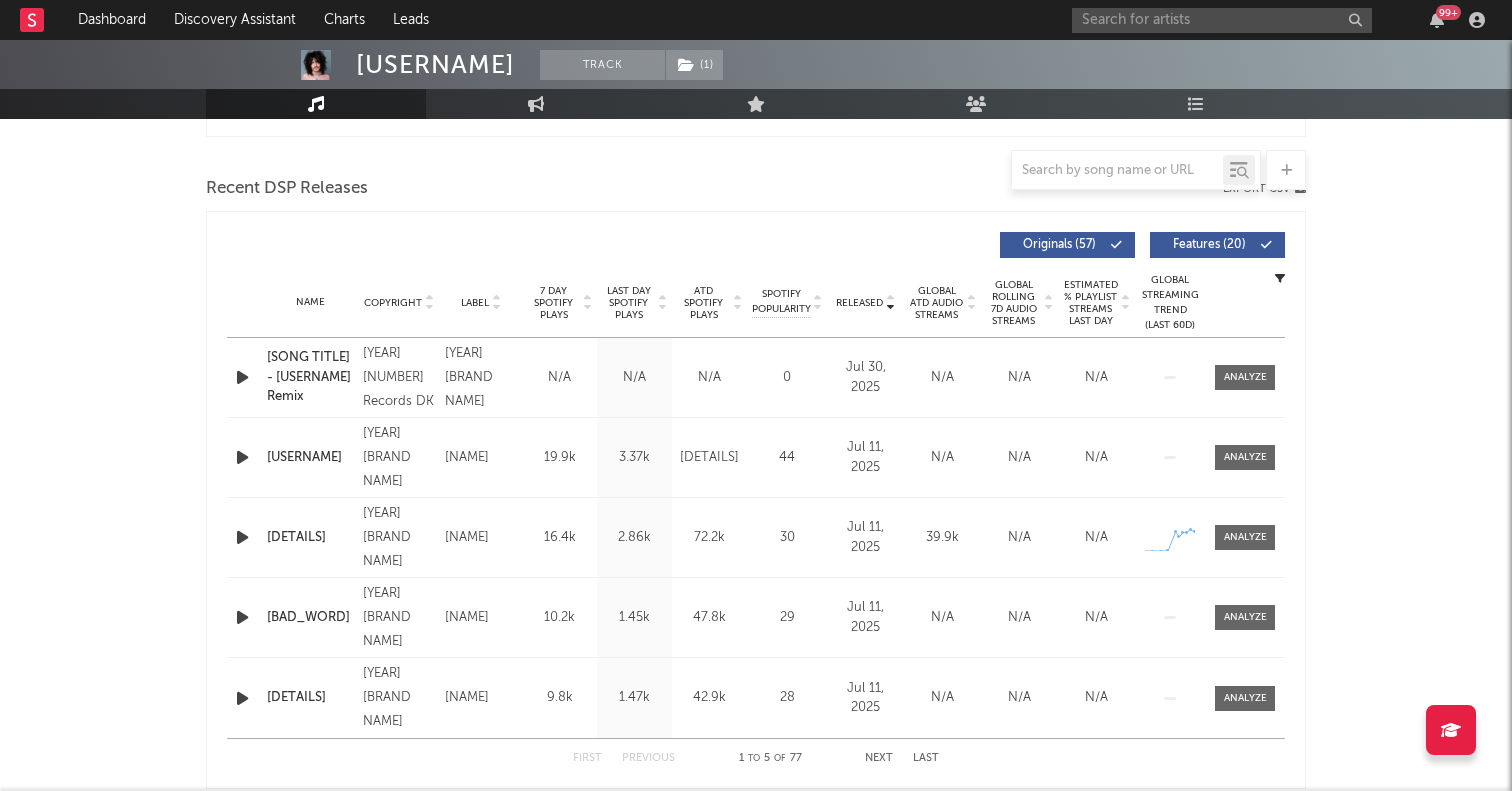 click on "Name" at bounding box center (310, 302) 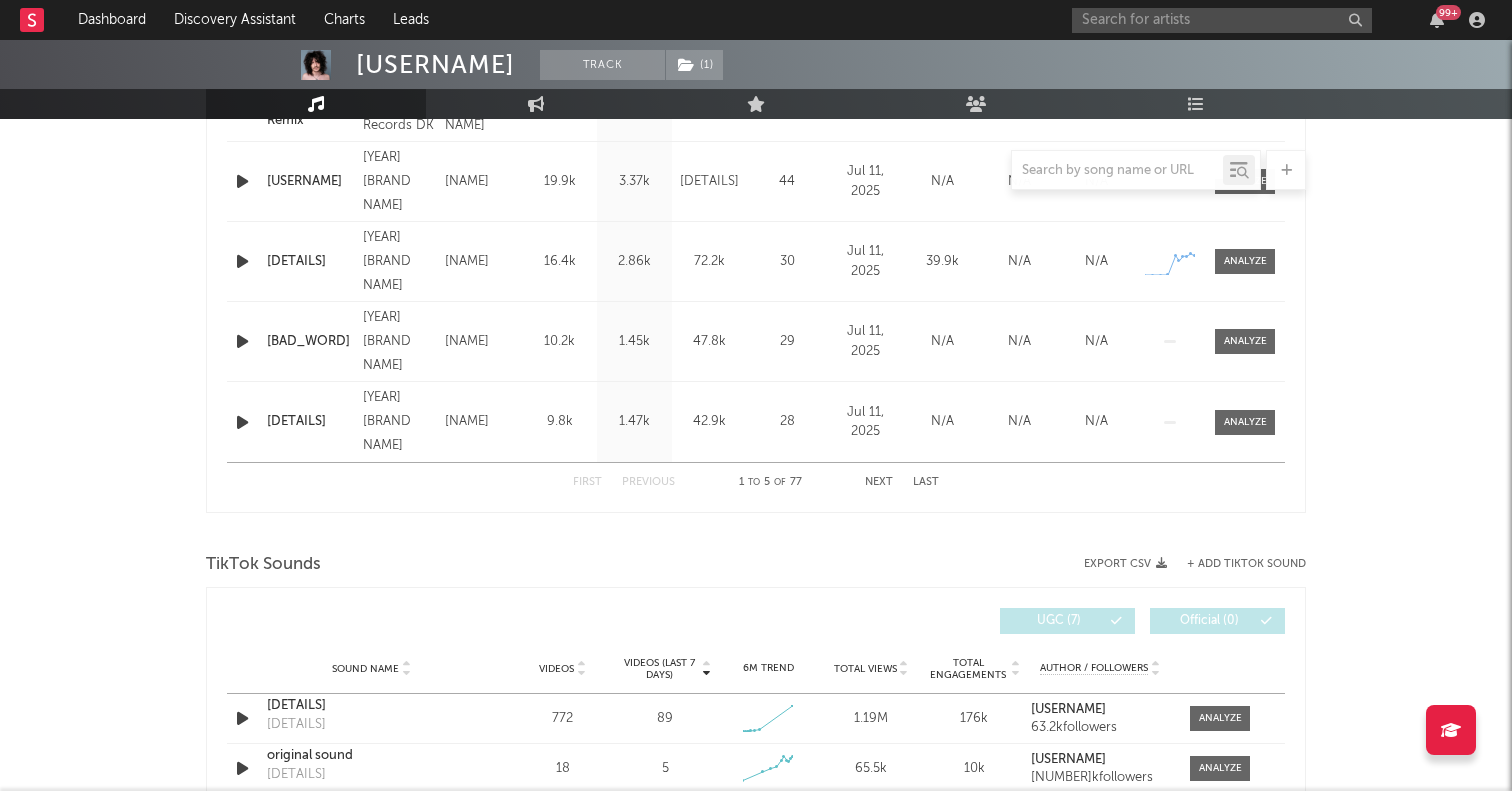 scroll, scrollTop: 1151, scrollLeft: 0, axis: vertical 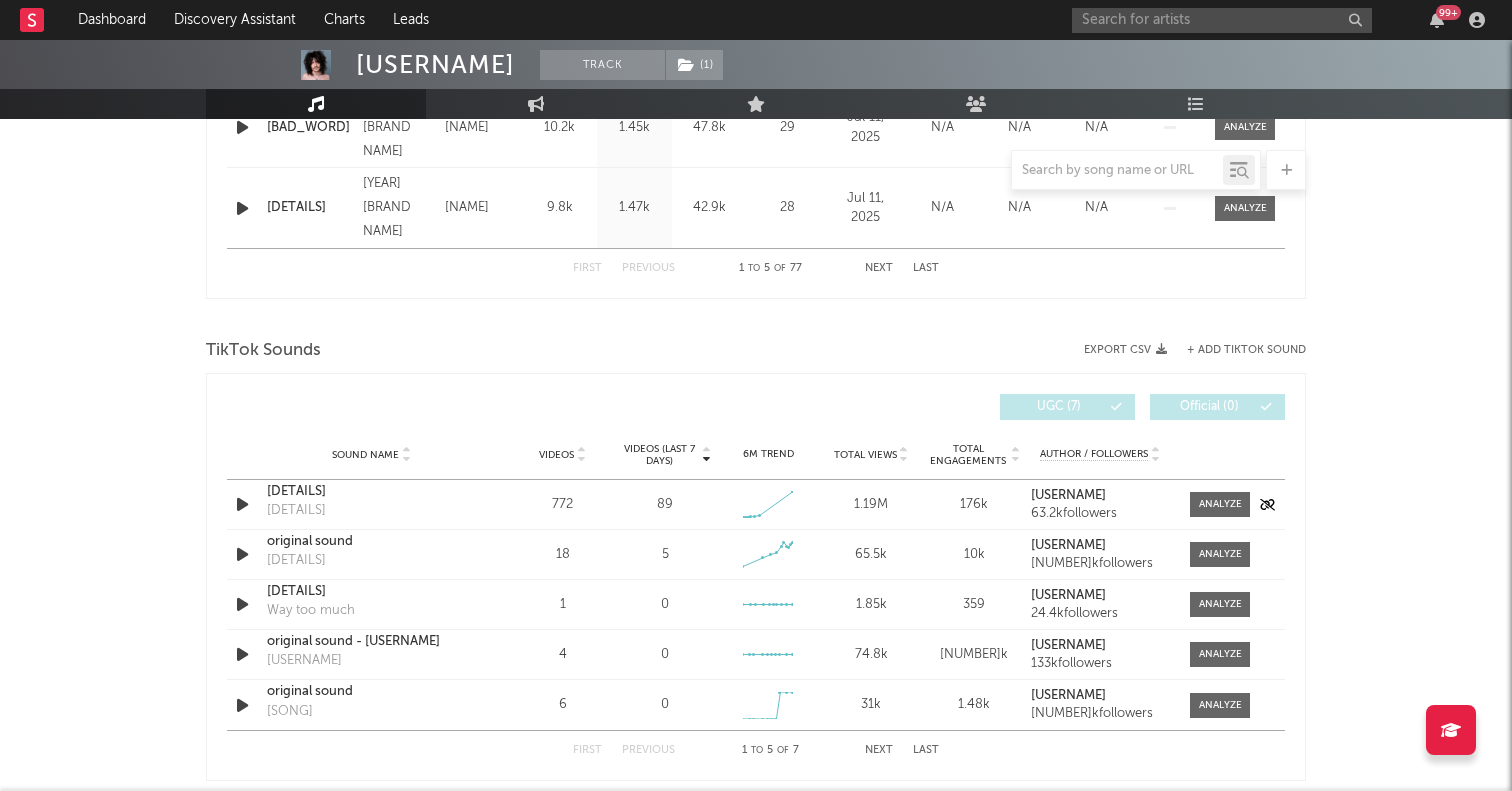 click at bounding box center [242, 504] 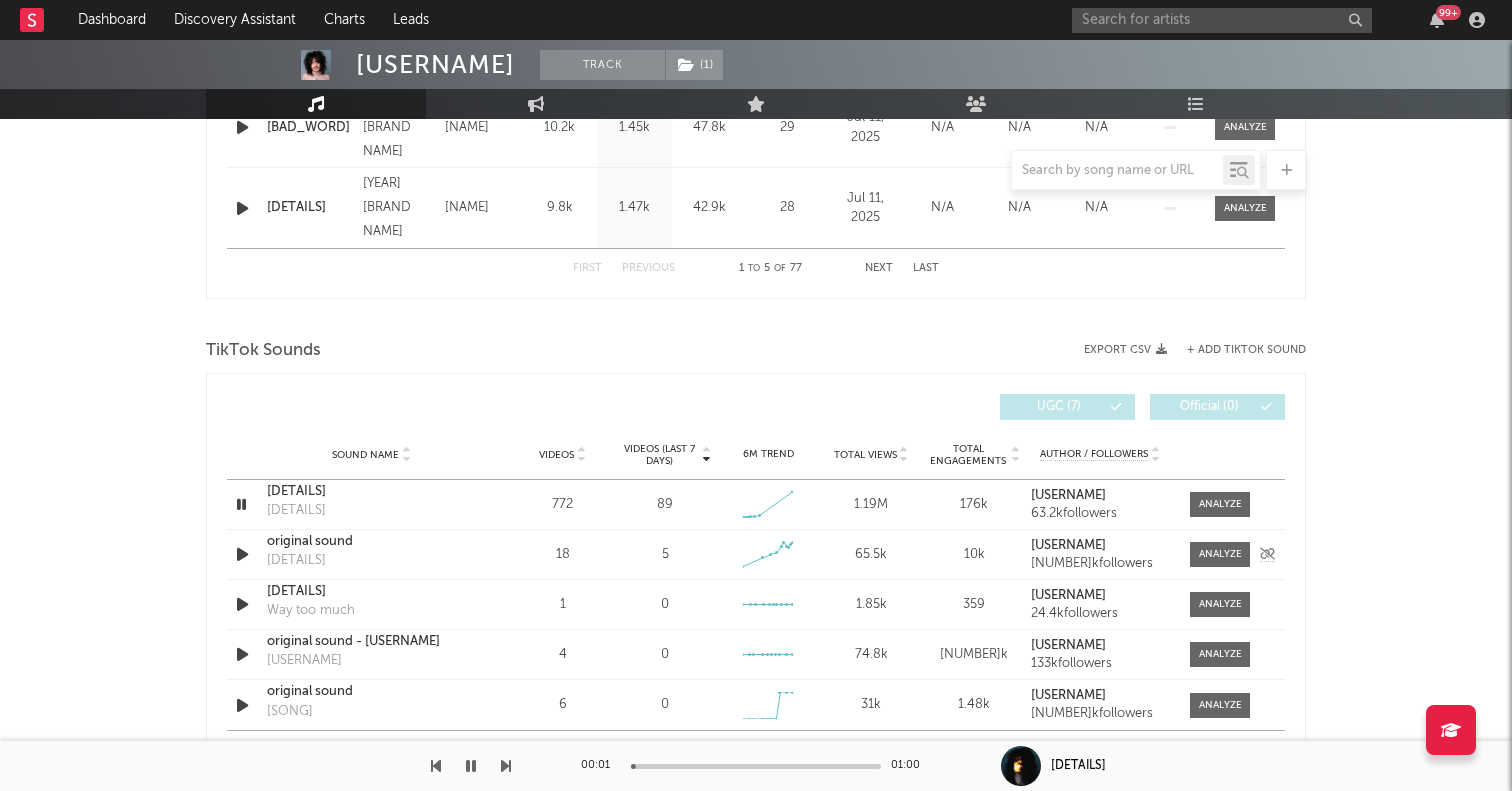 click at bounding box center (242, 554) 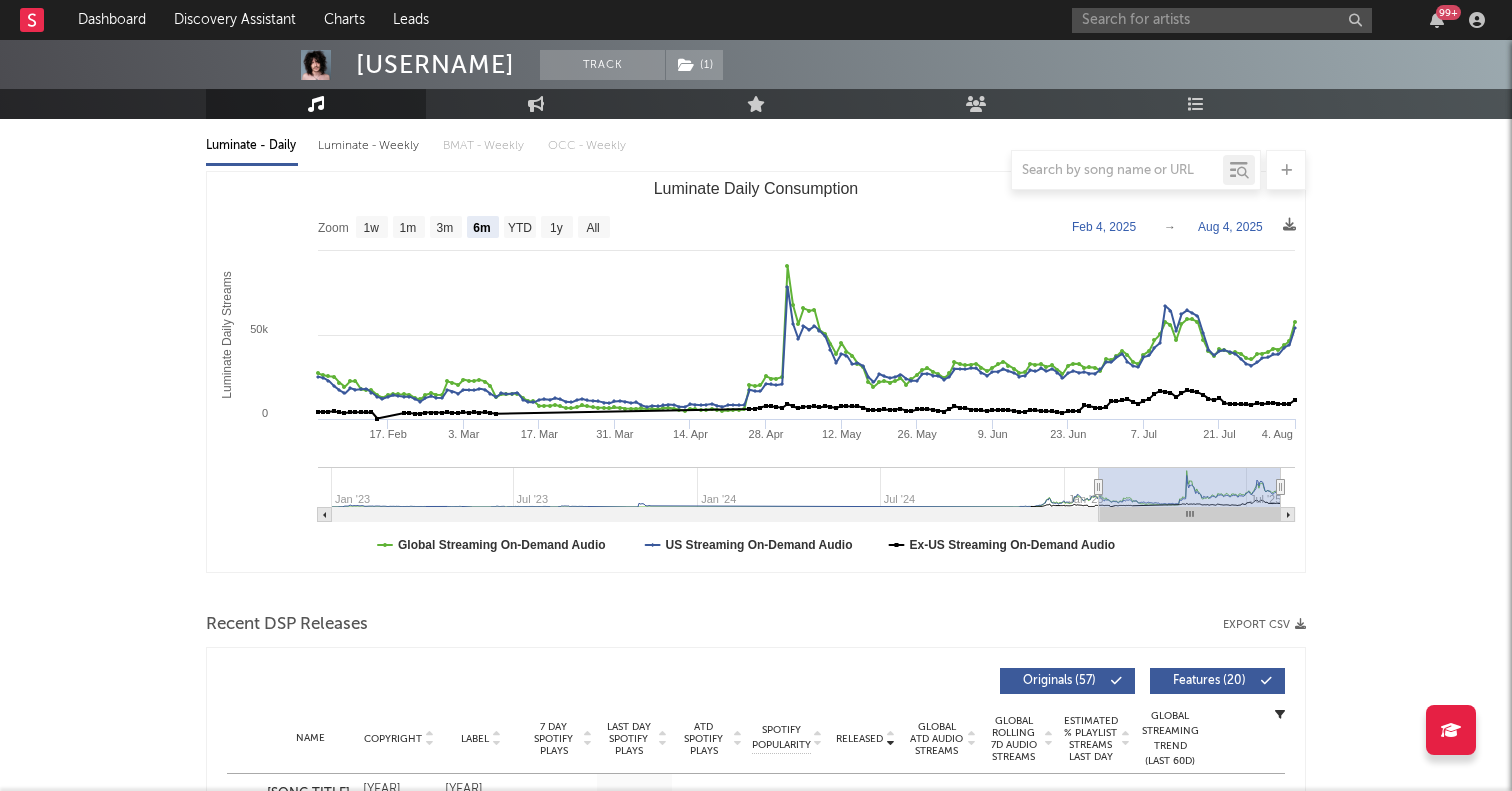 scroll, scrollTop: 0, scrollLeft: 0, axis: both 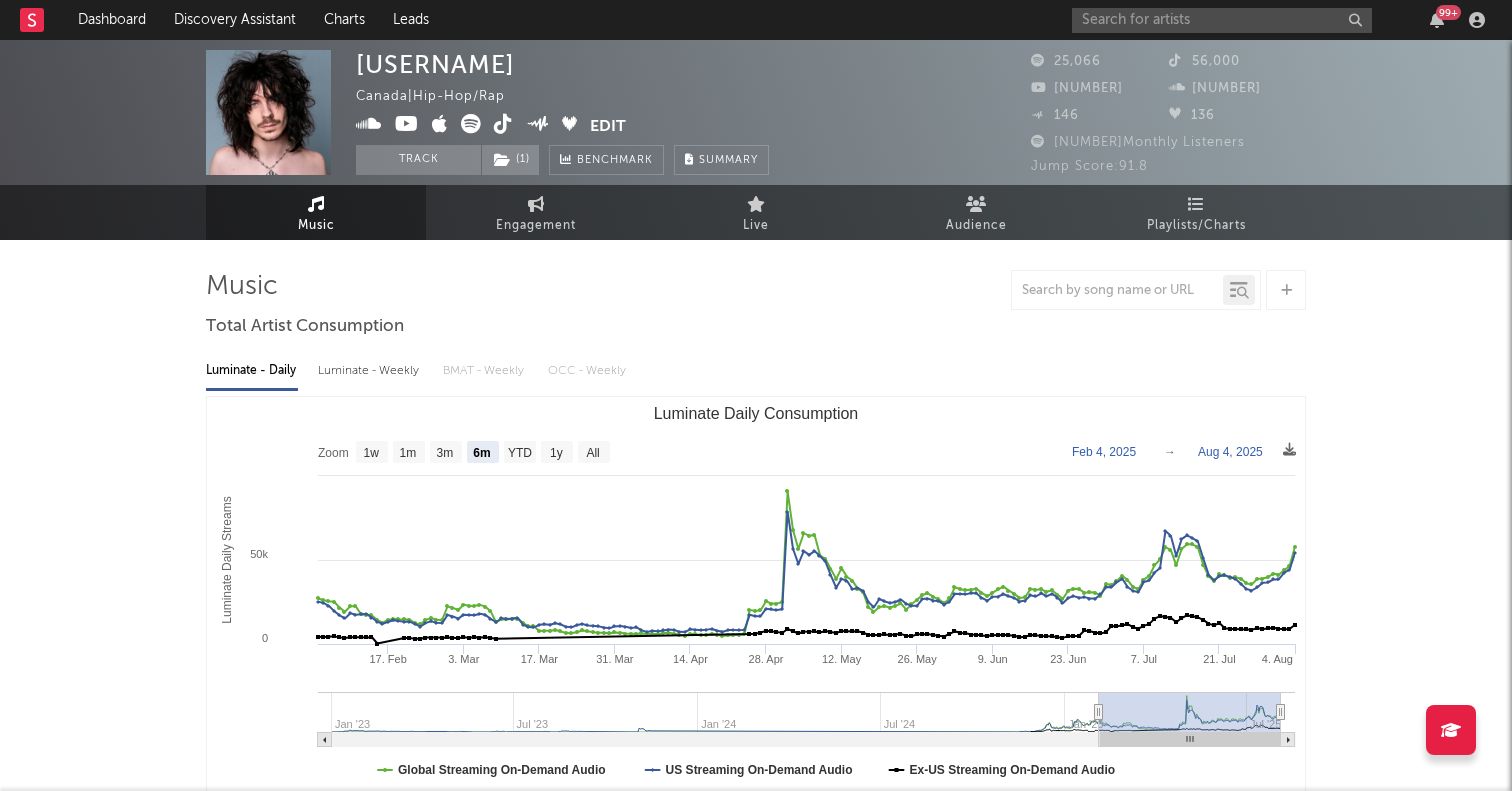 click at bounding box center (471, 124) 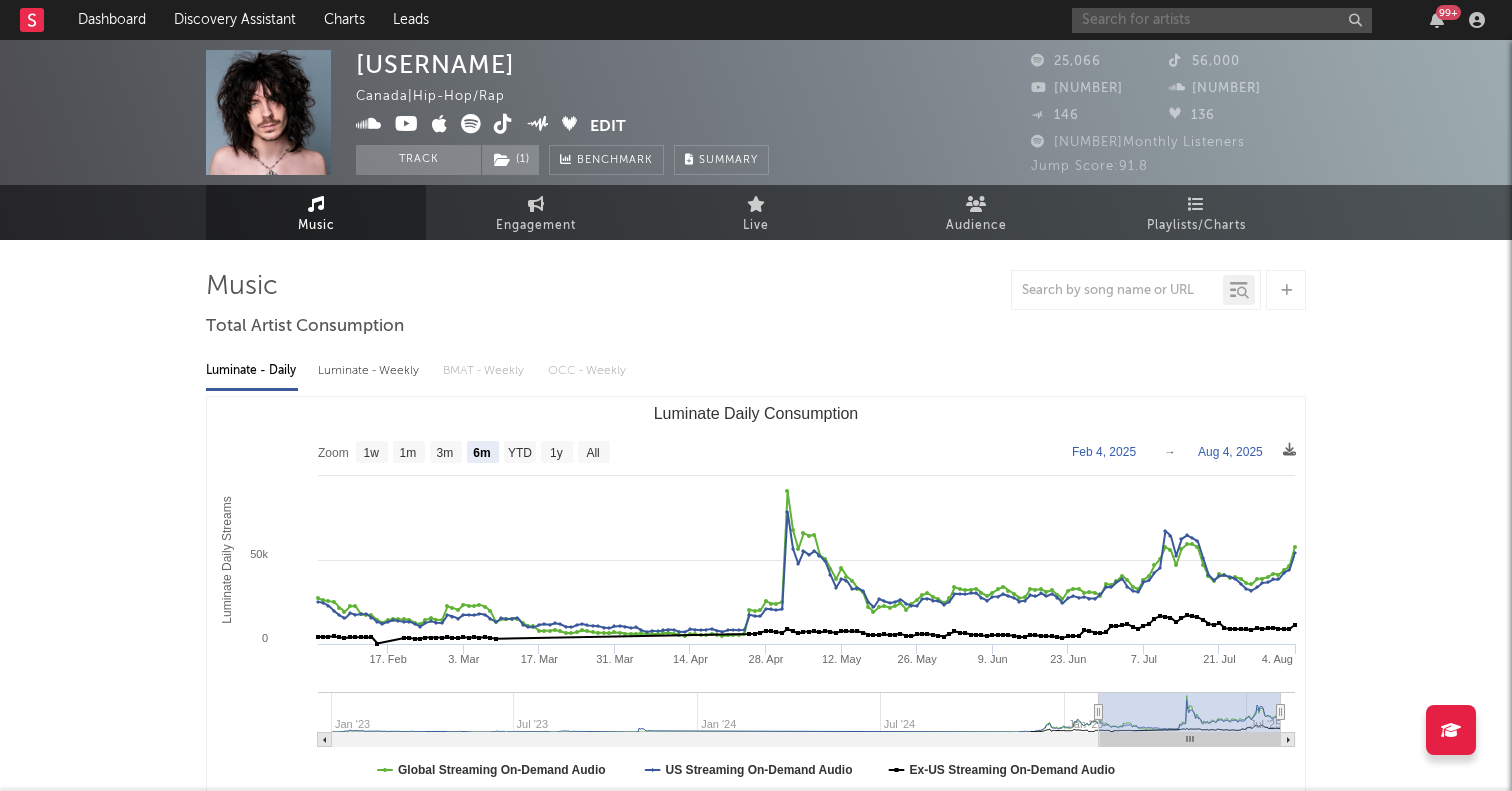 click at bounding box center [1222, 20] 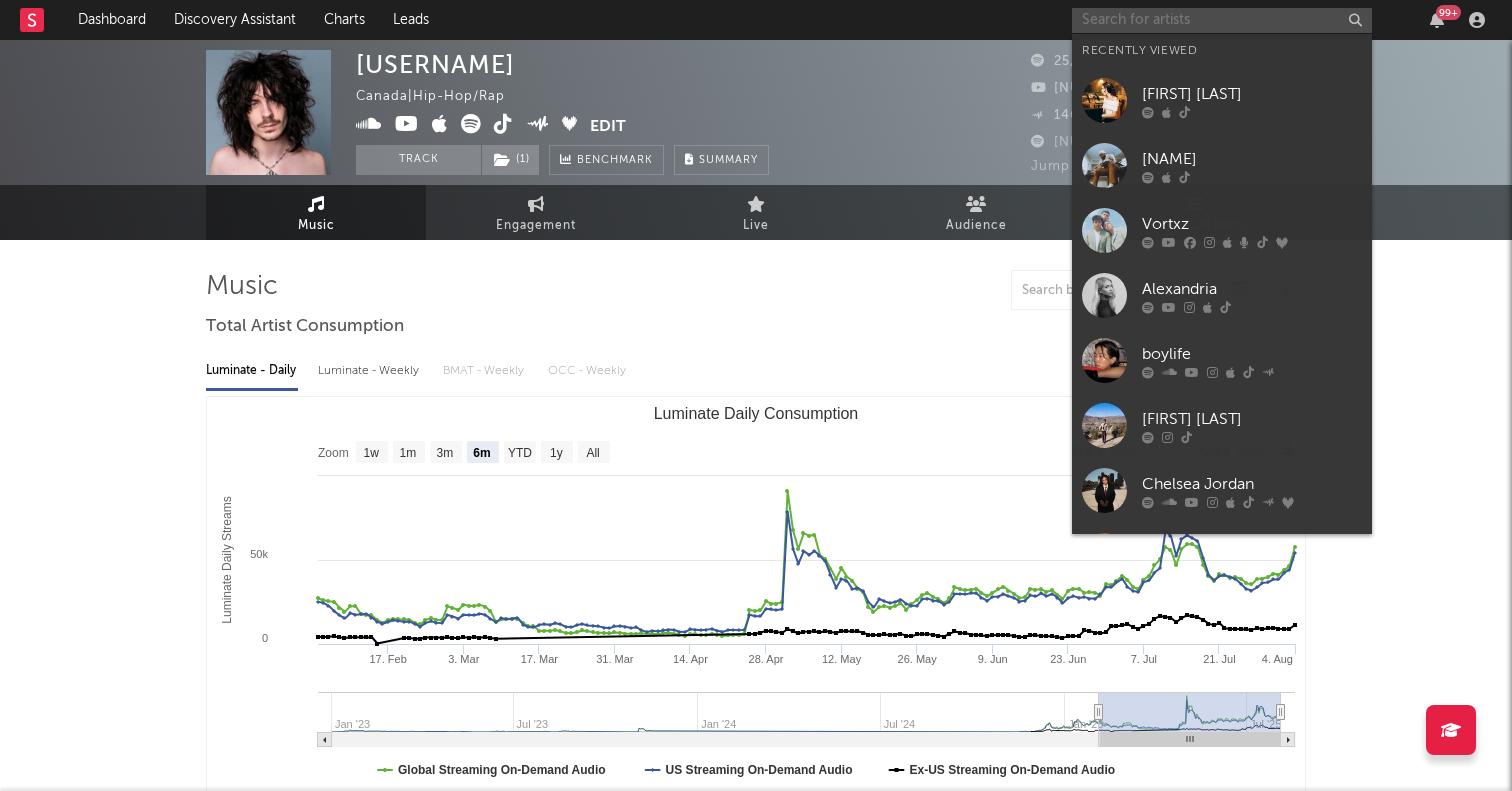 paste on "[FIRST]" 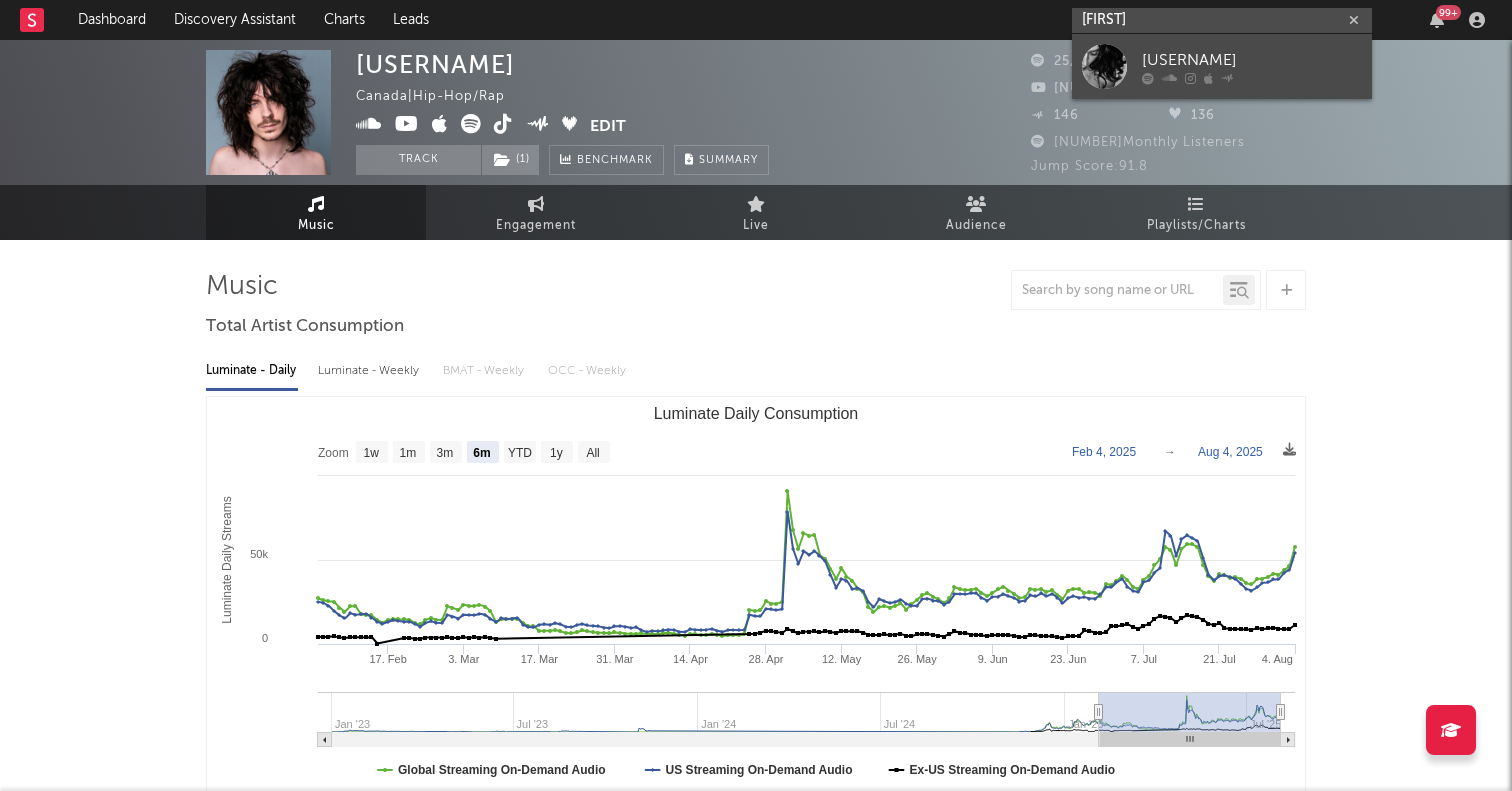 type on "[FIRST]" 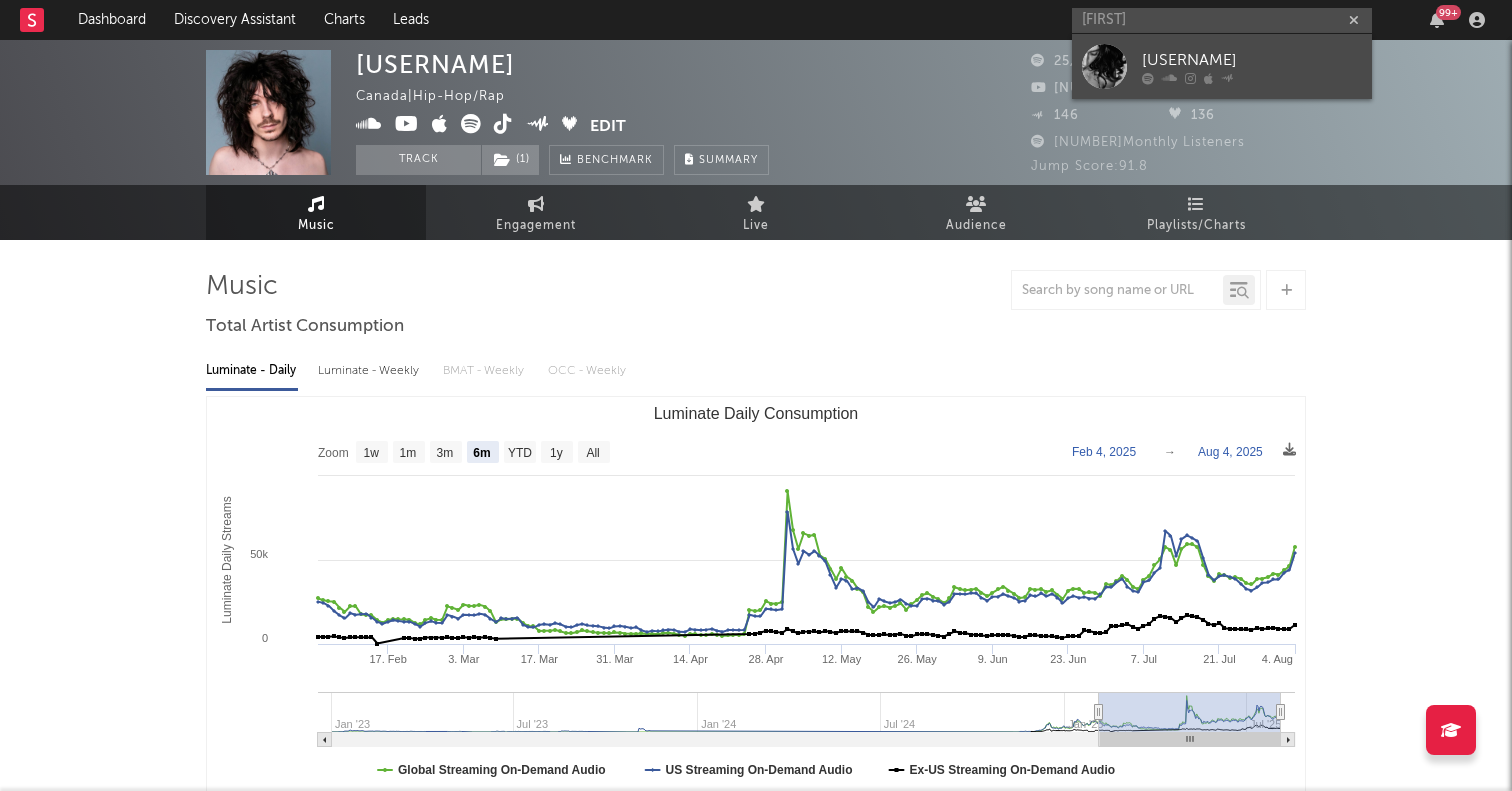 click at bounding box center [1104, 66] 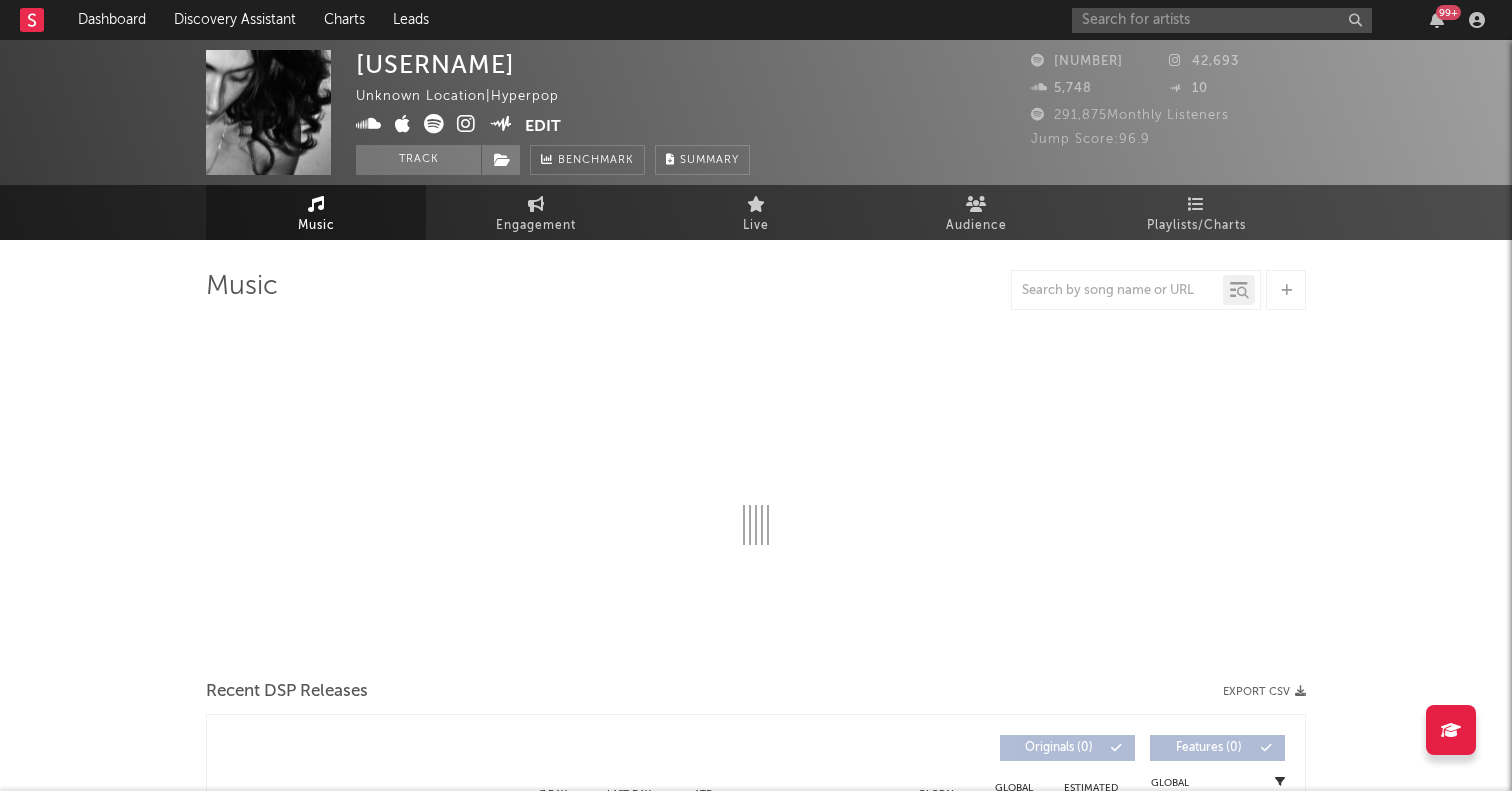 select on "1w" 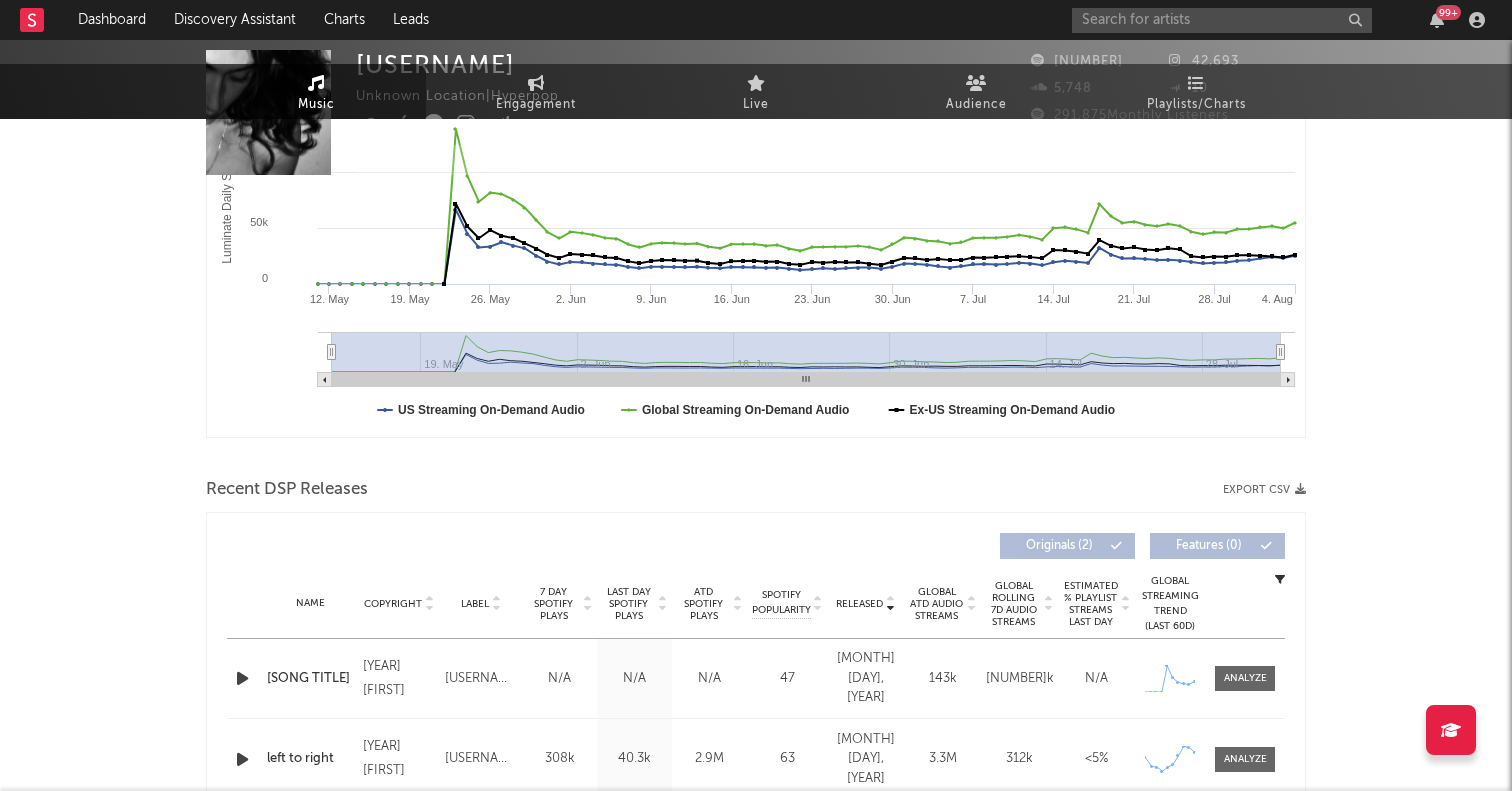 scroll, scrollTop: 0, scrollLeft: 0, axis: both 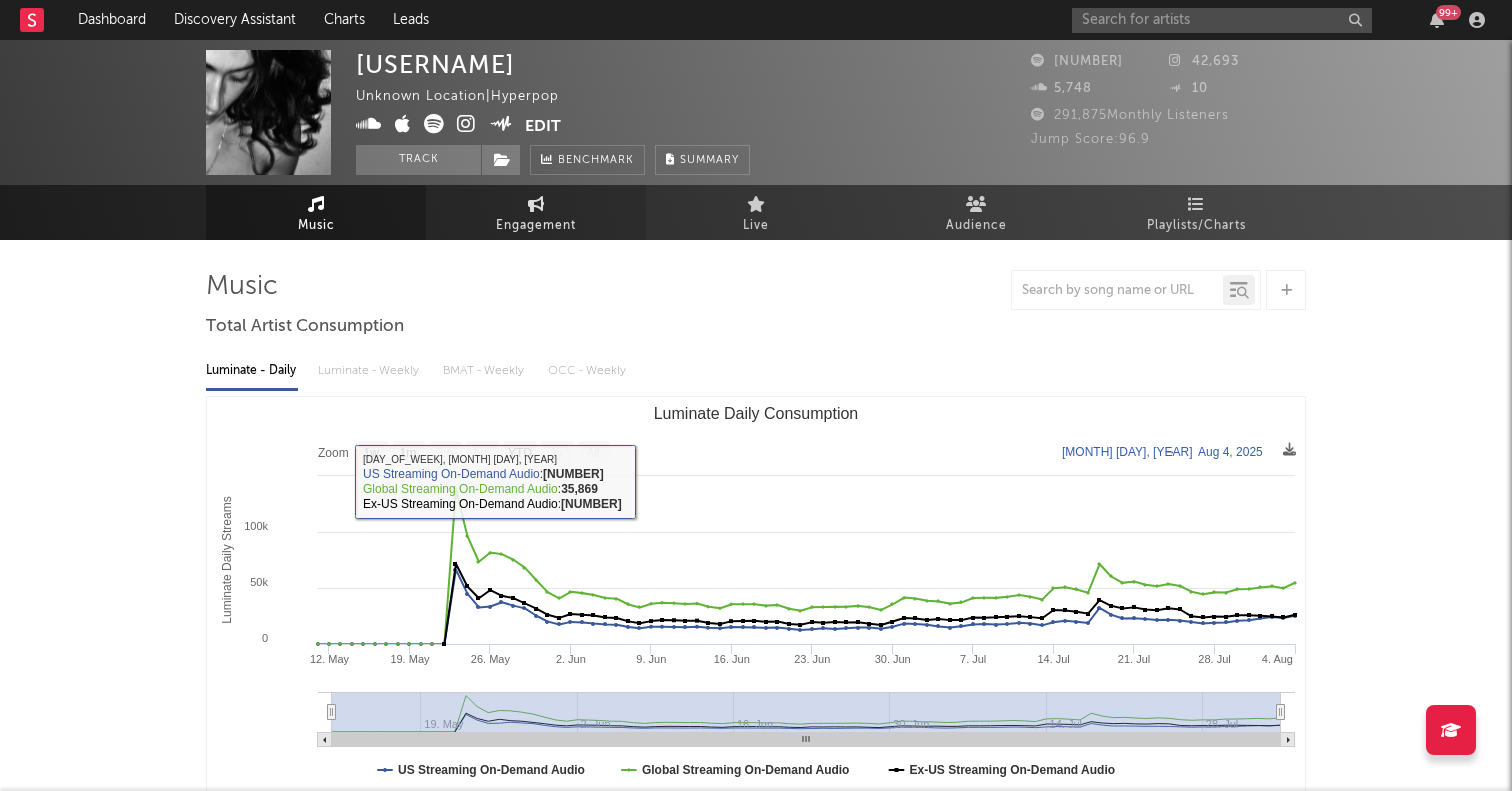 click on "Engagement" at bounding box center [536, 226] 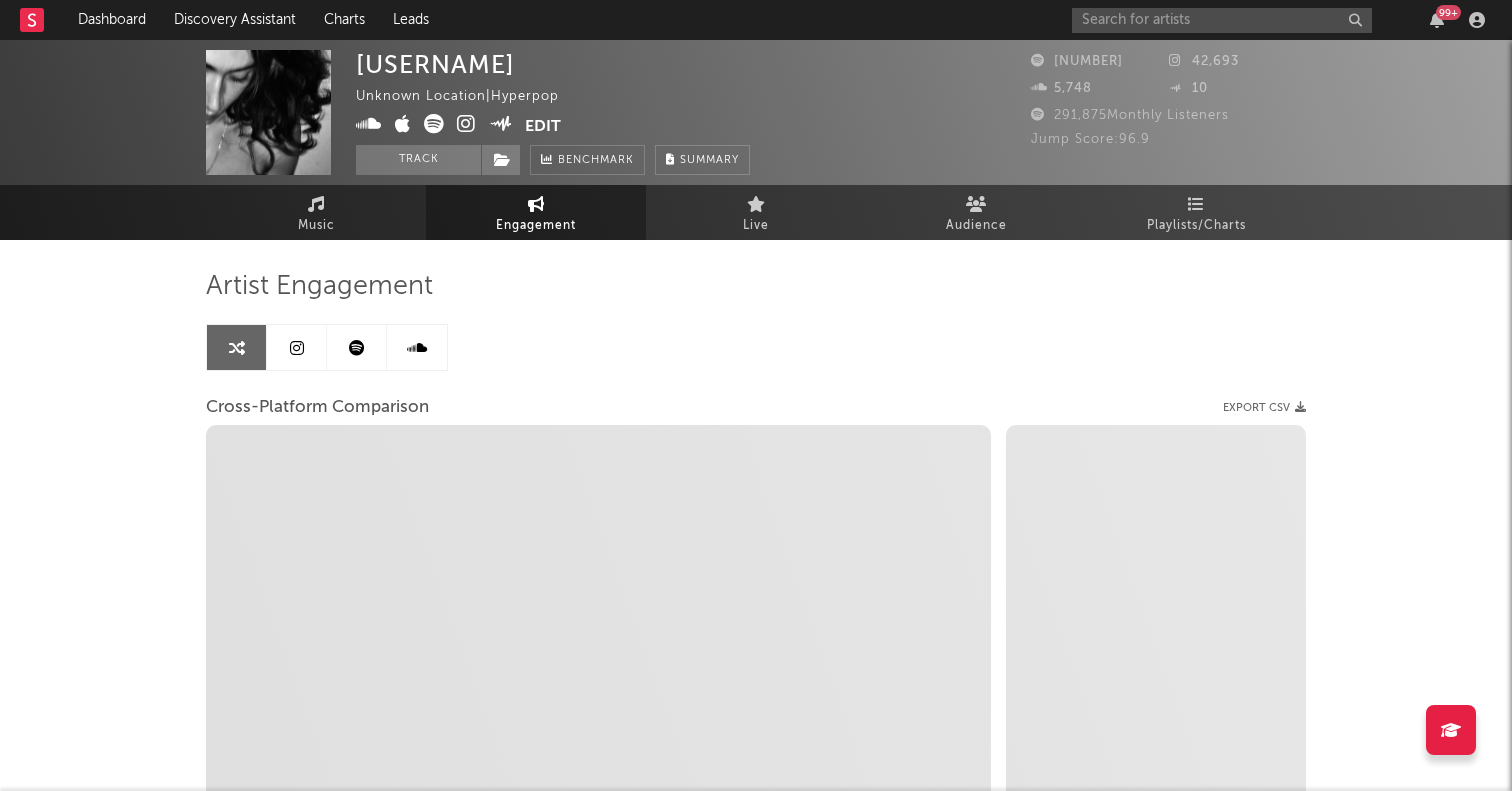 click at bounding box center [297, 348] 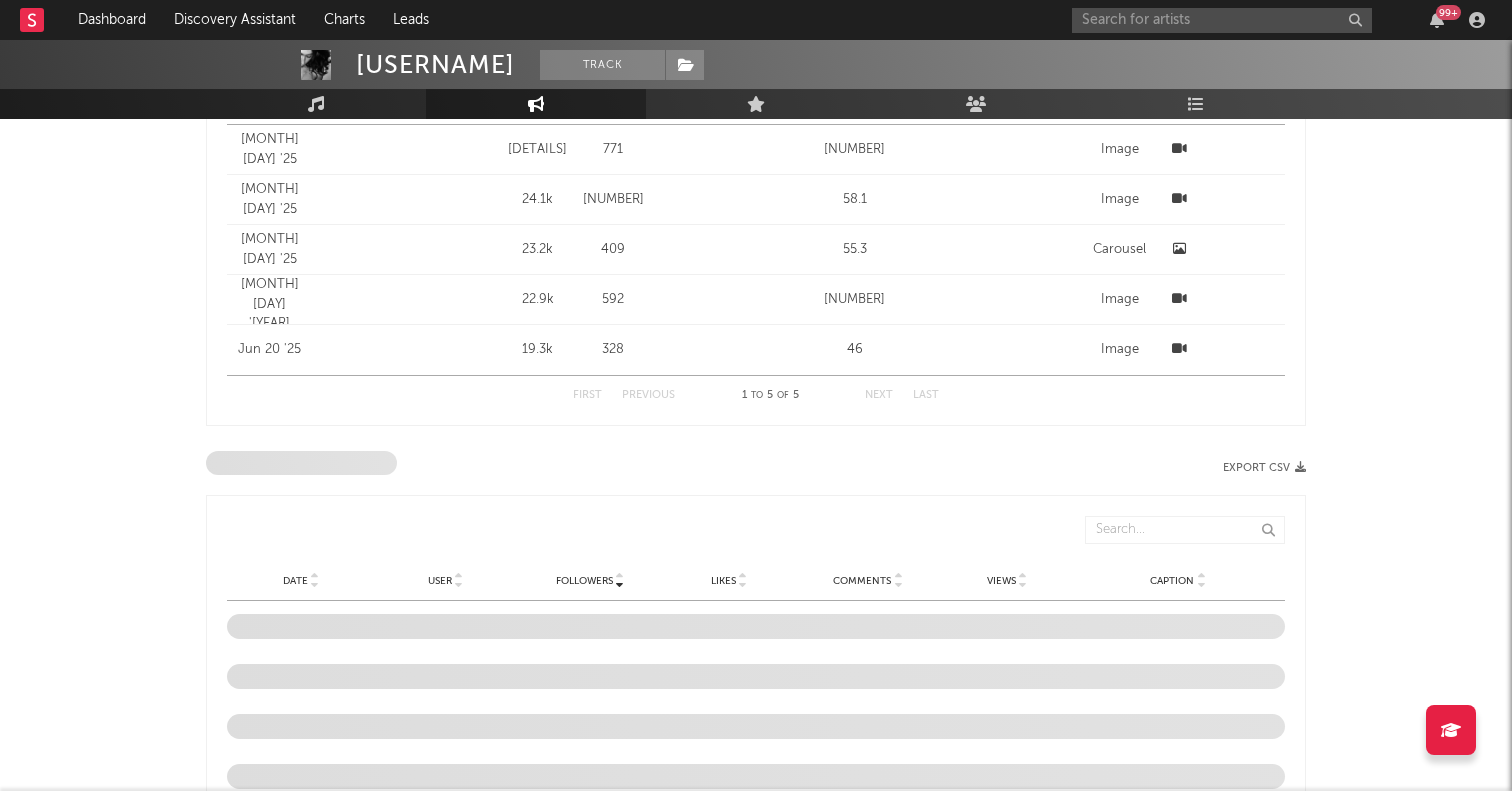 select on "1w" 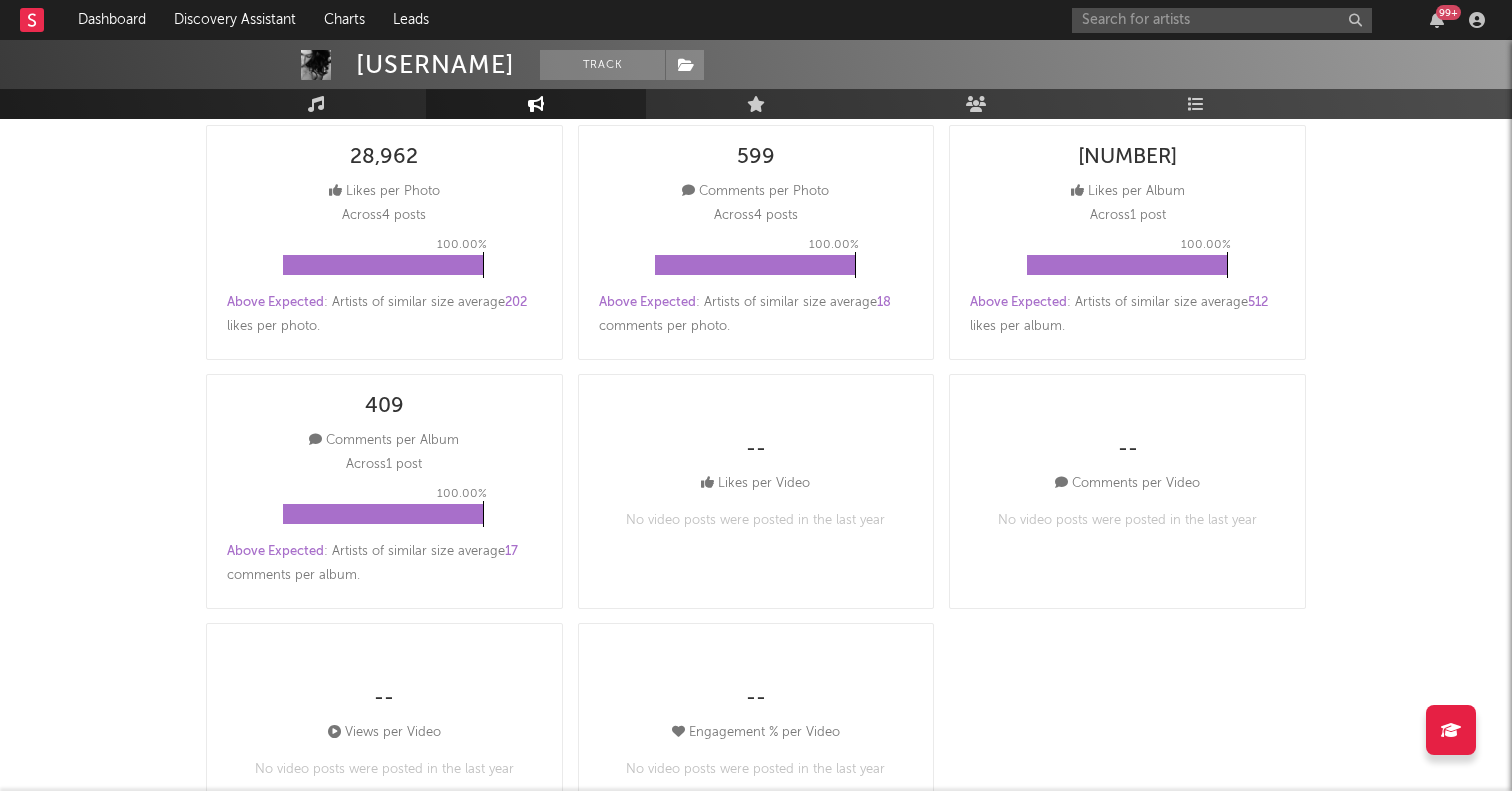 scroll, scrollTop: 0, scrollLeft: 0, axis: both 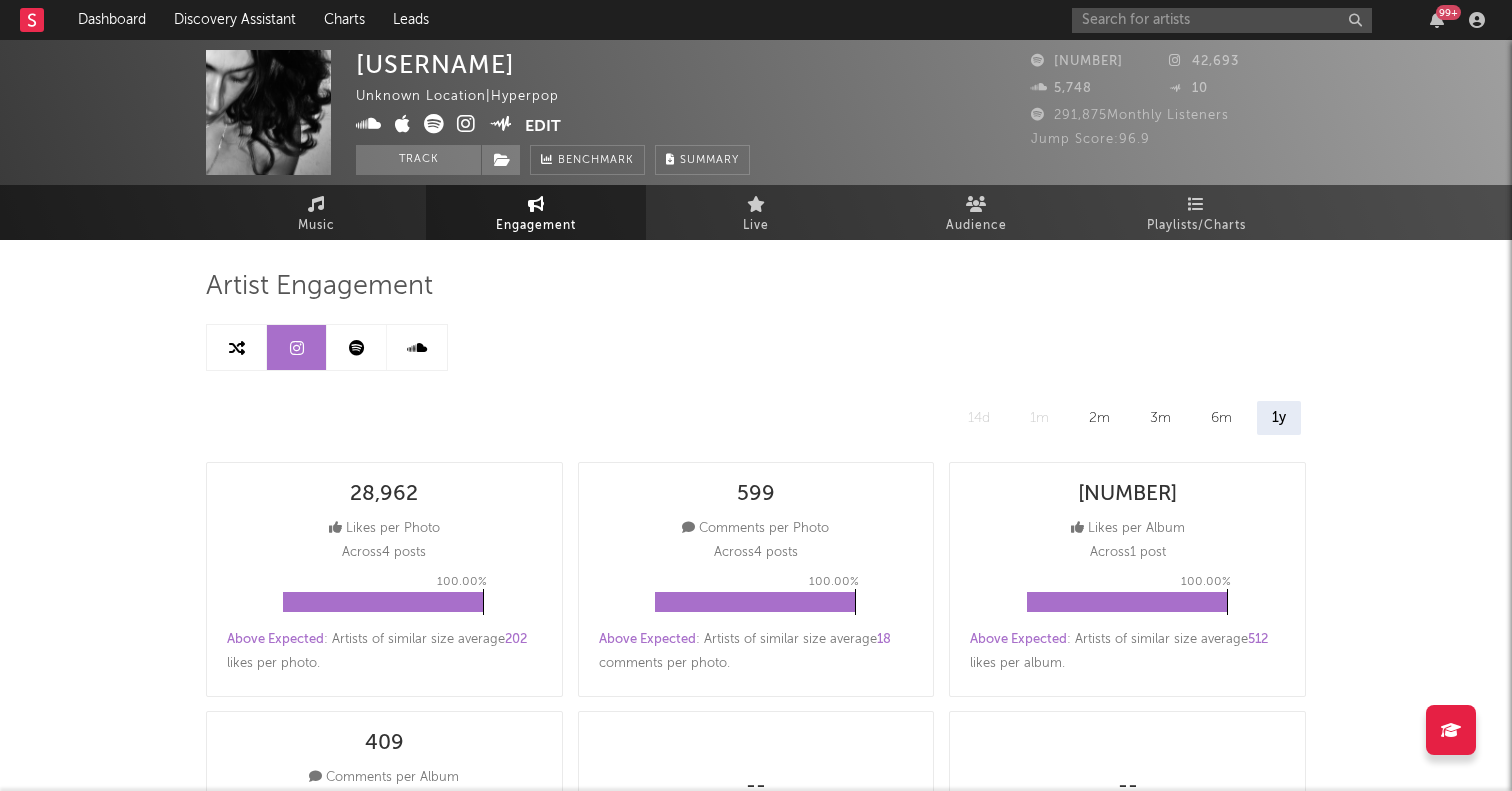 click at bounding box center (237, 348) 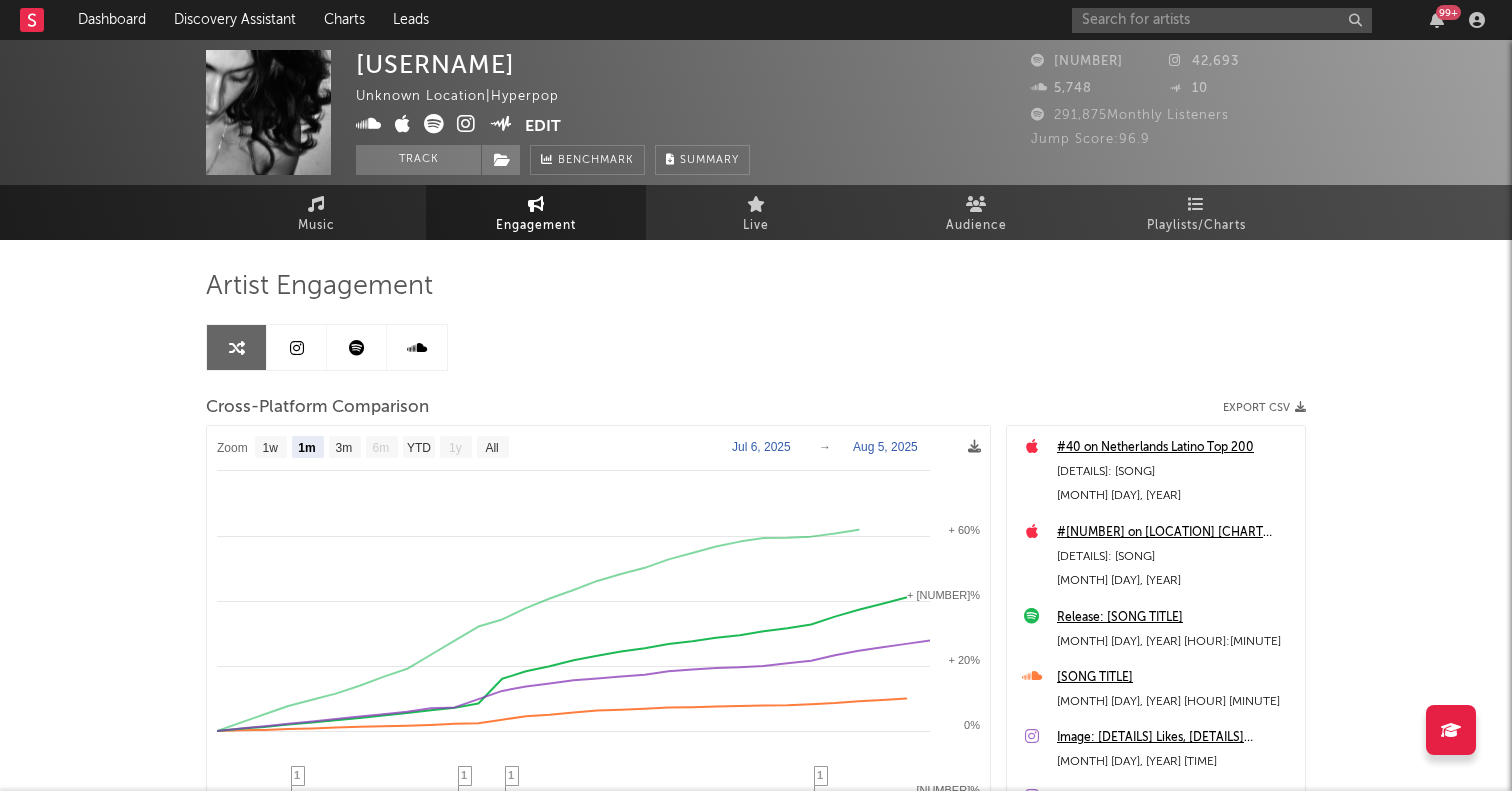 select on "1m" 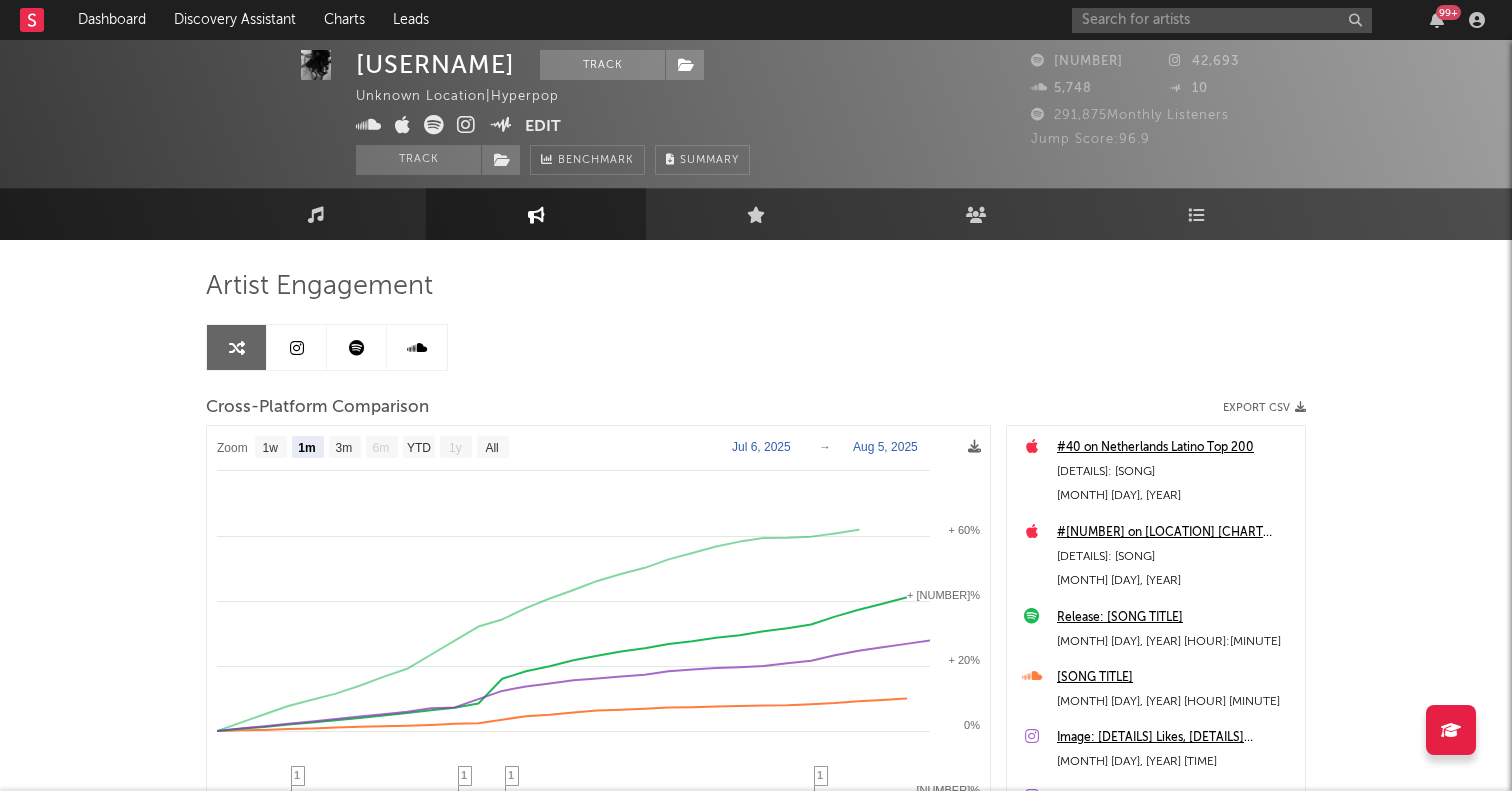 scroll, scrollTop: 59, scrollLeft: 0, axis: vertical 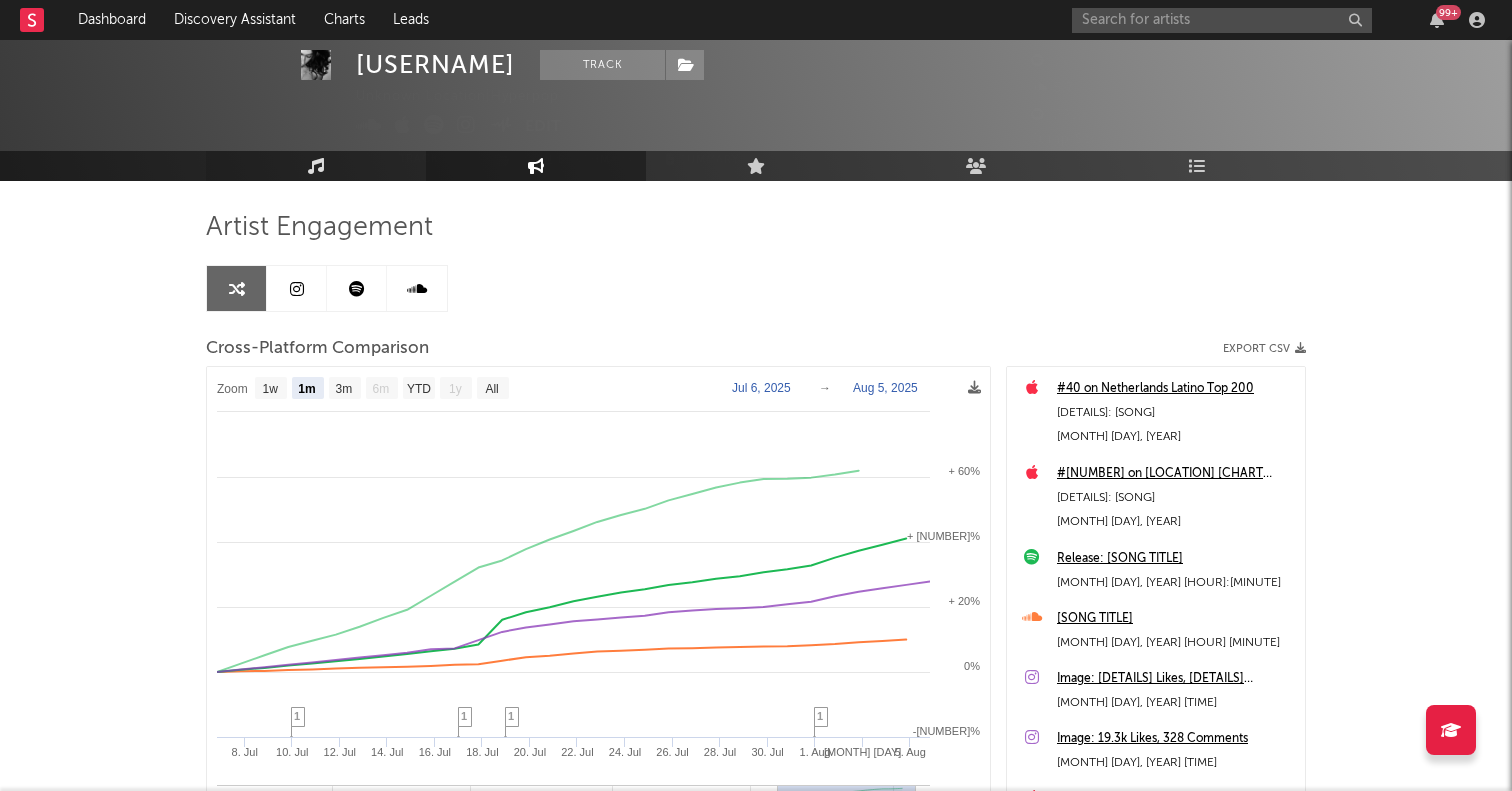 click on "Music" at bounding box center (316, 166) 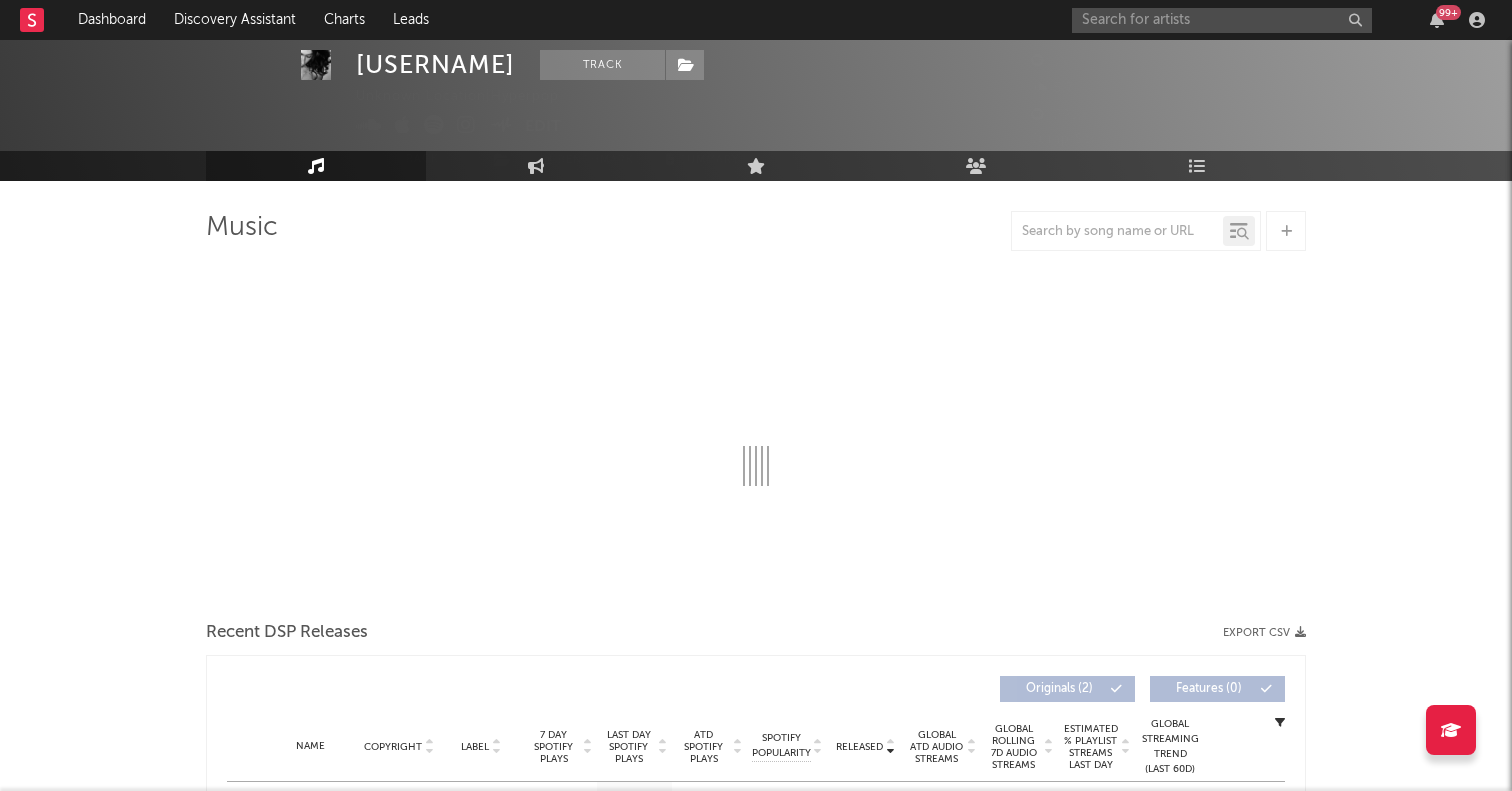 select on "1w" 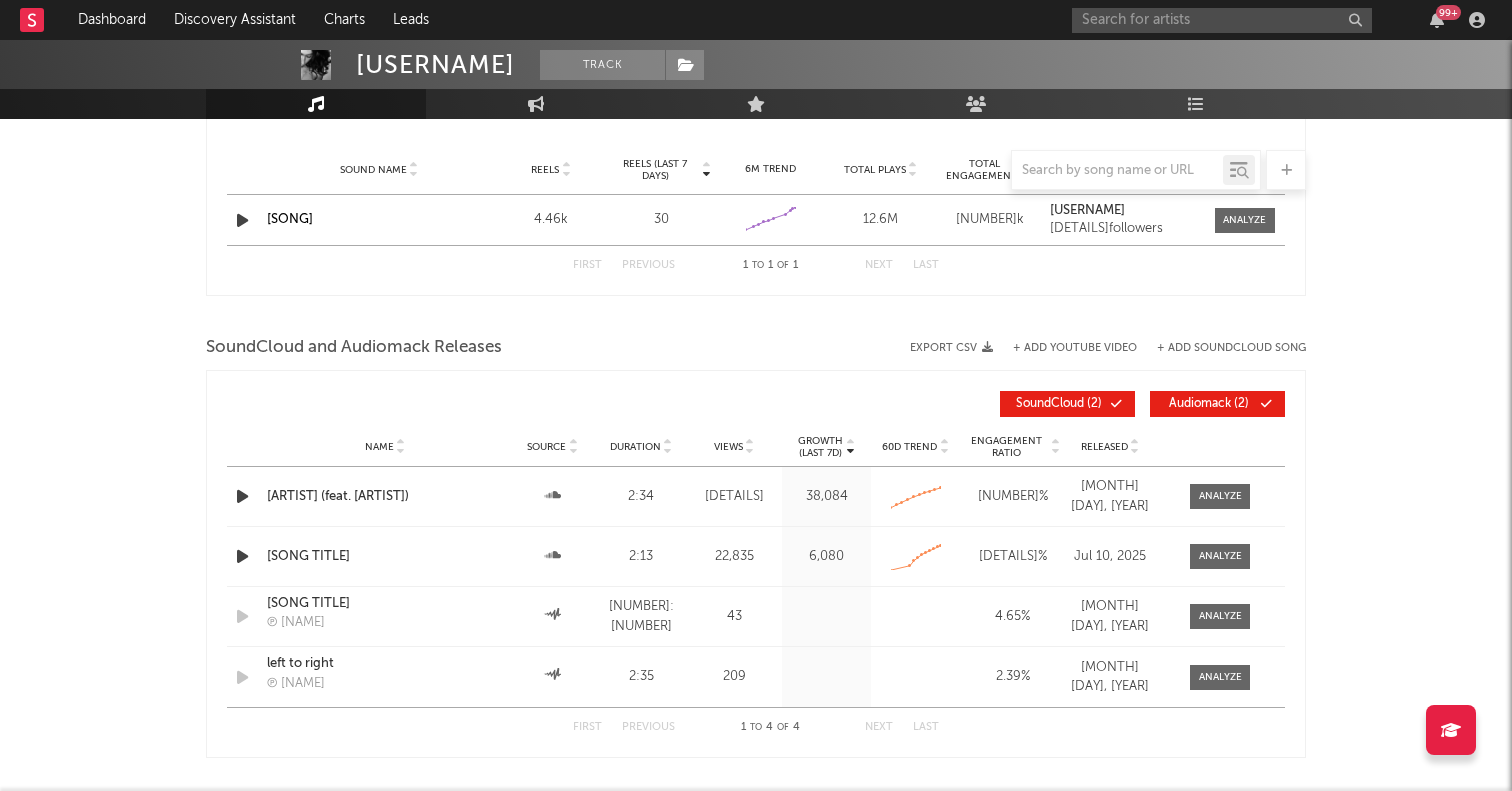 scroll, scrollTop: 1287, scrollLeft: 0, axis: vertical 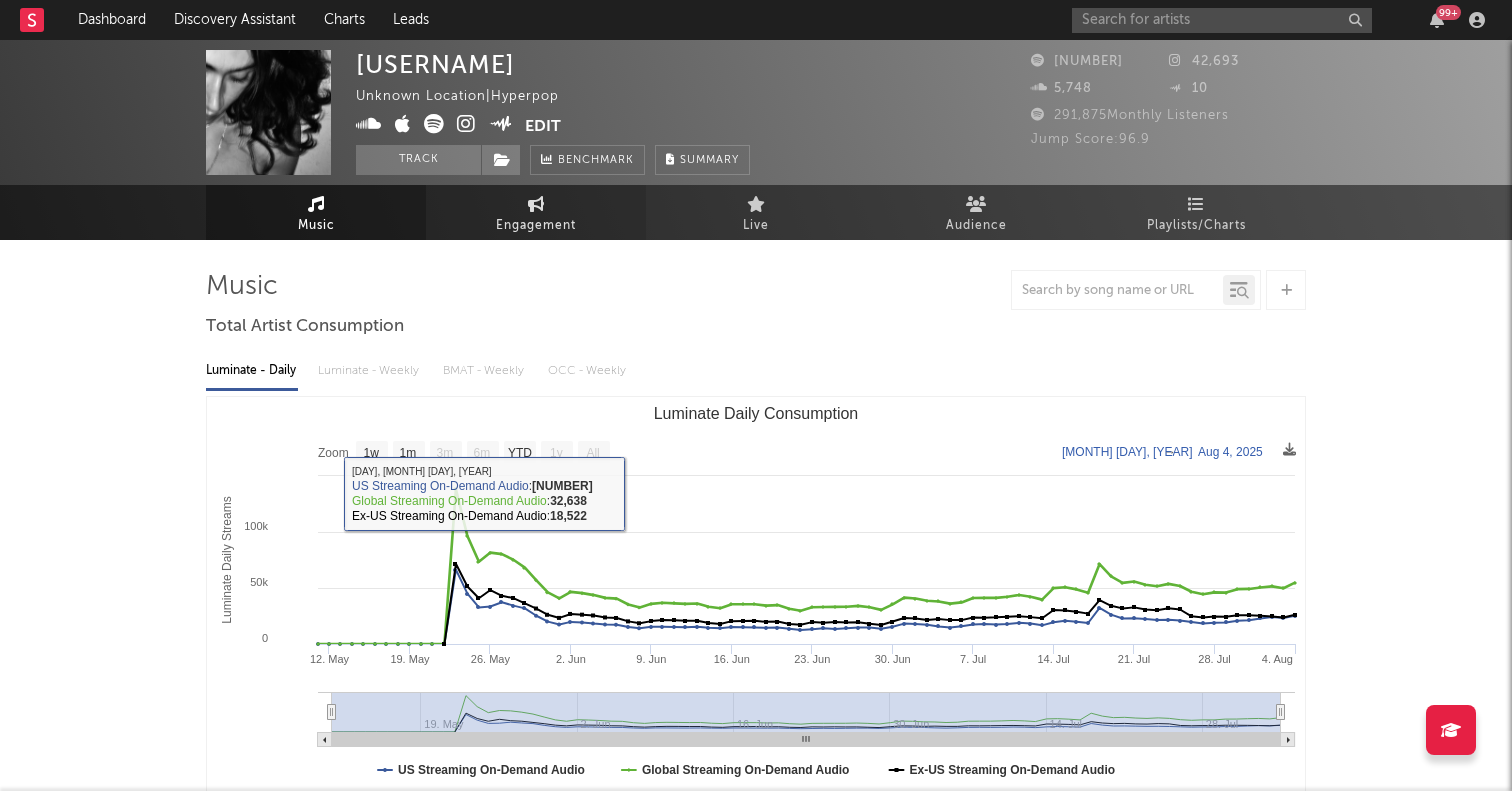 click on "Engagement" at bounding box center (536, 212) 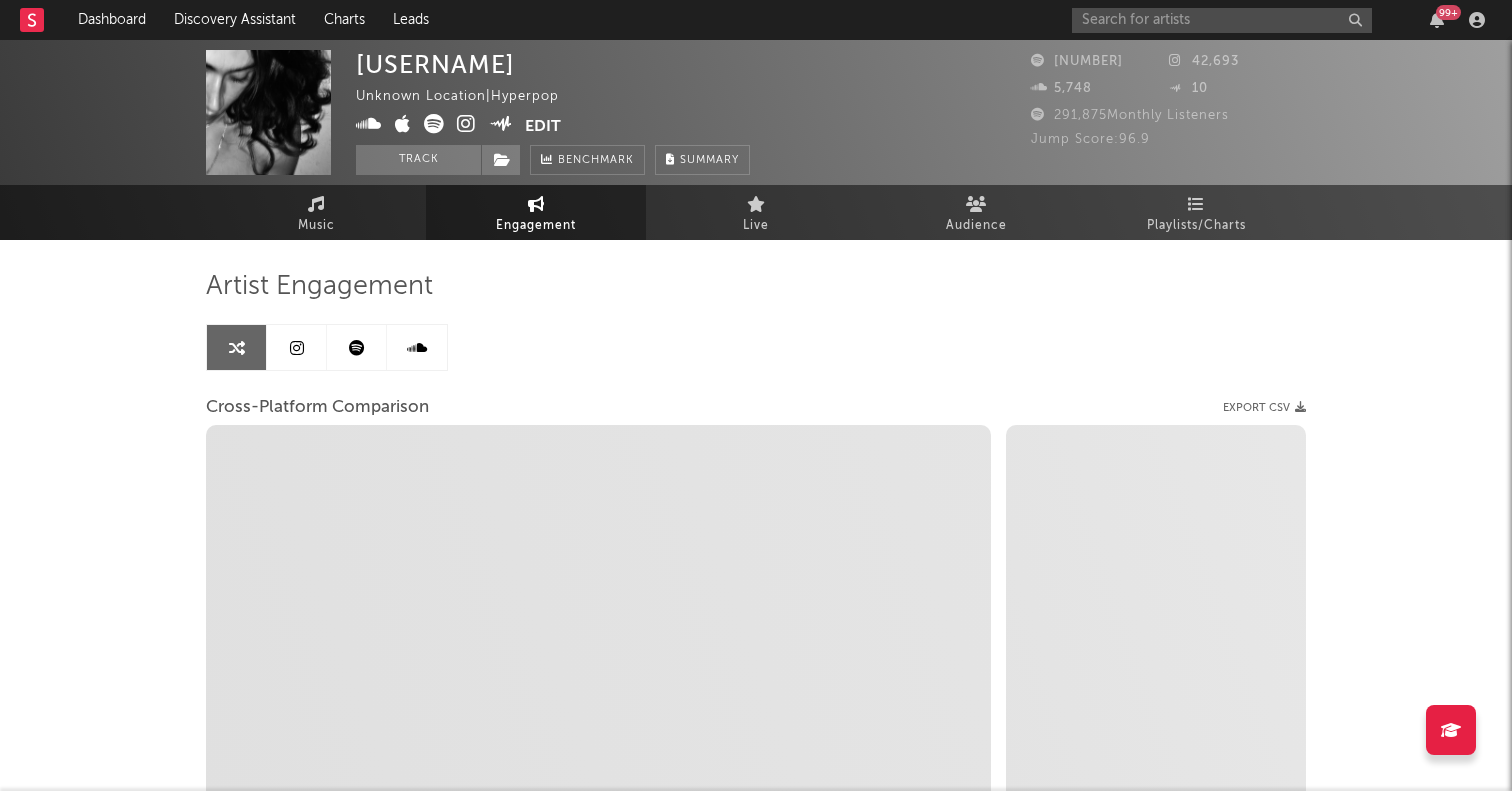 select on "1w" 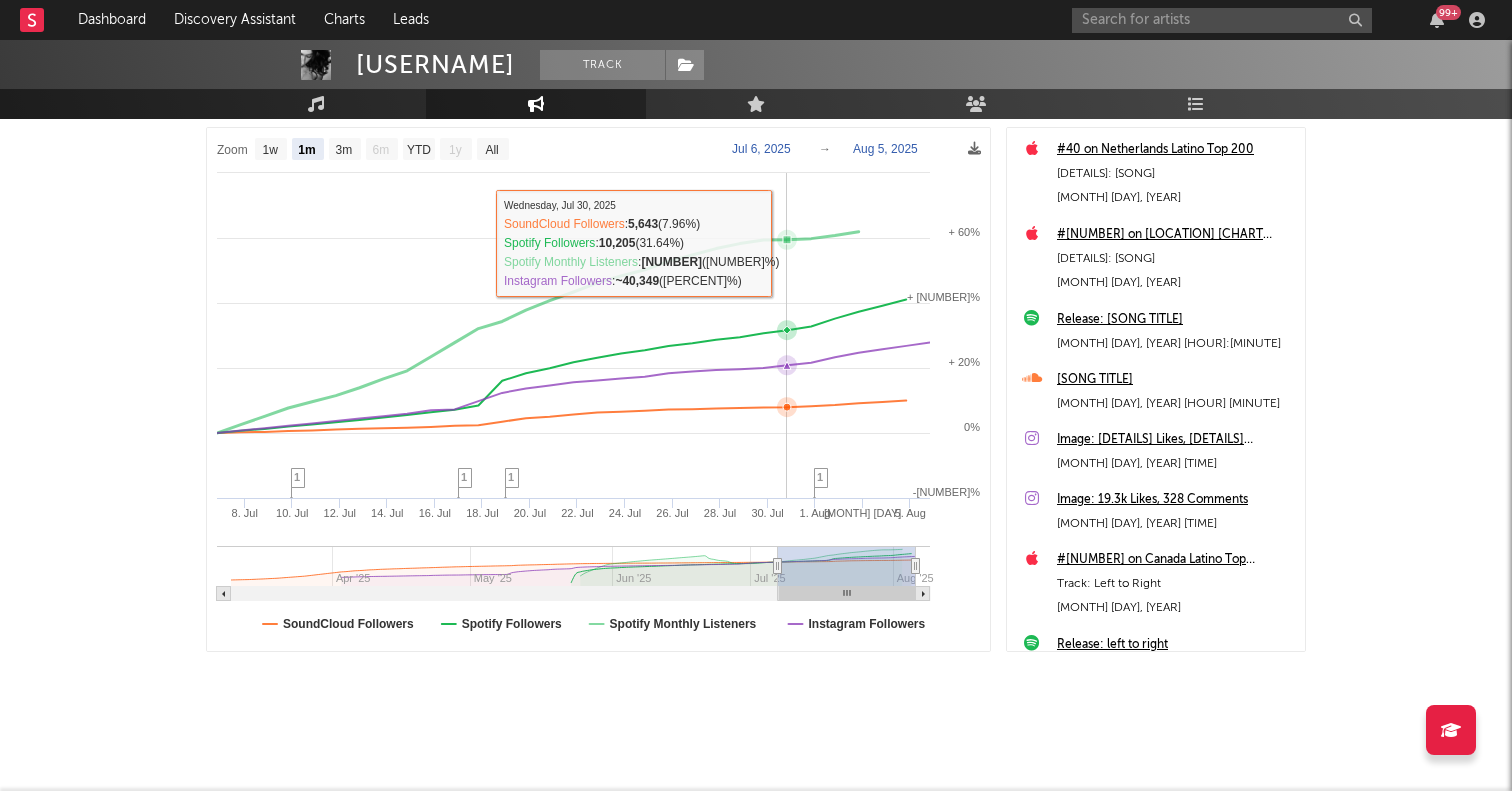 scroll, scrollTop: 299, scrollLeft: 0, axis: vertical 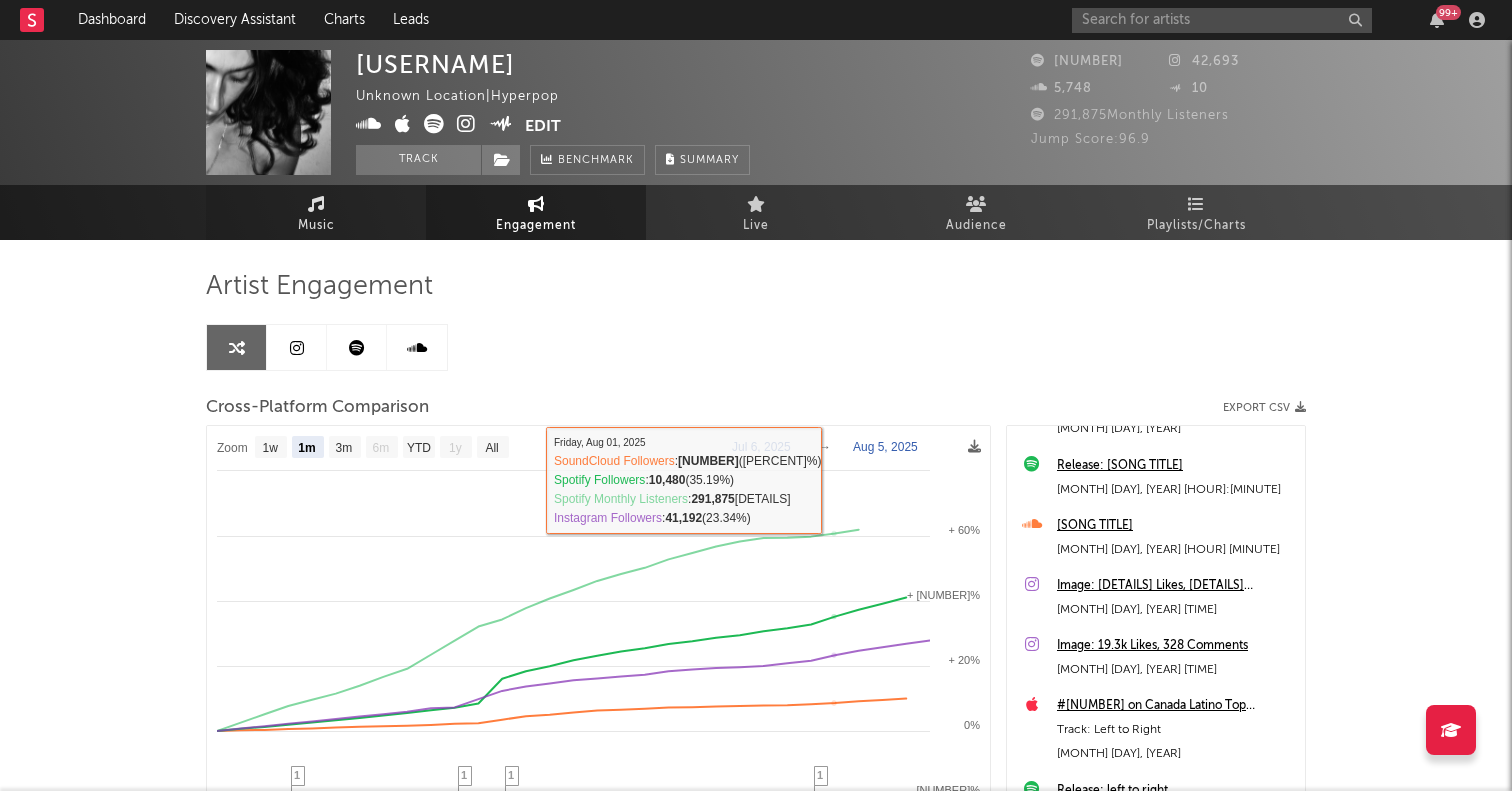 click on "Music" at bounding box center [316, 212] 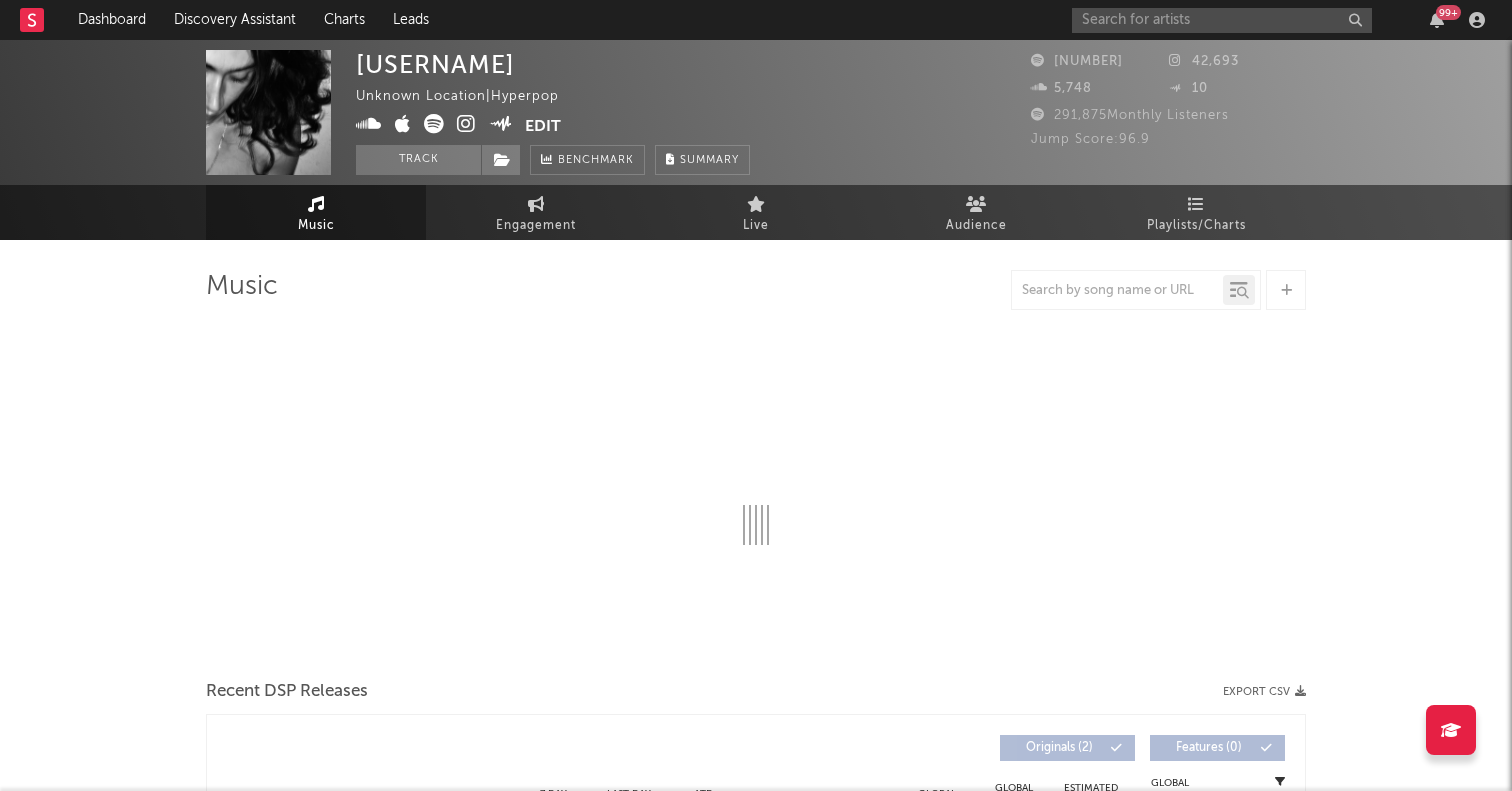 select on "1w" 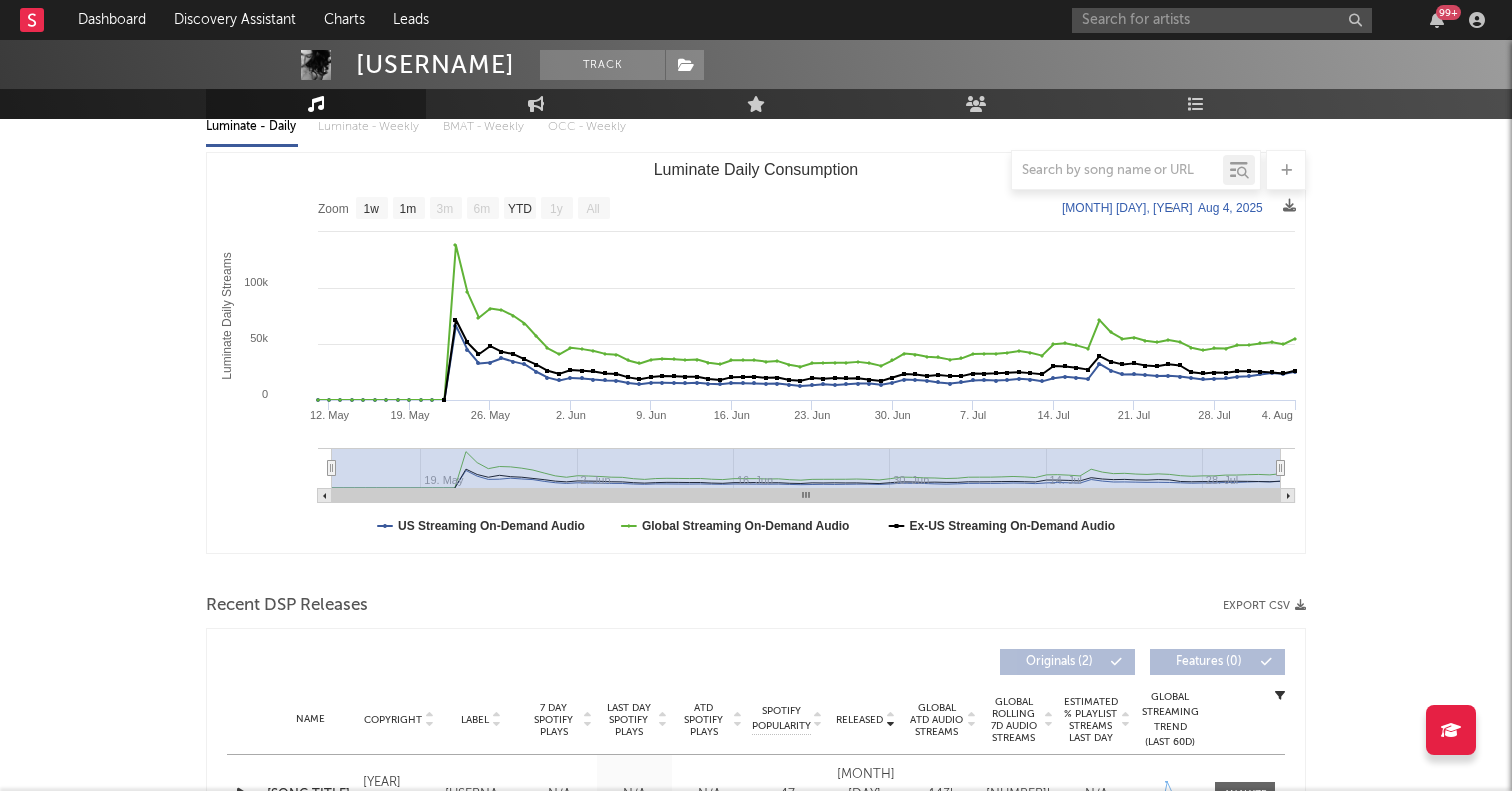 scroll, scrollTop: 0, scrollLeft: 0, axis: both 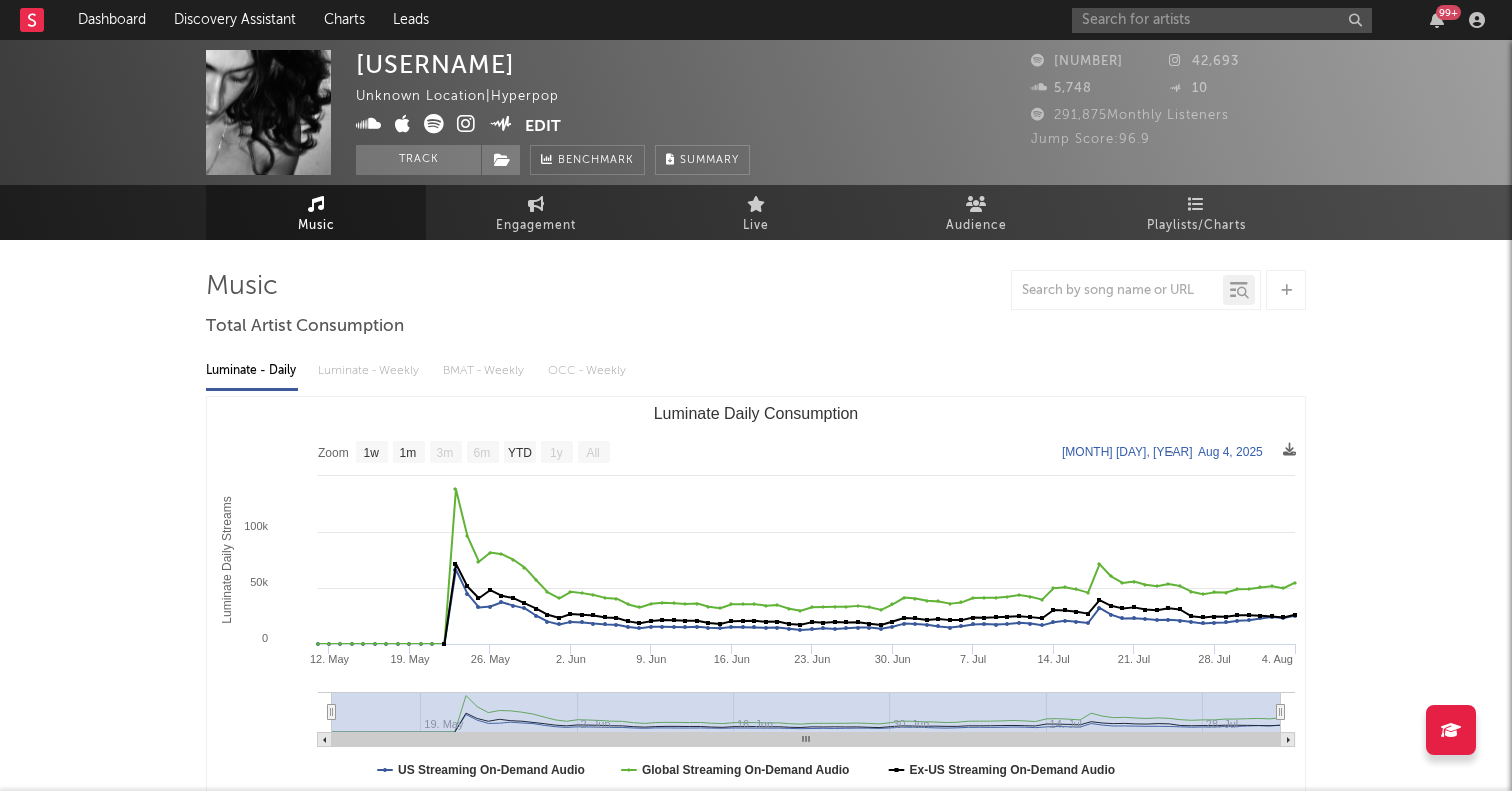 click at bounding box center (434, 124) 